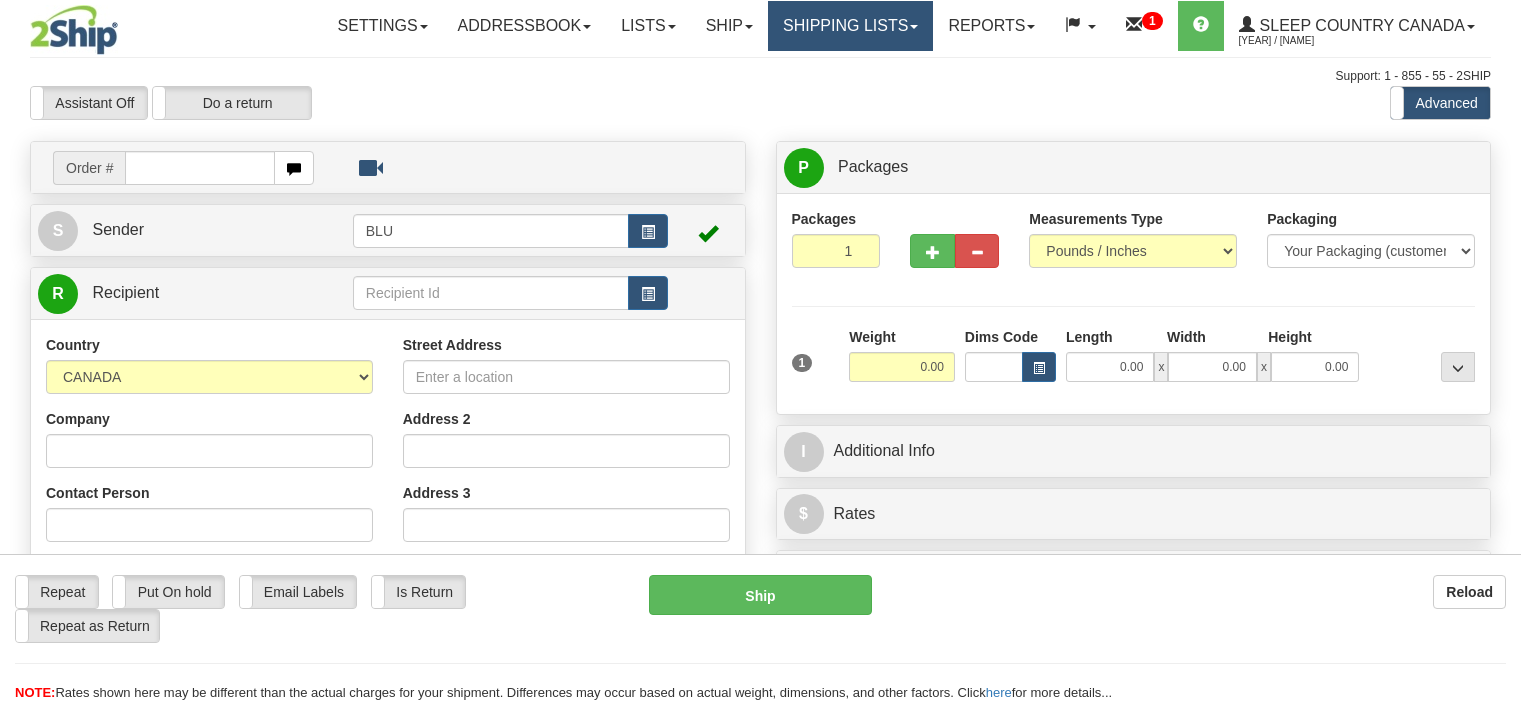 scroll, scrollTop: 0, scrollLeft: 0, axis: both 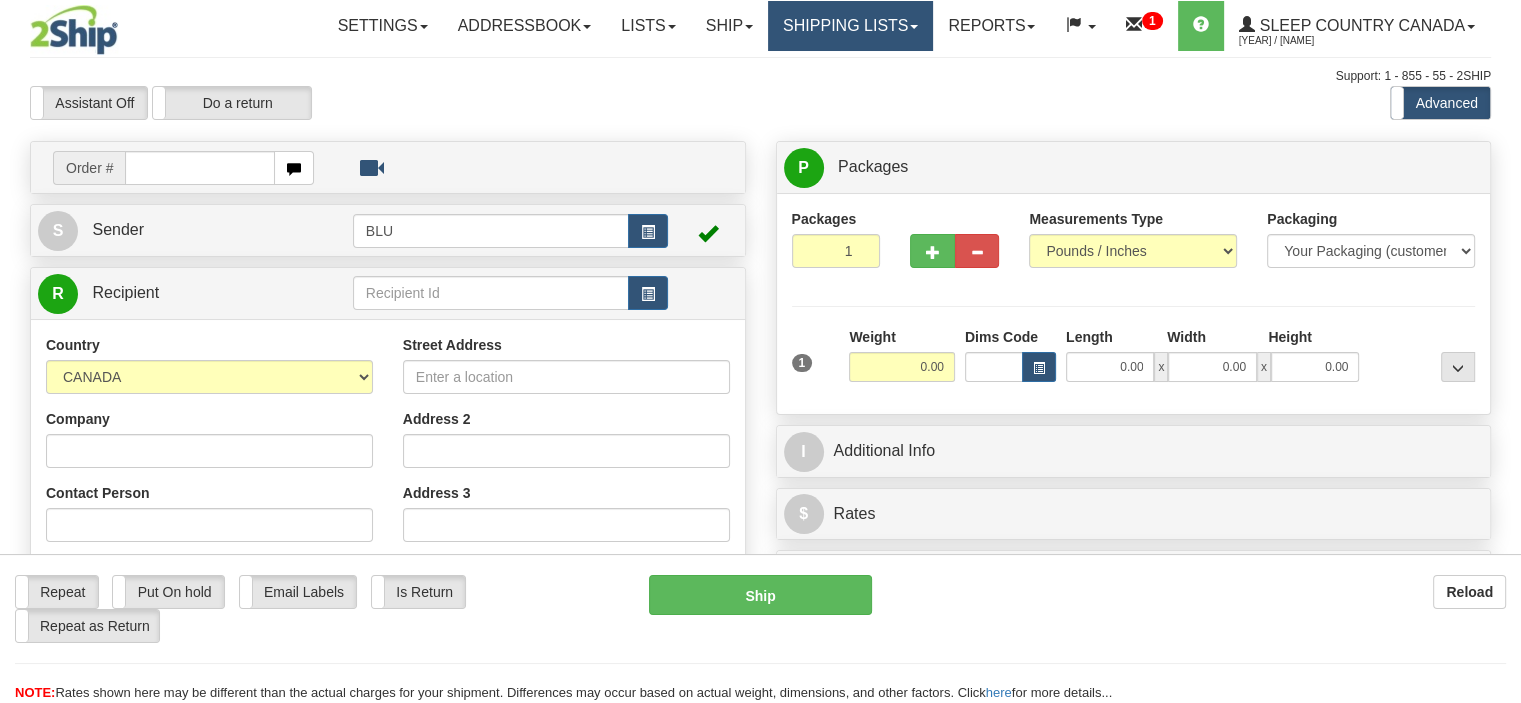 click on "Shipping lists" at bounding box center (850, 26) 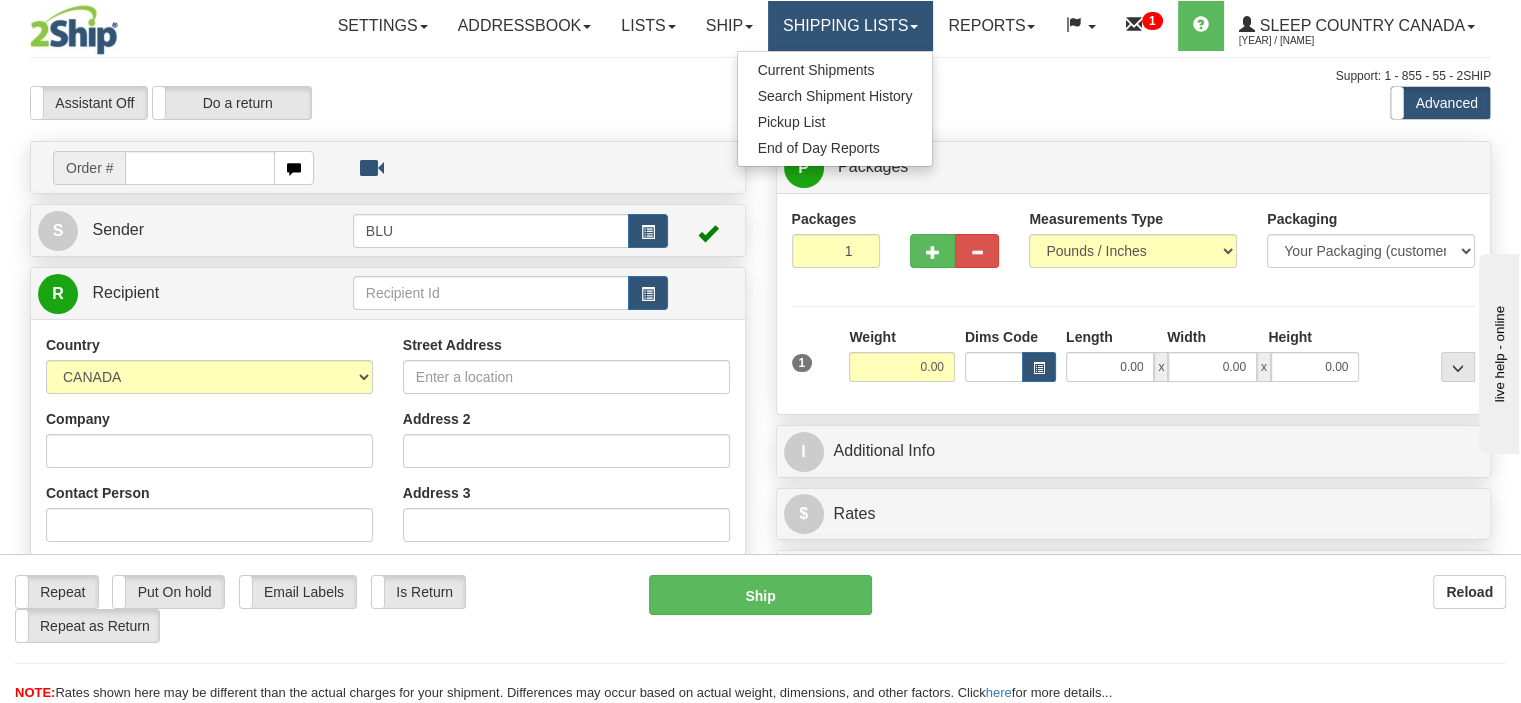 scroll, scrollTop: 0, scrollLeft: 0, axis: both 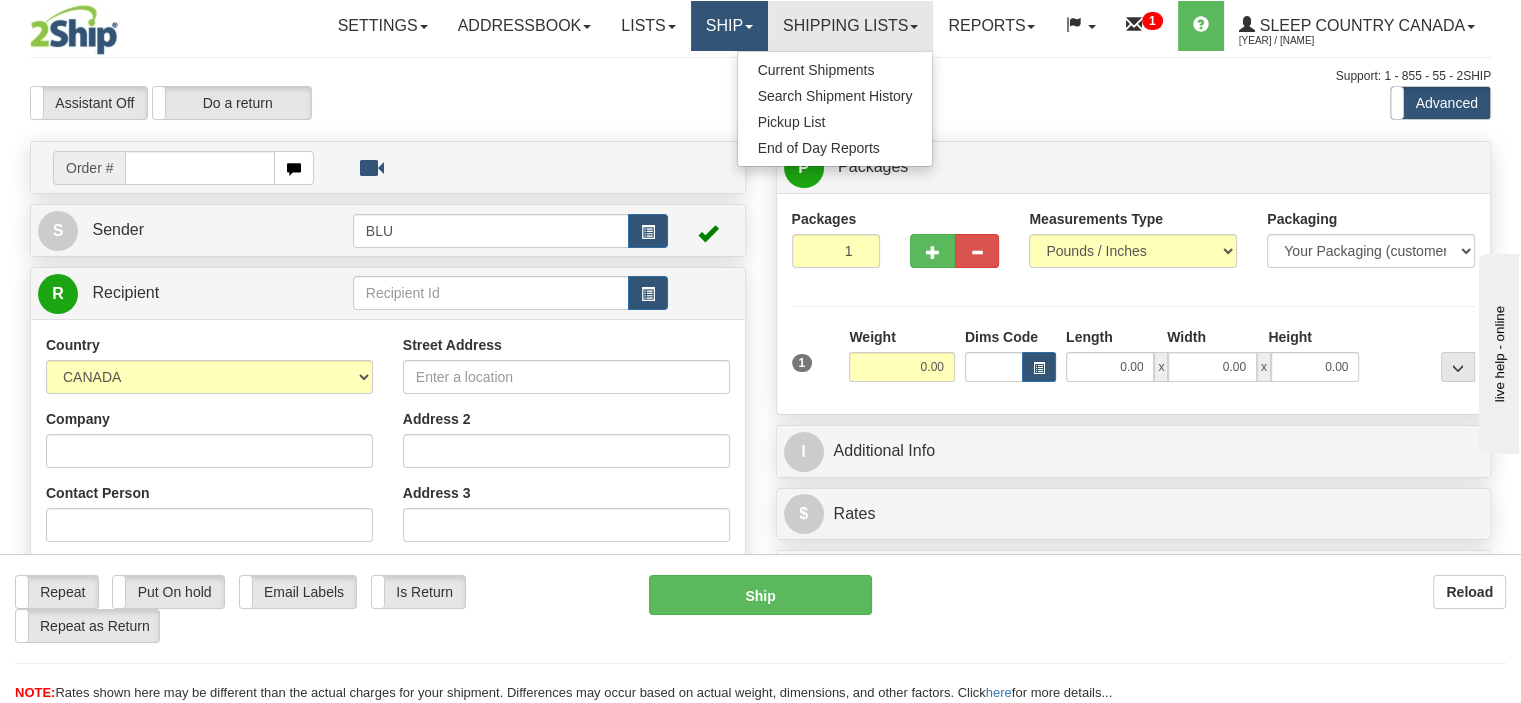 click on "Ship" at bounding box center (729, 26) 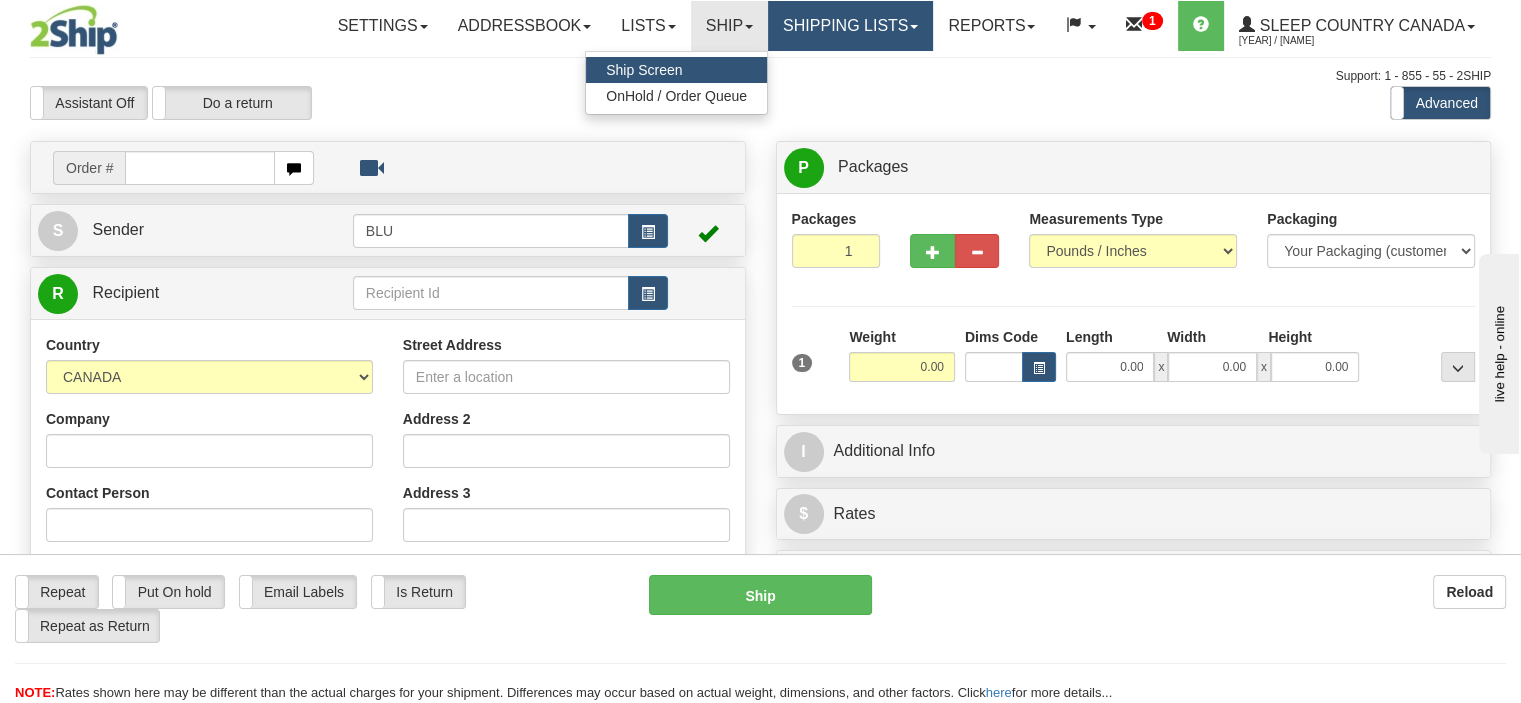 click on "Shipping lists" at bounding box center (850, 26) 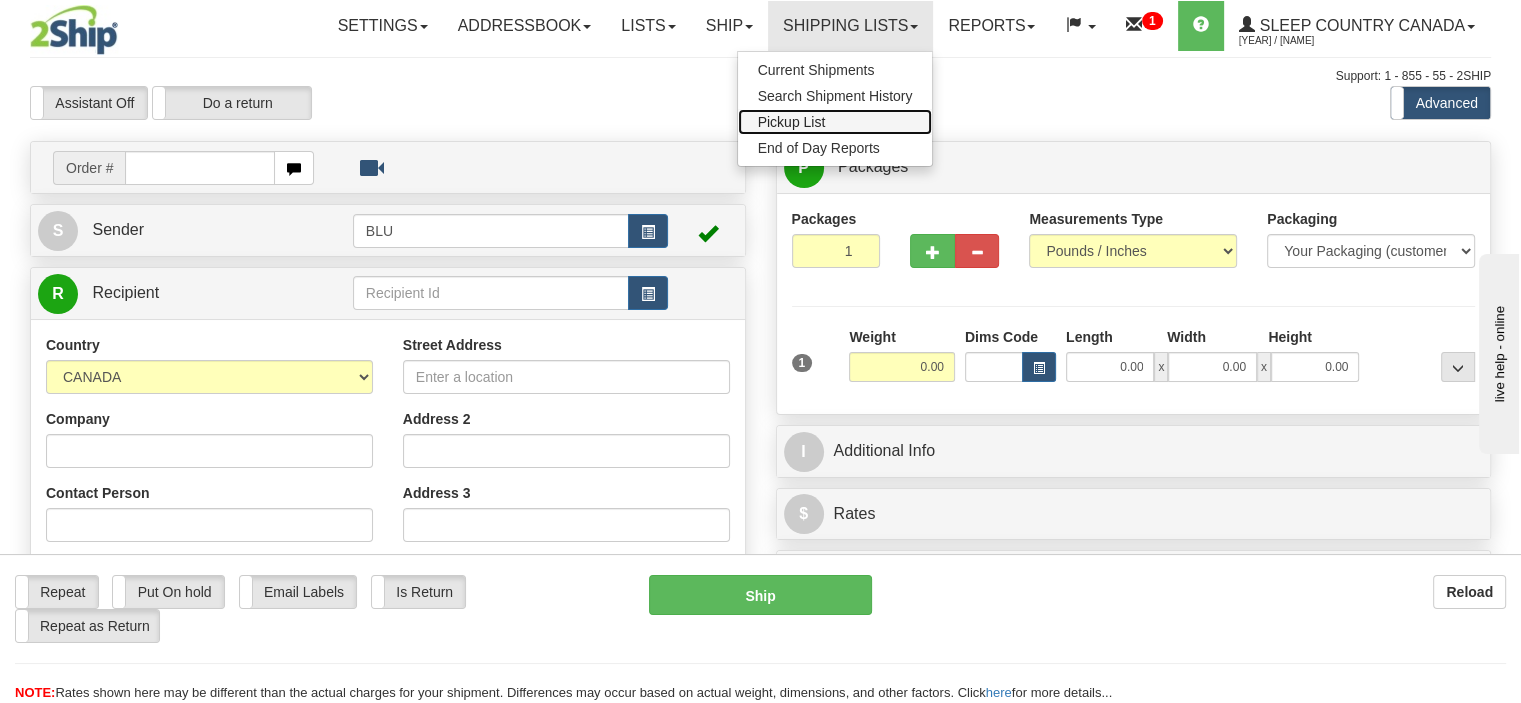 click on "Pickup List" at bounding box center [792, 122] 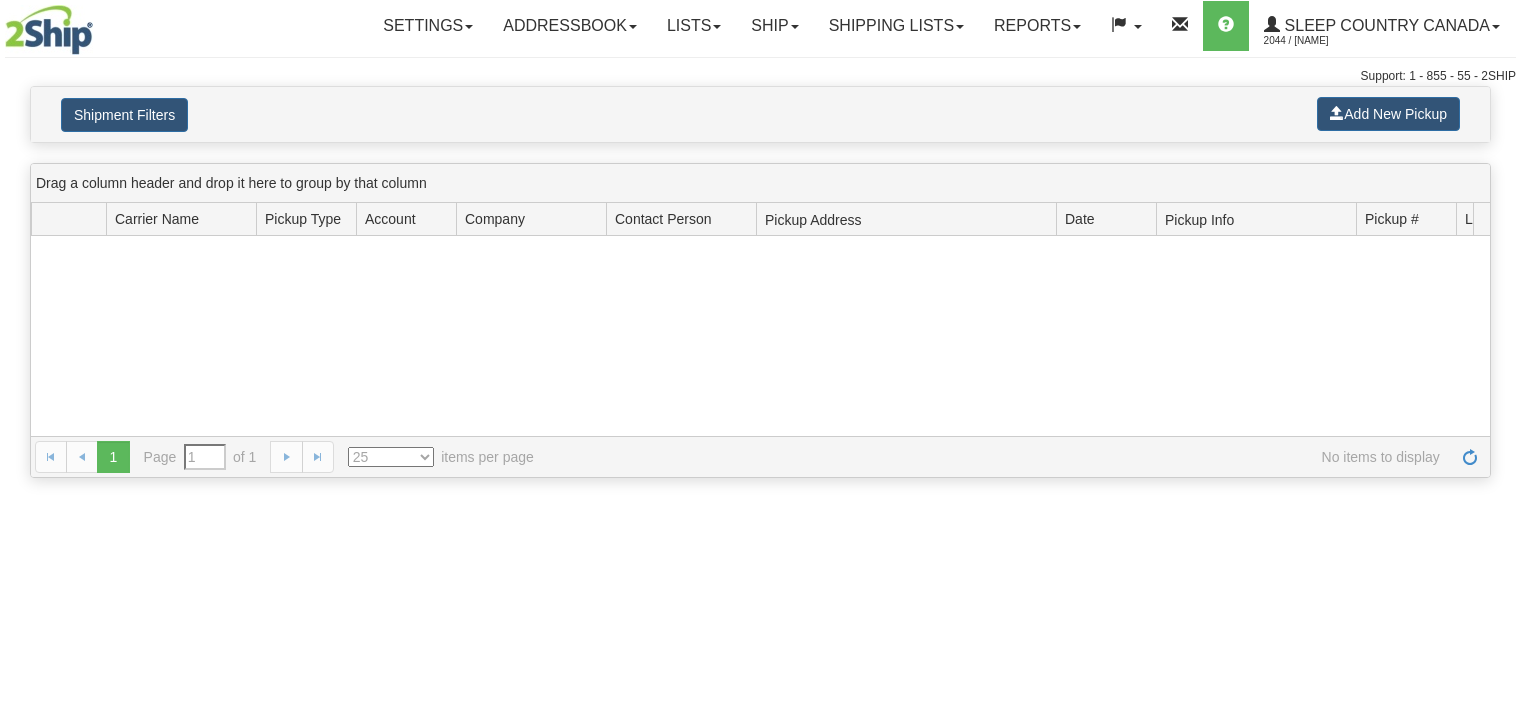 scroll, scrollTop: 0, scrollLeft: 0, axis: both 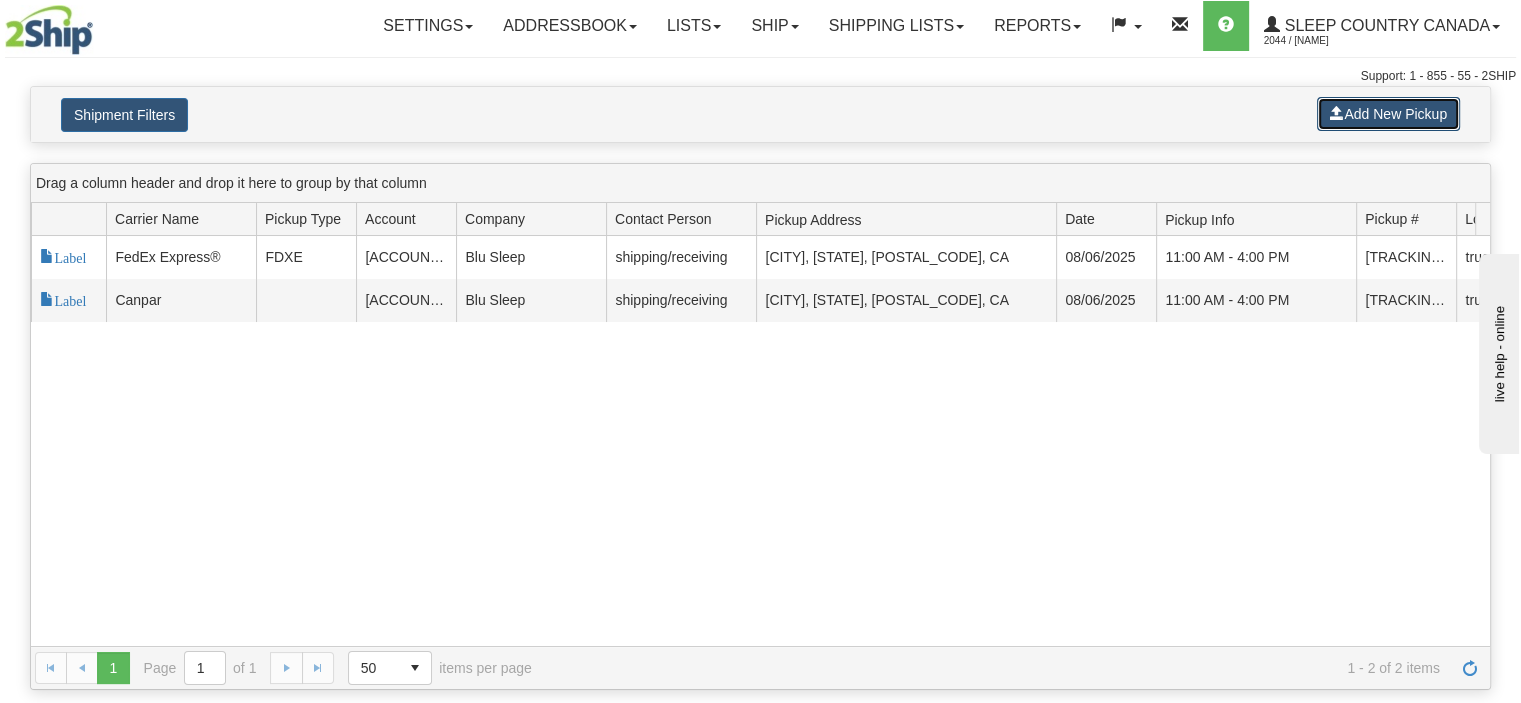 click on "Add New Pickup" at bounding box center (1388, 114) 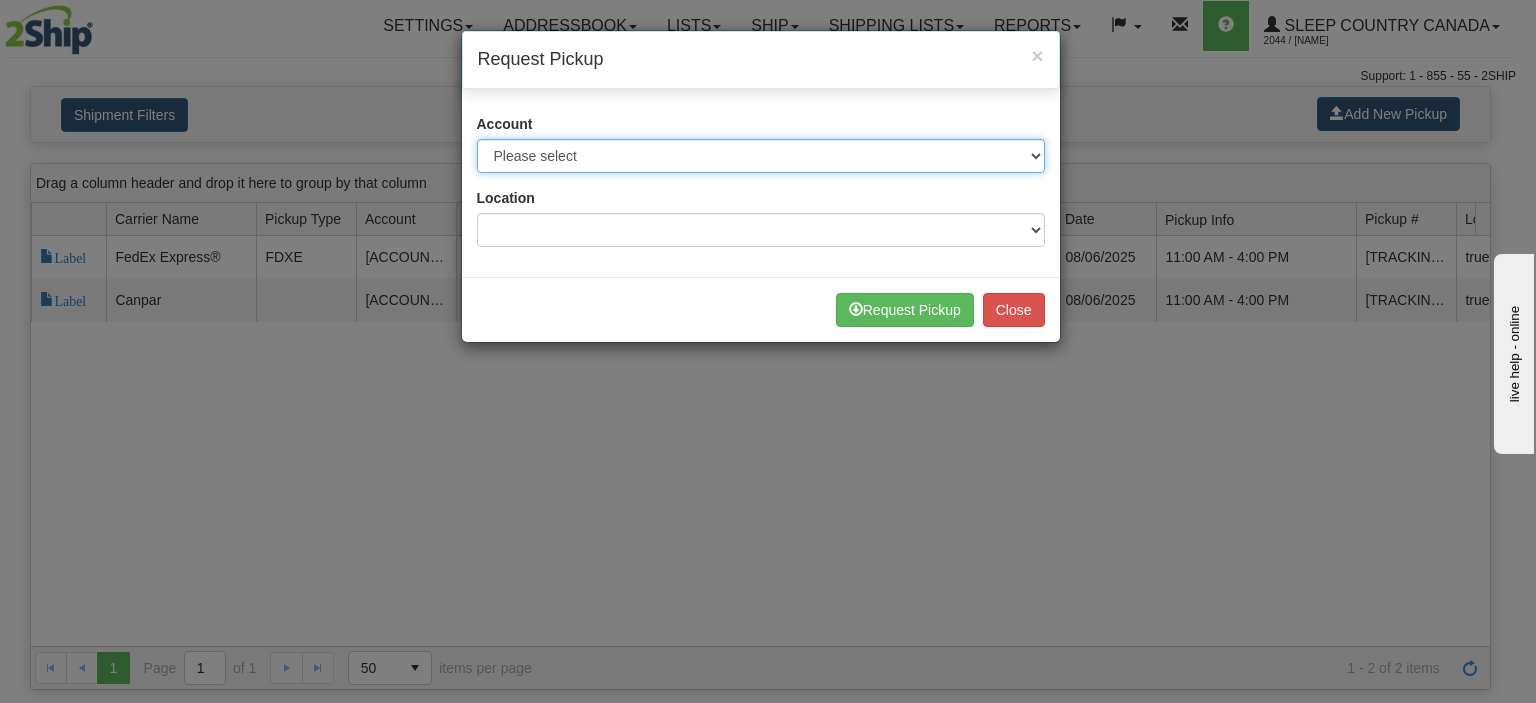 click on "Please select   Canpar - [ACCOUNT_NUMBER] (Canpar [ACCOUNT_NUMBER]) FedEx Express® - [ACCOUNT_NUMBER] (Fedex BLU) Purolator - [ACCOUNT_NUMBER] (Purolator Sleep Country)" at bounding box center (761, 156) 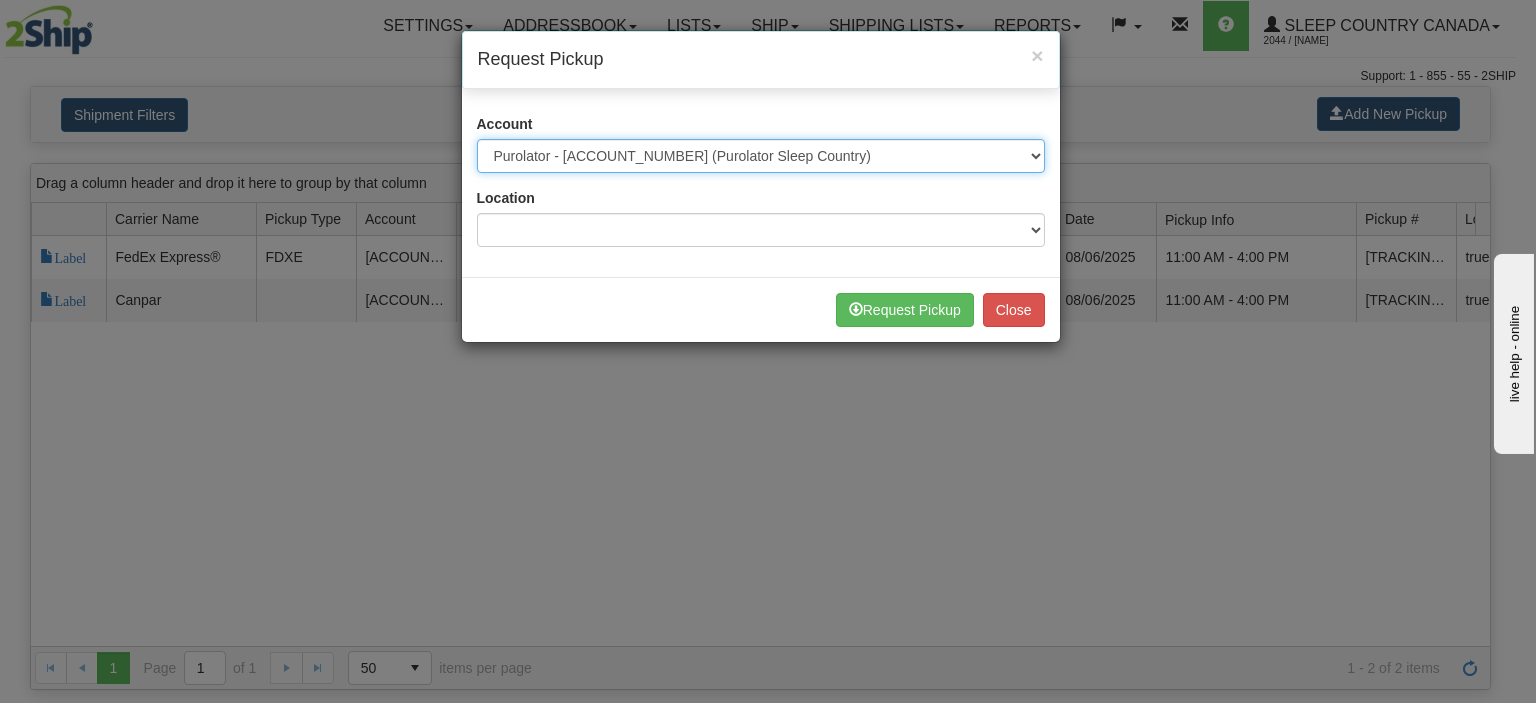 click on "Please select   Canpar - [ACCOUNT_NUMBER] (Canpar [ACCOUNT_NUMBER]) FedEx Express® - [ACCOUNT_NUMBER] (Fedex BLU) Purolator - [ACCOUNT_NUMBER] (Purolator Sleep Country)" at bounding box center (761, 156) 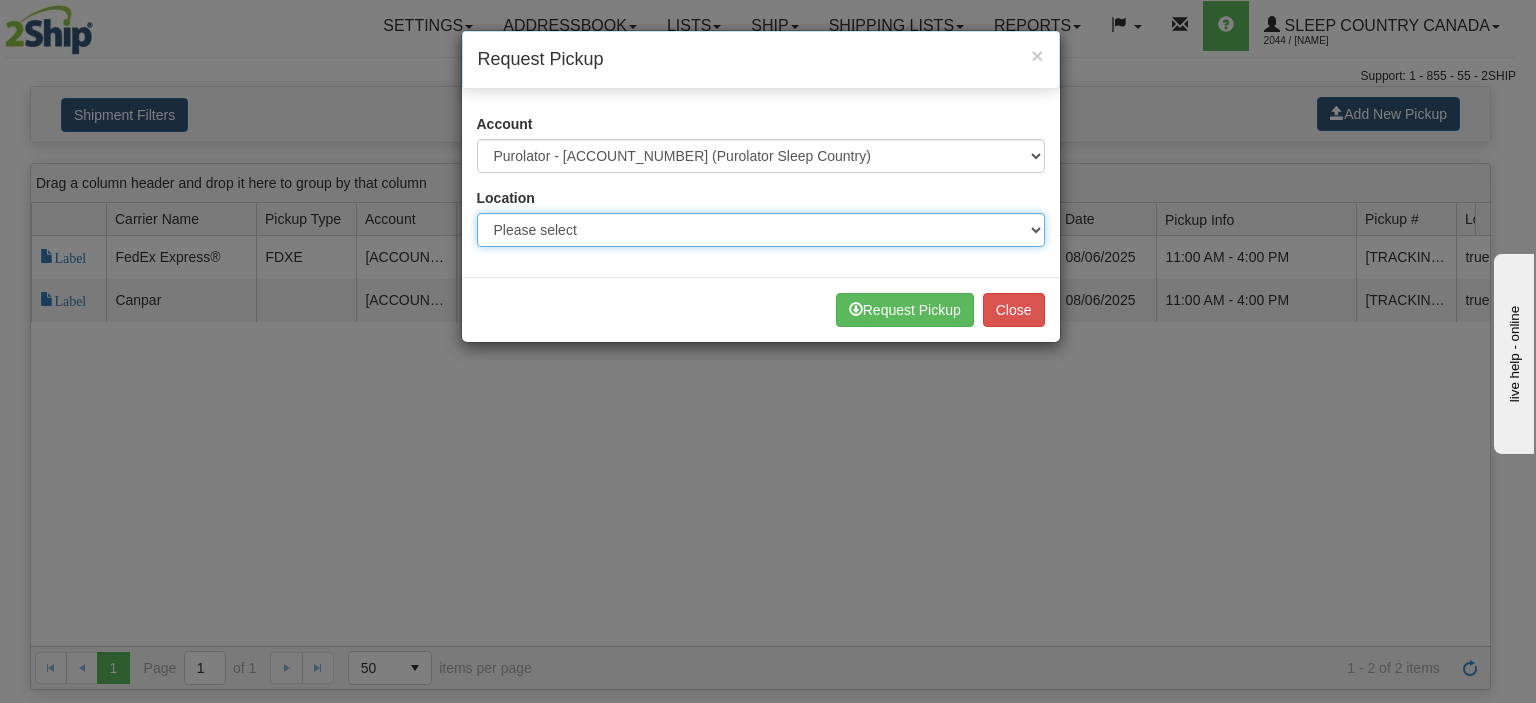 click on "Please select 300 390 90 901 902 91 914 915 916 917 92 921 922 93 94 95 96 97 98 BECO BEDDN BLU CASPC CATH COMO DORIN DUVET END FASUS HUSHB HUSHD IMRU JASZ JERTE LUINC MAJIN MONA National Focus Distribution Inc NEXE Old Toronto DC ORTH PRIMU REFF SHEEX SINCA SLE SSNOW SUP TUCK XCELL" at bounding box center [761, 230] 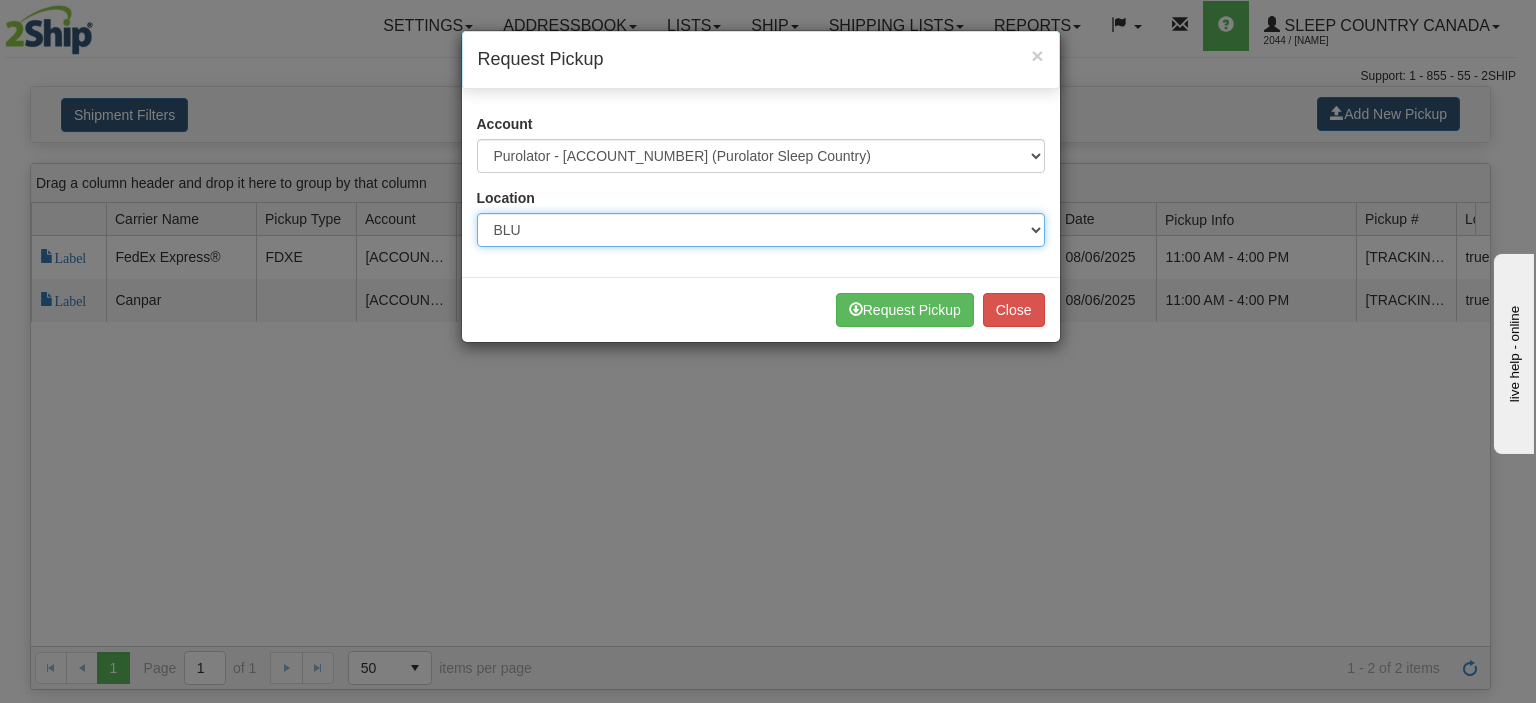 click on "Please select 300 390 90 901 902 91 914 915 916 917 92 921 922 93 94 95 96 97 98 BECO BEDDN BLU CASPC CATH COMO DORIN DUVET END FASUS HUSHB HUSHD IMRU JASZ JERTE LUINC MAJIN MONA National Focus Distribution Inc NEXE Old Toronto DC ORTH PRIMU REFF SHEEX SINCA SLE SSNOW SUP TUCK XCELL" at bounding box center (761, 230) 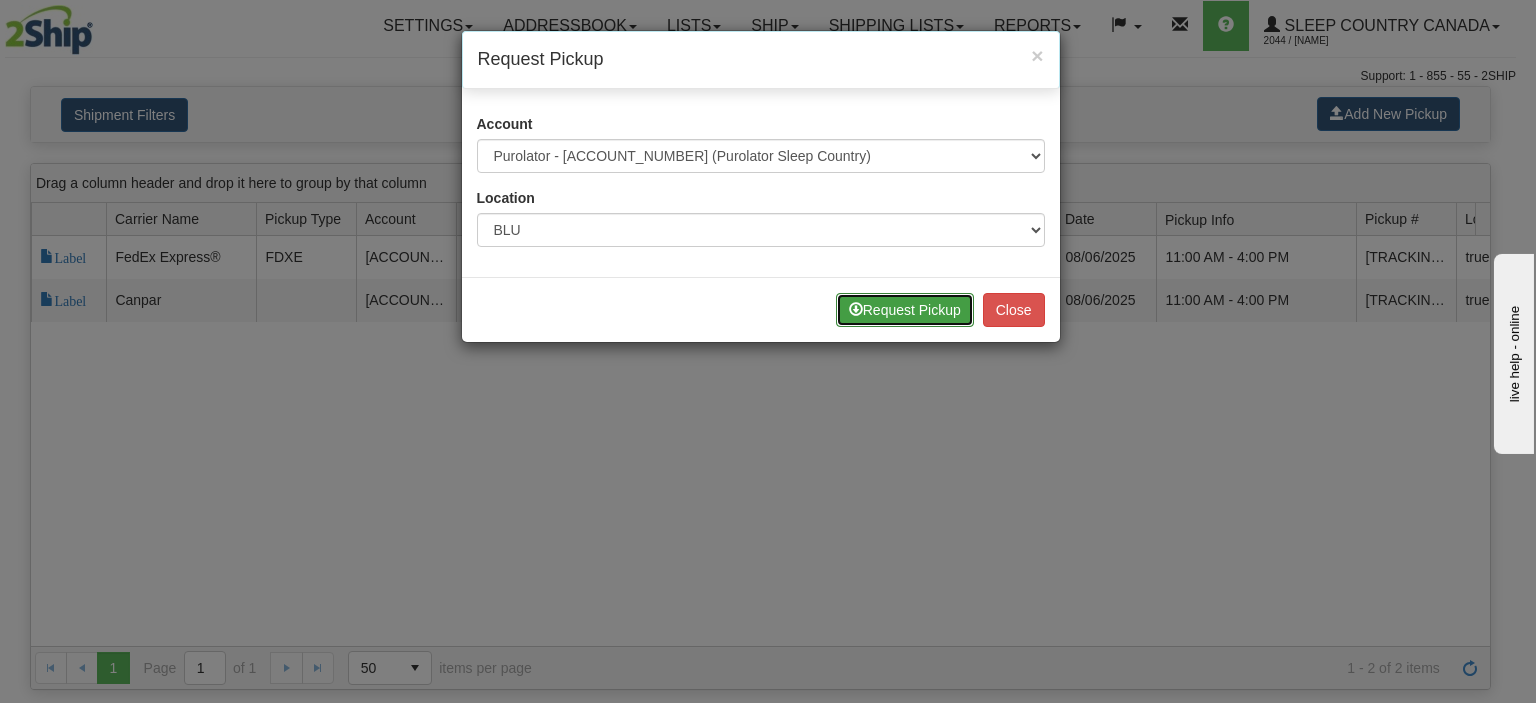 click on "Request Pickup" at bounding box center [905, 310] 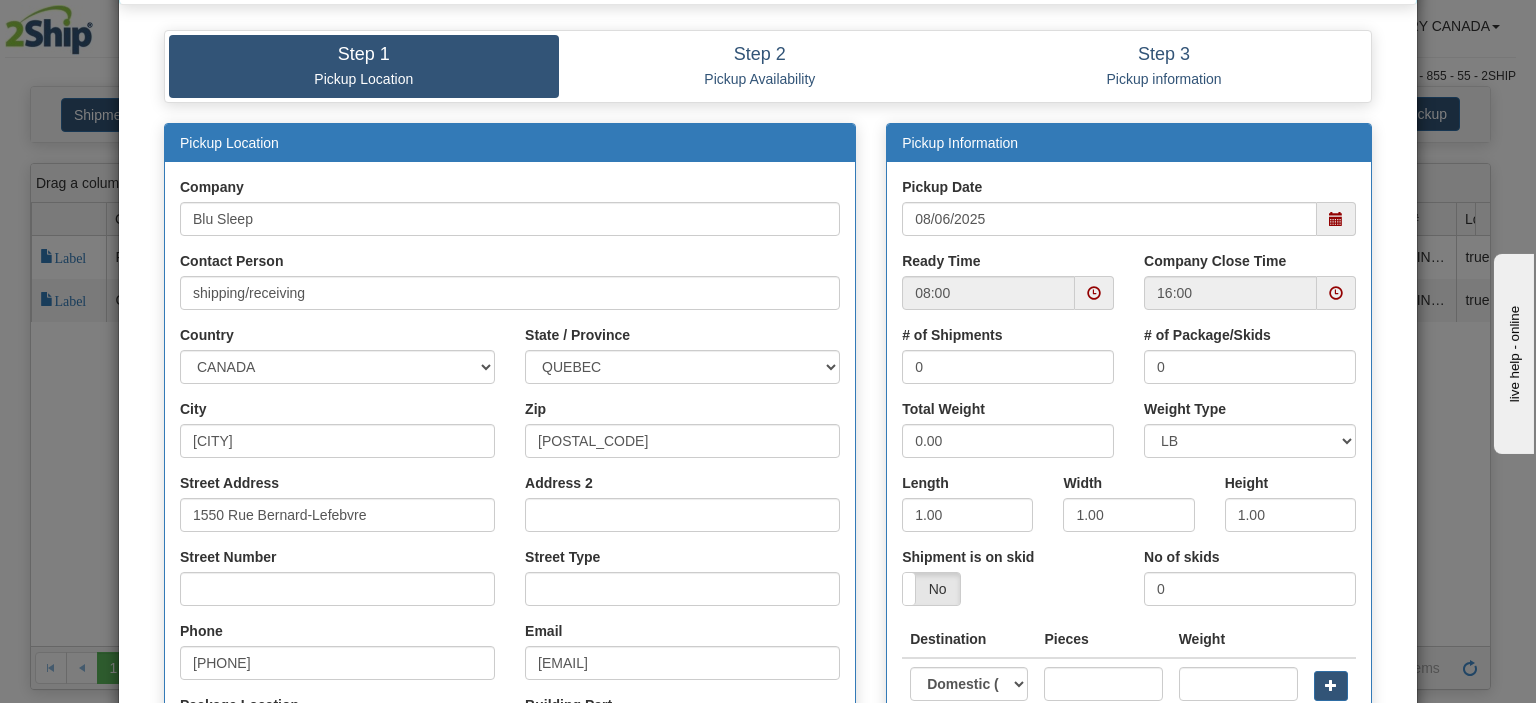 scroll, scrollTop: 200, scrollLeft: 0, axis: vertical 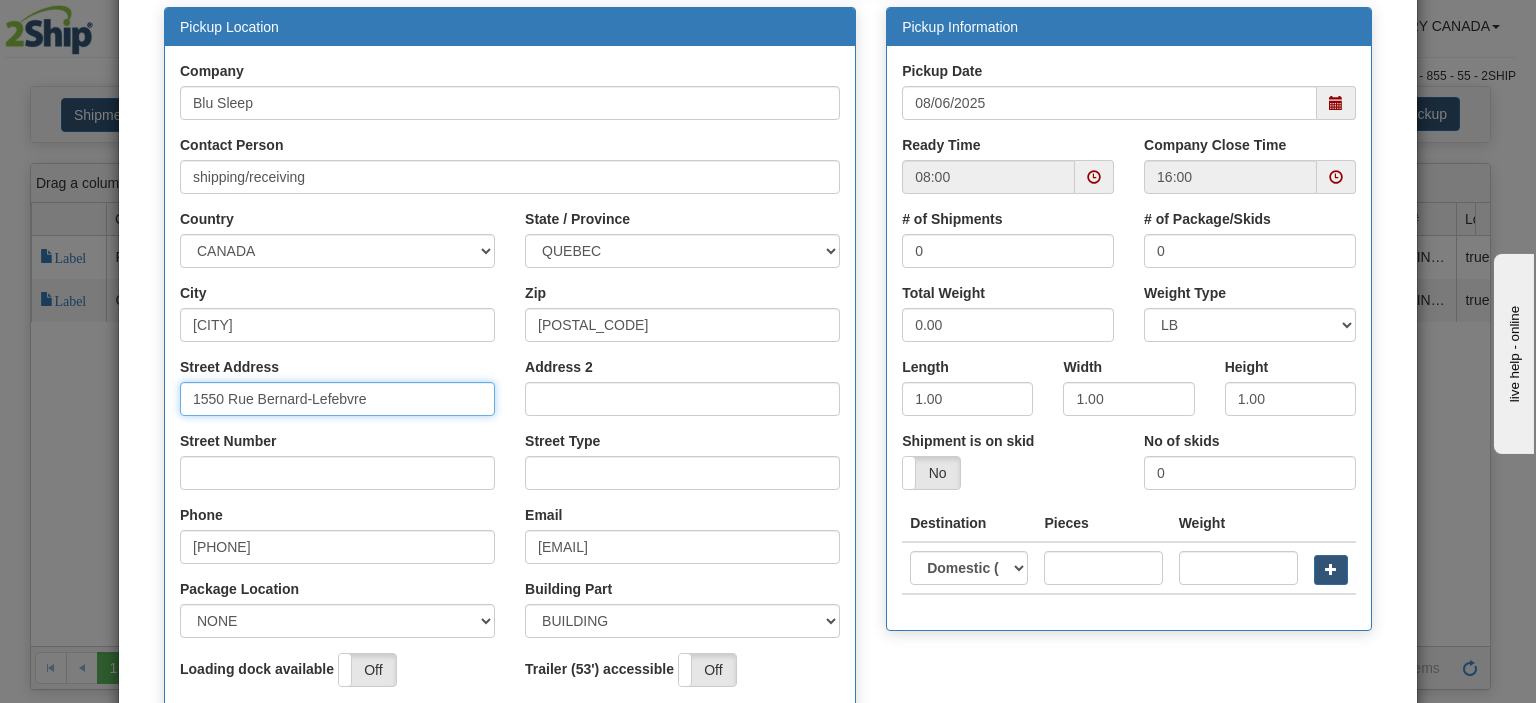 drag, startPoint x: 384, startPoint y: 395, endPoint x: 40, endPoint y: 391, distance: 344.02325 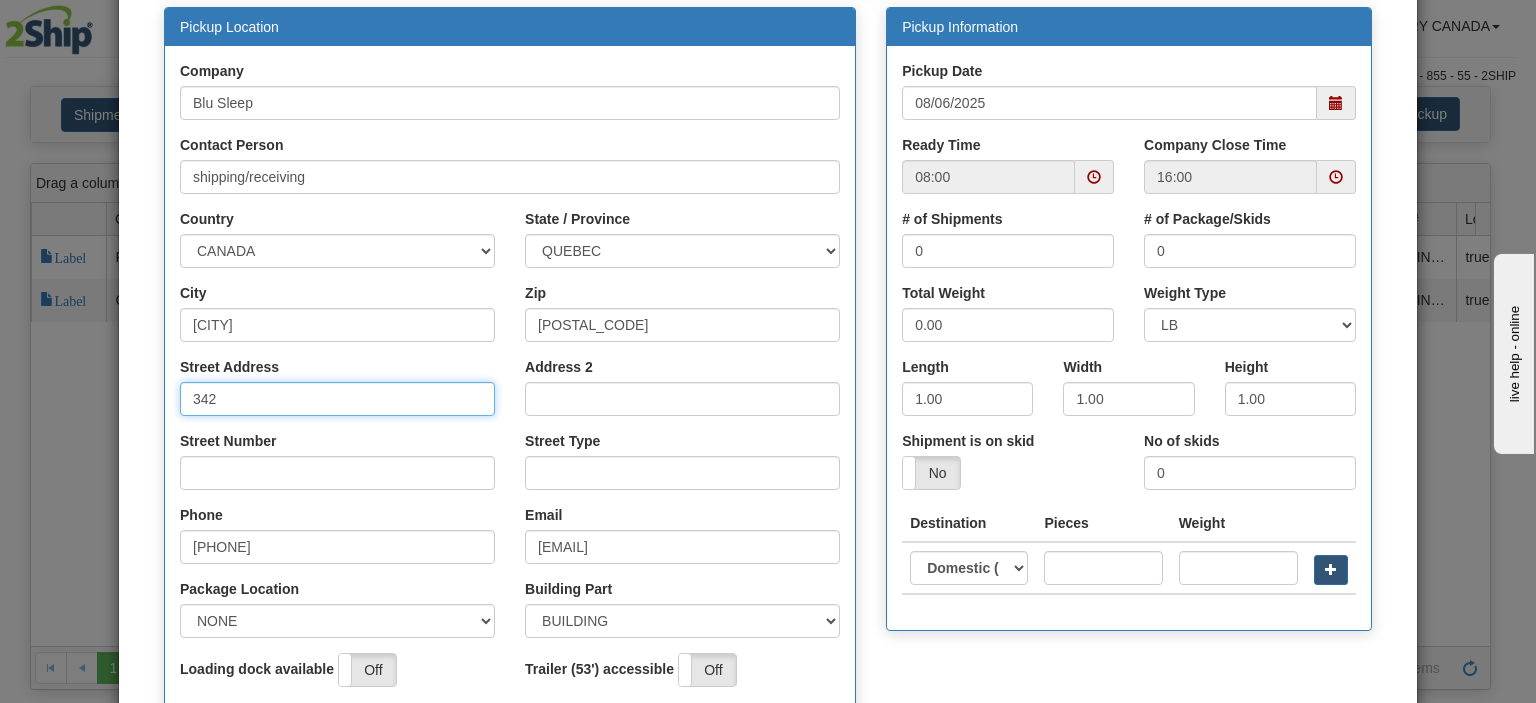 type on "3424 boul. Industriel" 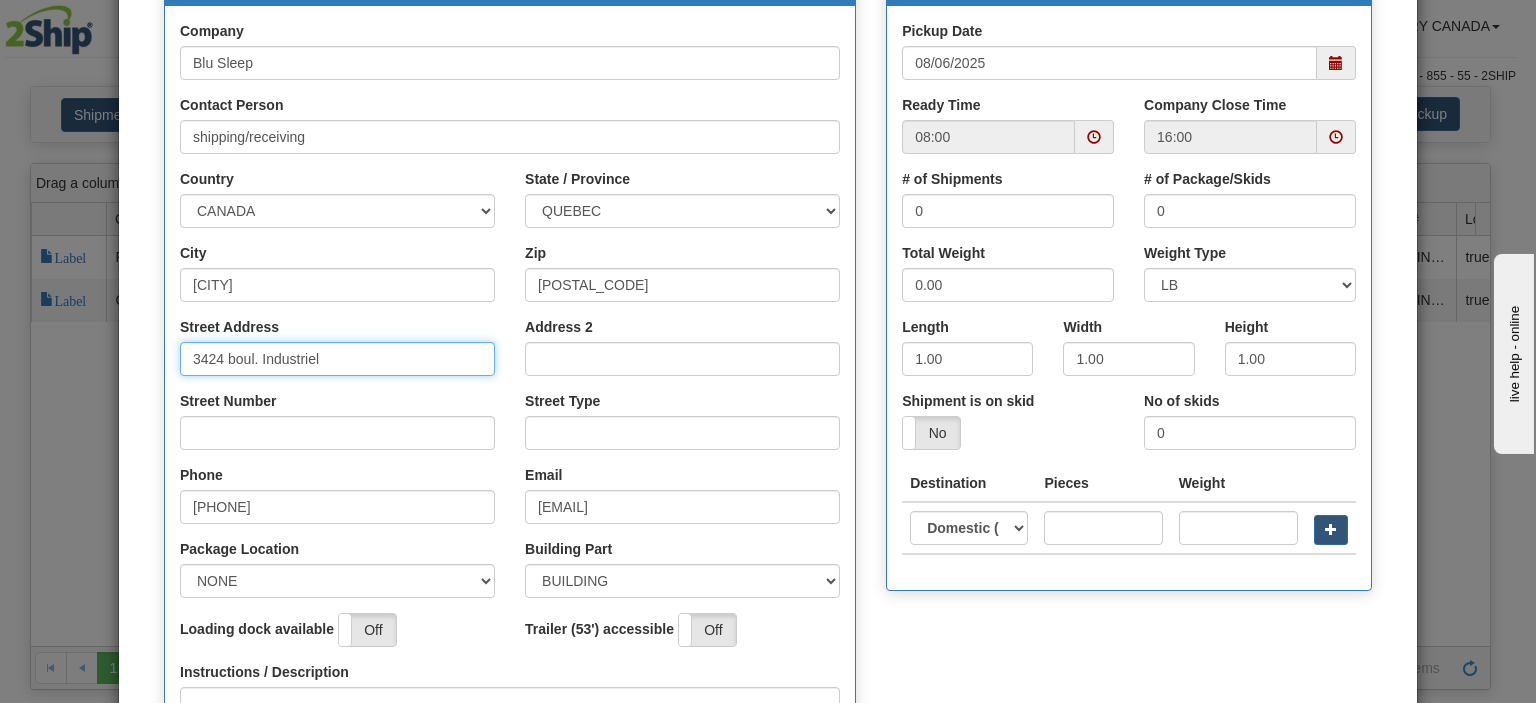 scroll, scrollTop: 300, scrollLeft: 0, axis: vertical 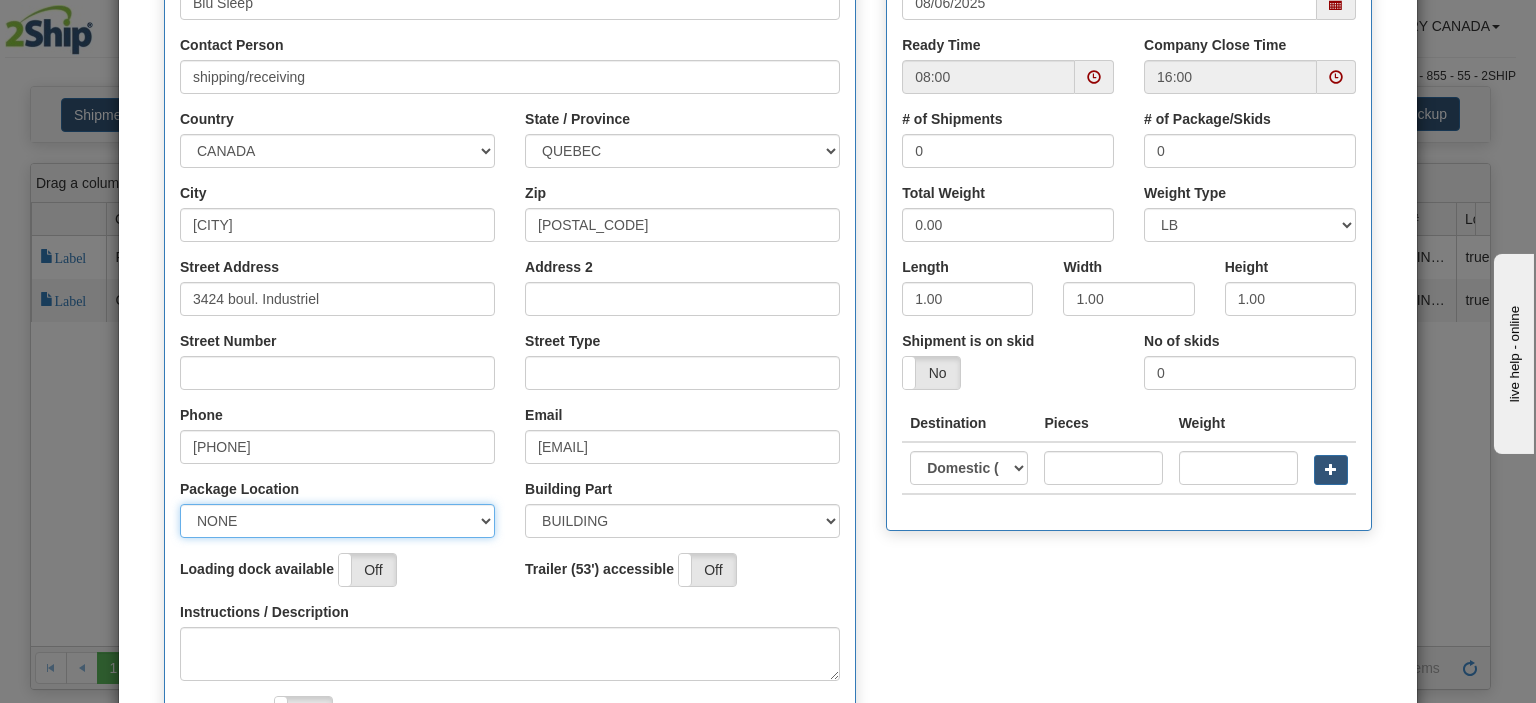 click on "NONE
FRONT
REAR
SIDE" at bounding box center [337, 521] 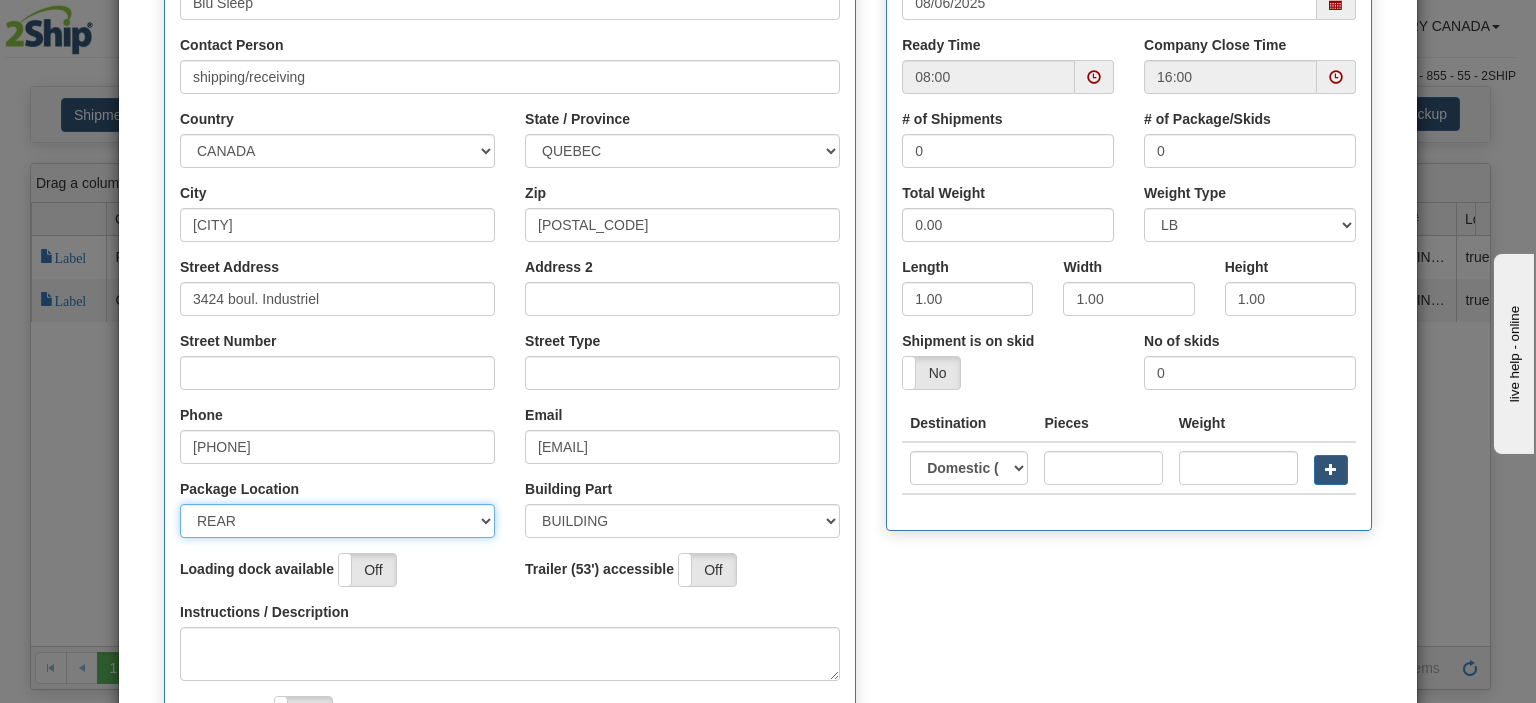 click on "NONE
FRONT
REAR
SIDE" at bounding box center (337, 521) 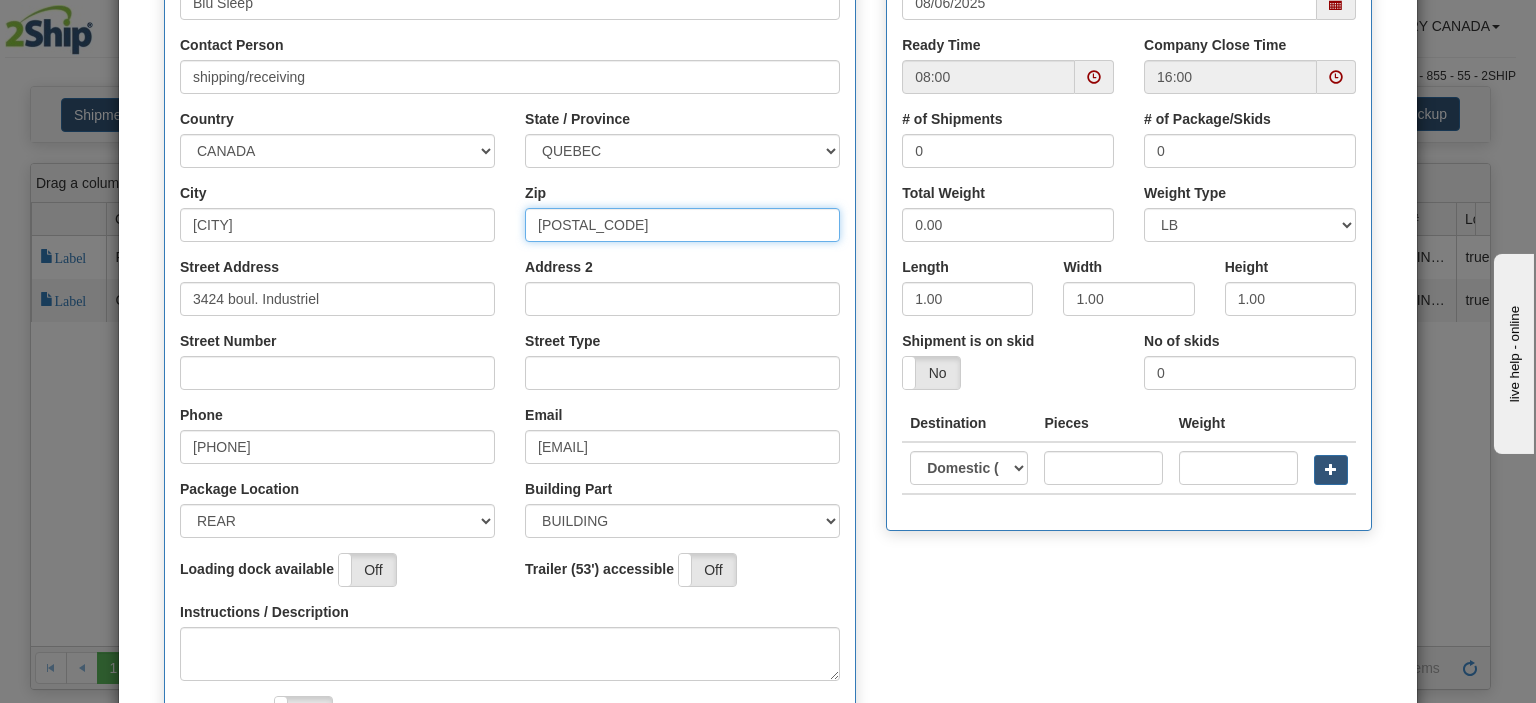 drag, startPoint x: 655, startPoint y: 213, endPoint x: 552, endPoint y: 224, distance: 103.58572 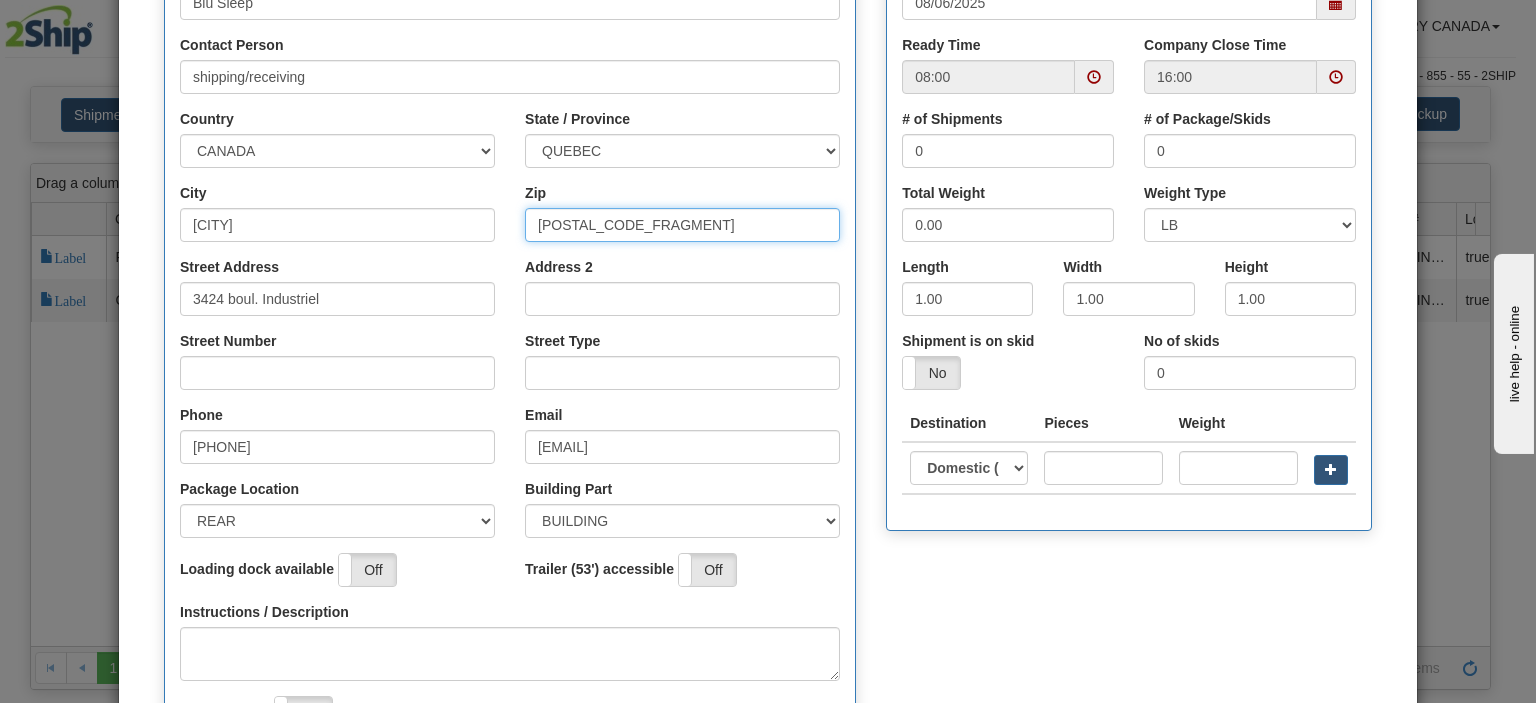 type on "[POSTAL_CODE]" 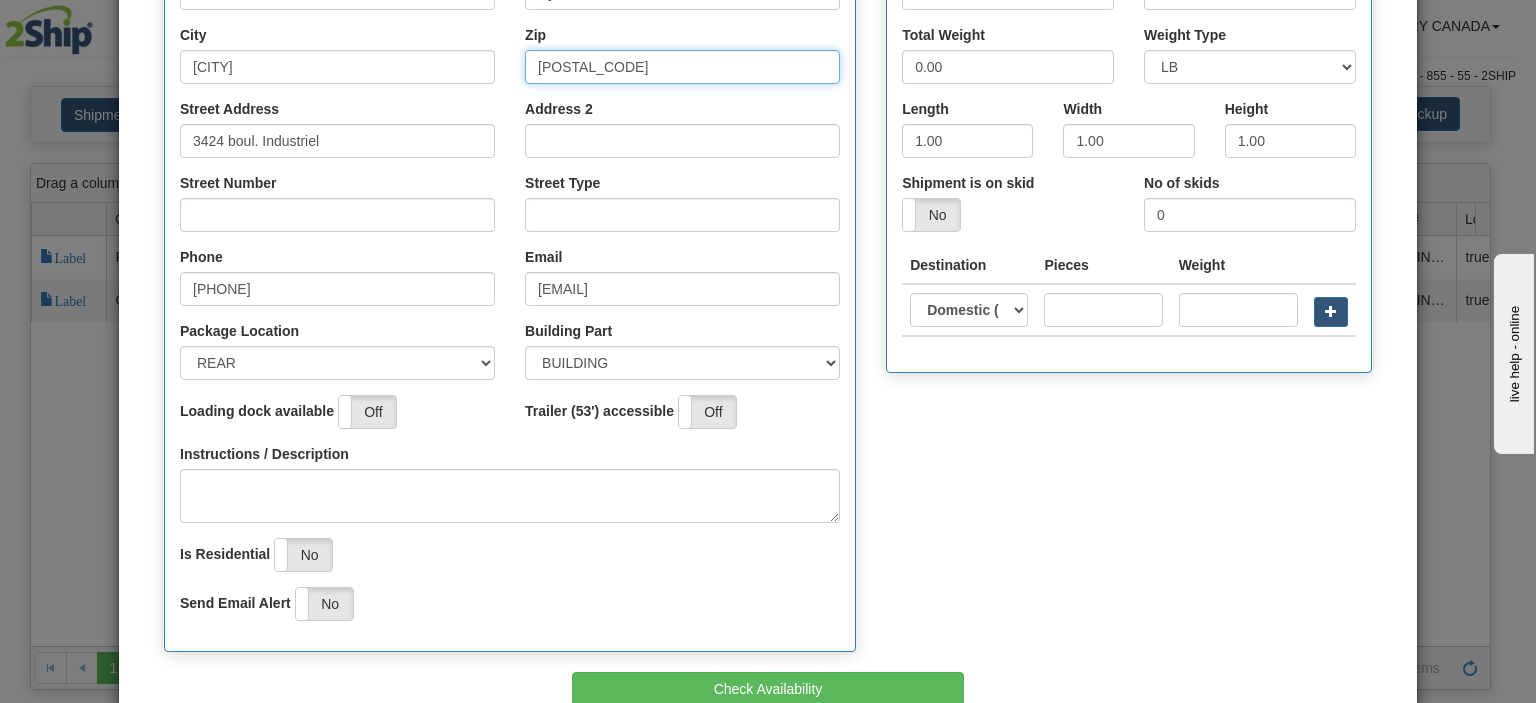 scroll, scrollTop: 500, scrollLeft: 0, axis: vertical 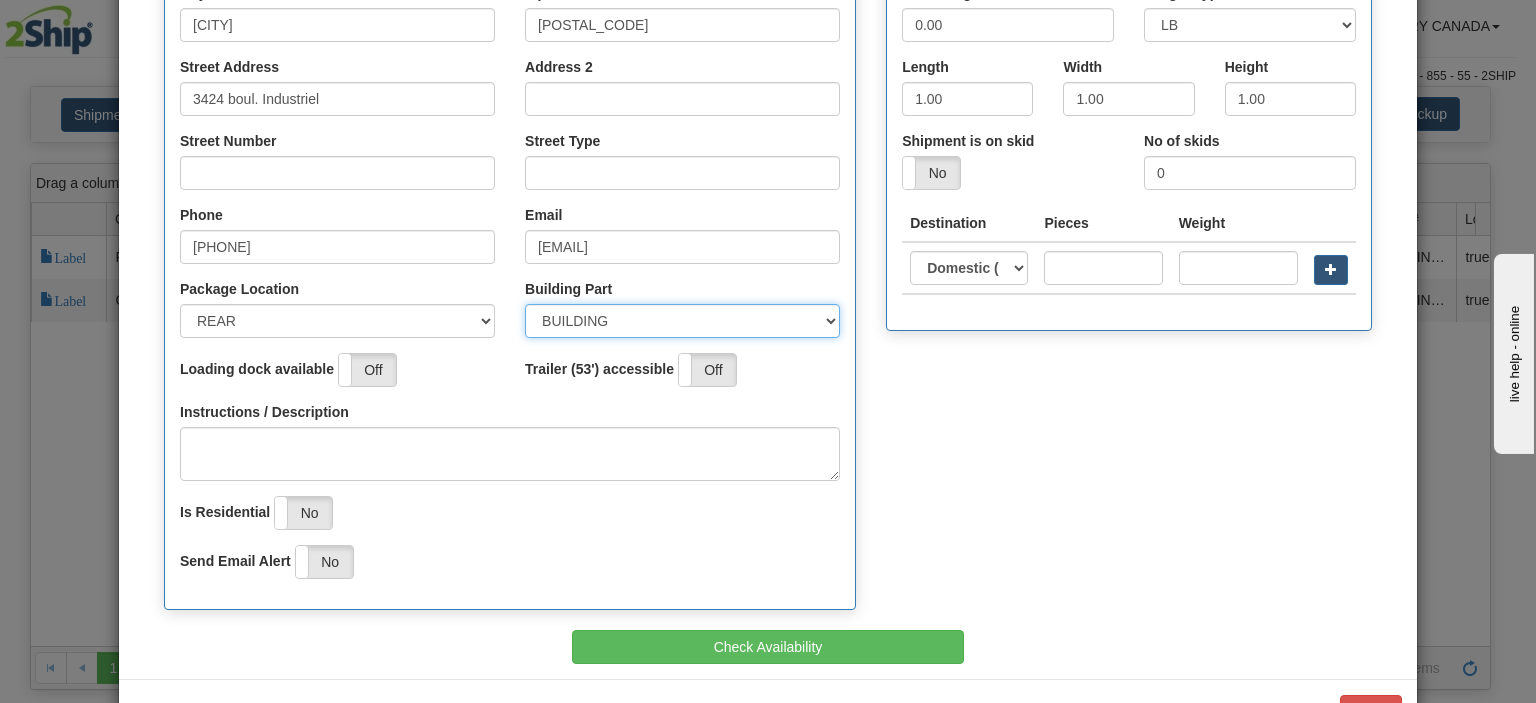 click on "BUILDING
APARTMENT
DEPARTMENT
FLOOR
ROOM
SUITE" at bounding box center (682, 321) 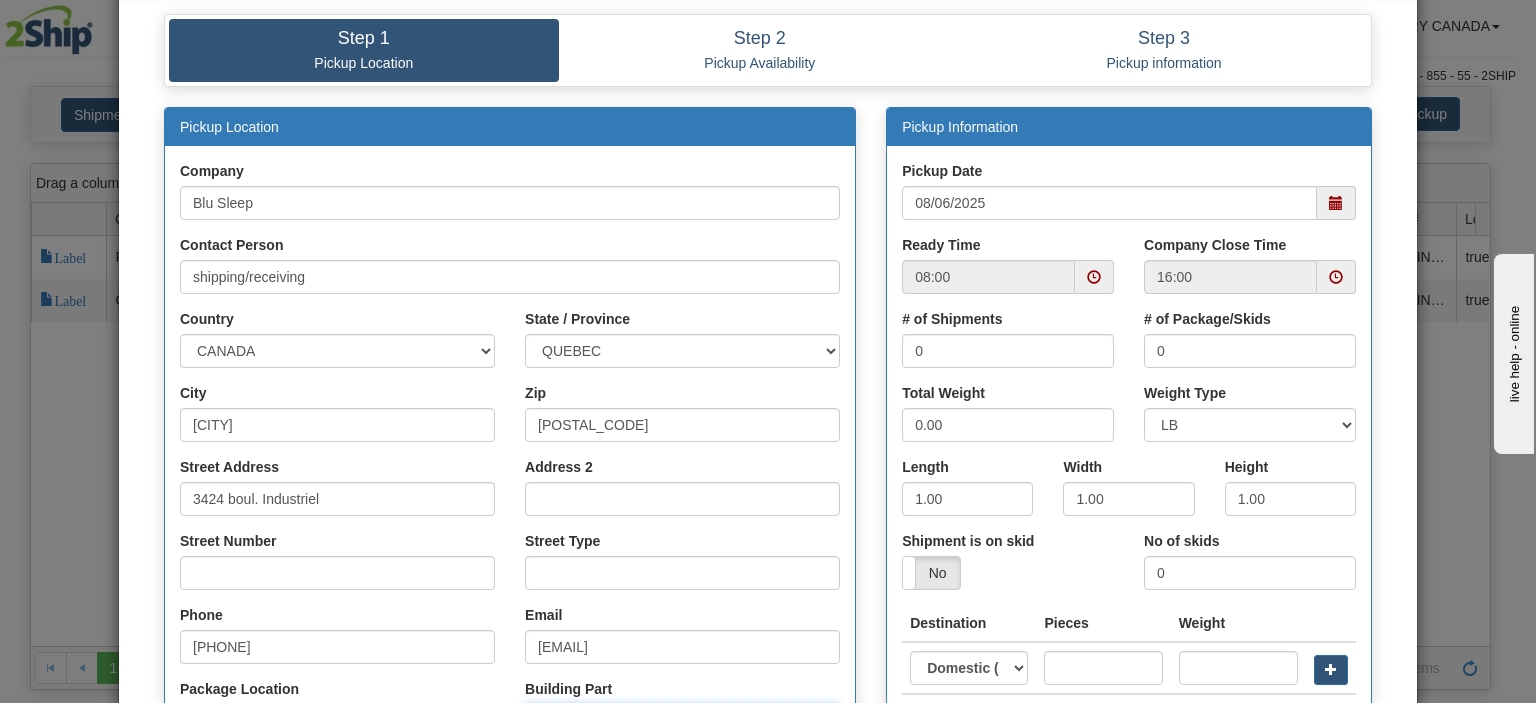 click at bounding box center [1094, 277] 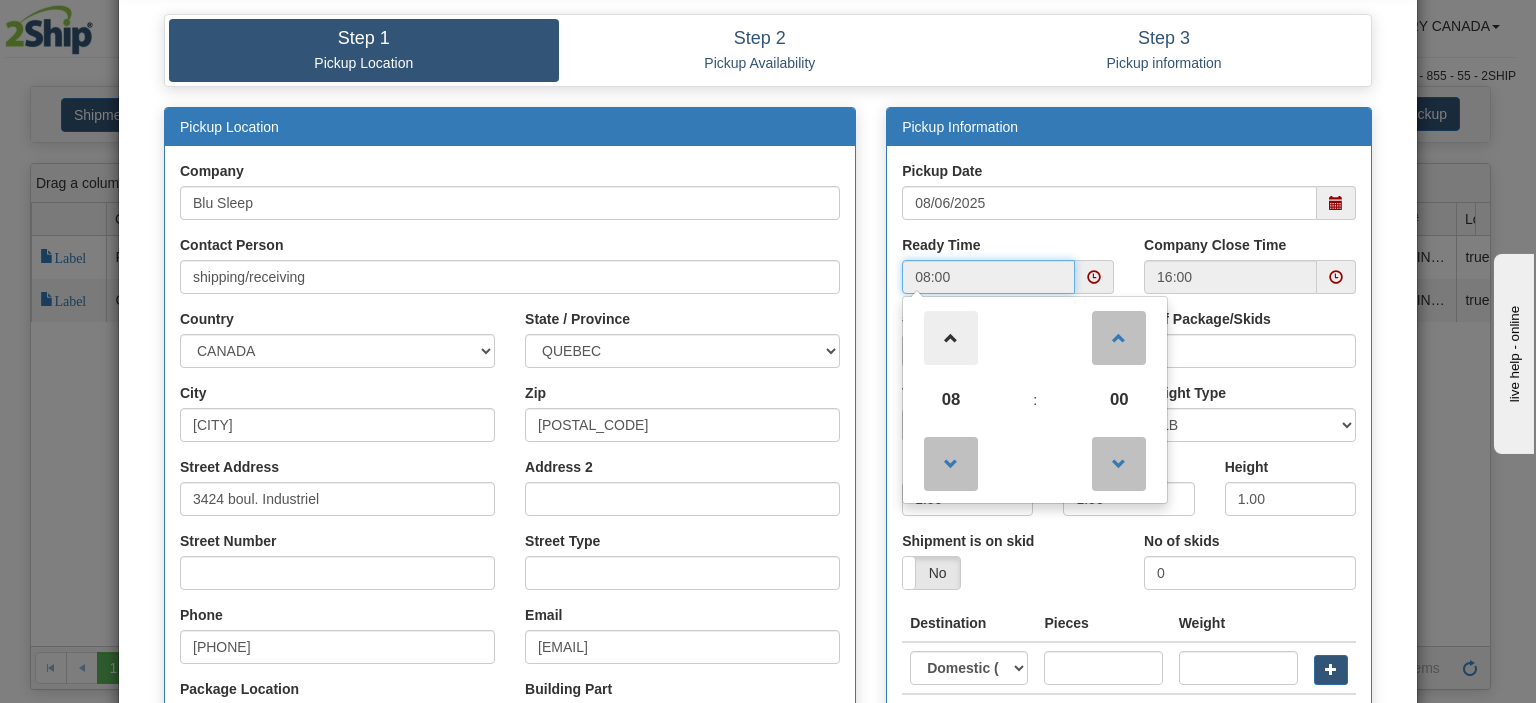 click at bounding box center (951, 338) 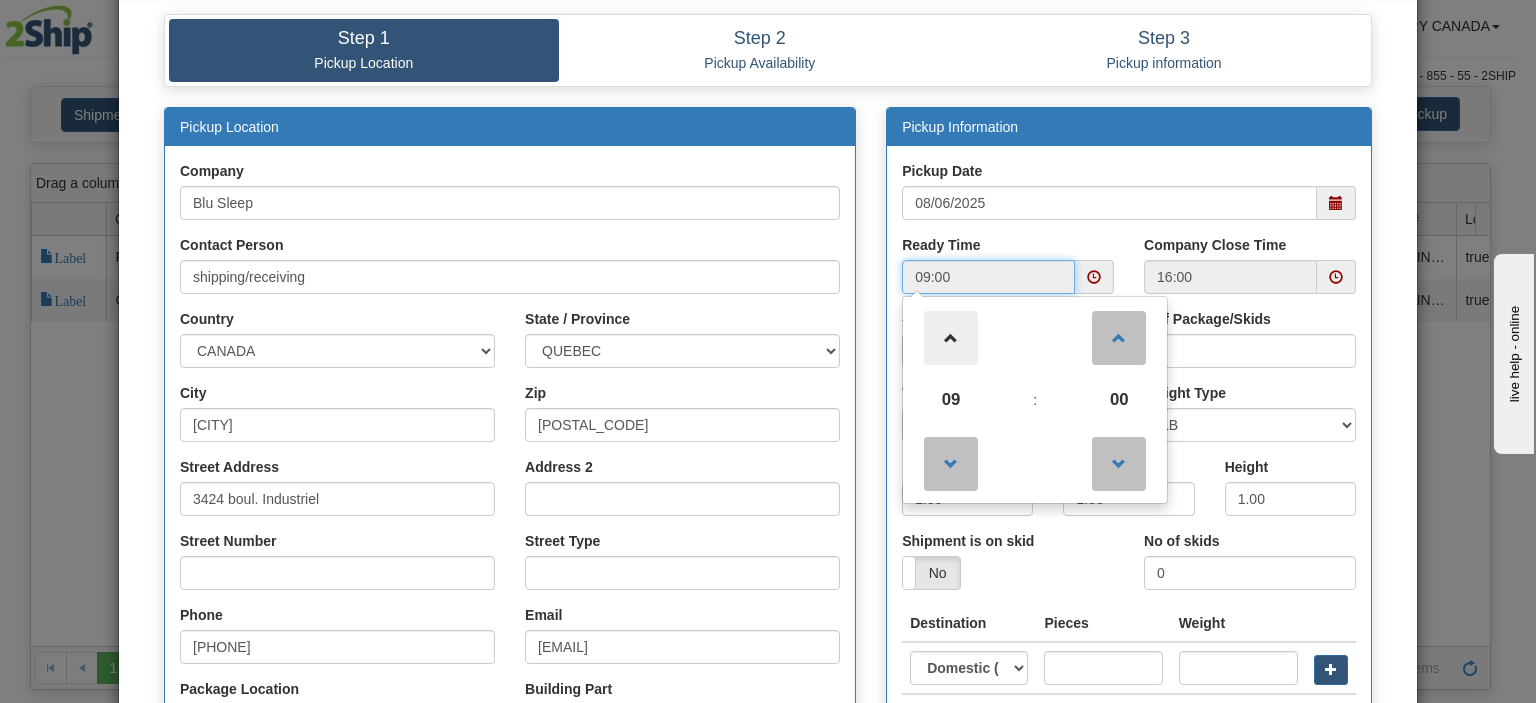 click at bounding box center [951, 338] 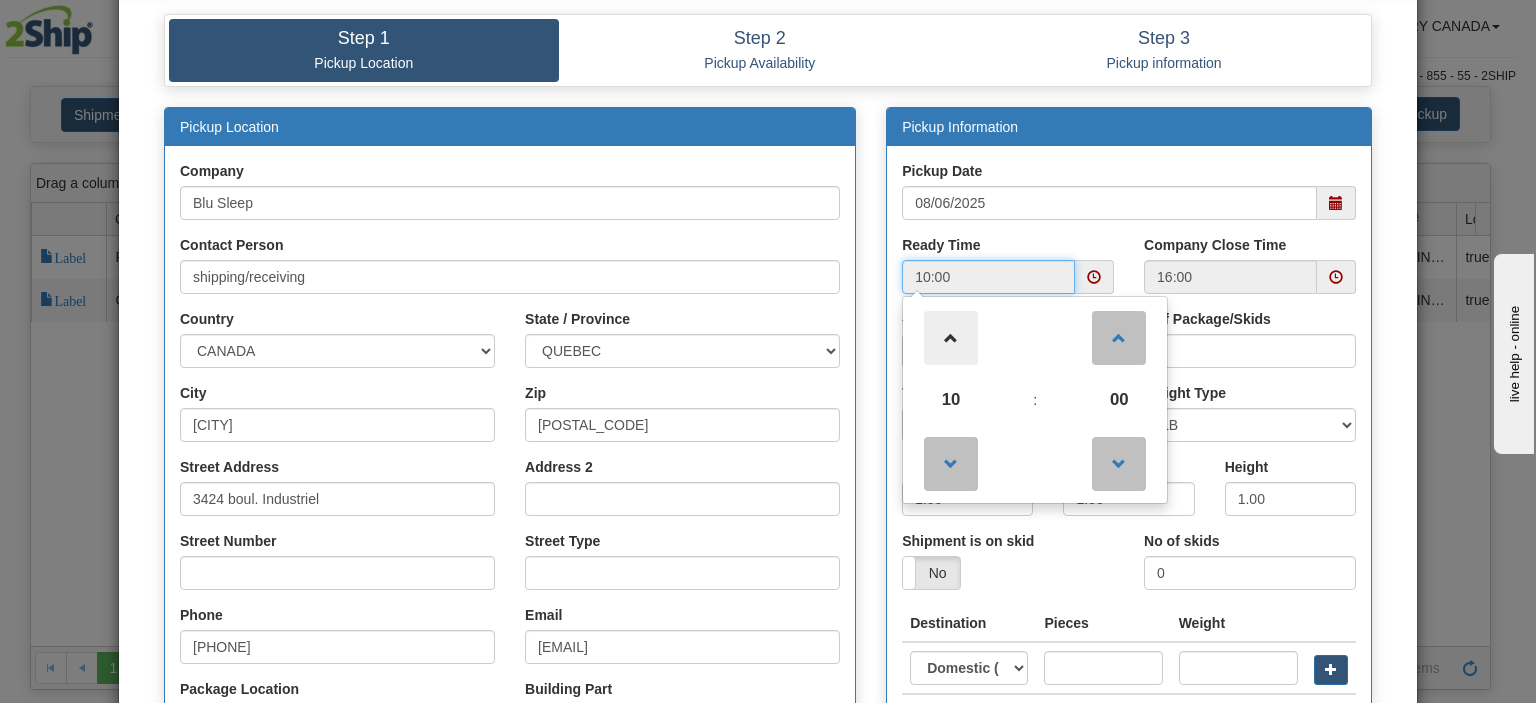 click at bounding box center (951, 338) 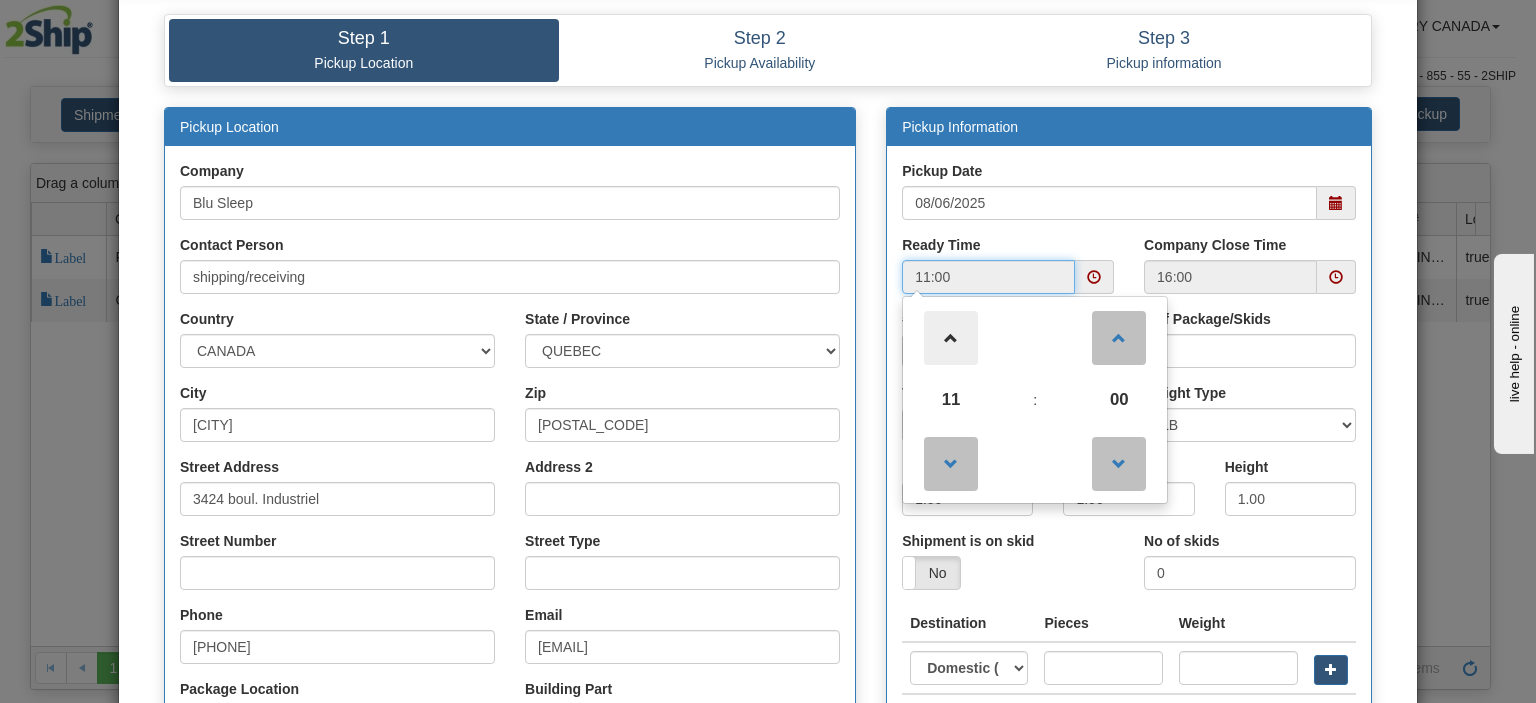 click at bounding box center (951, 338) 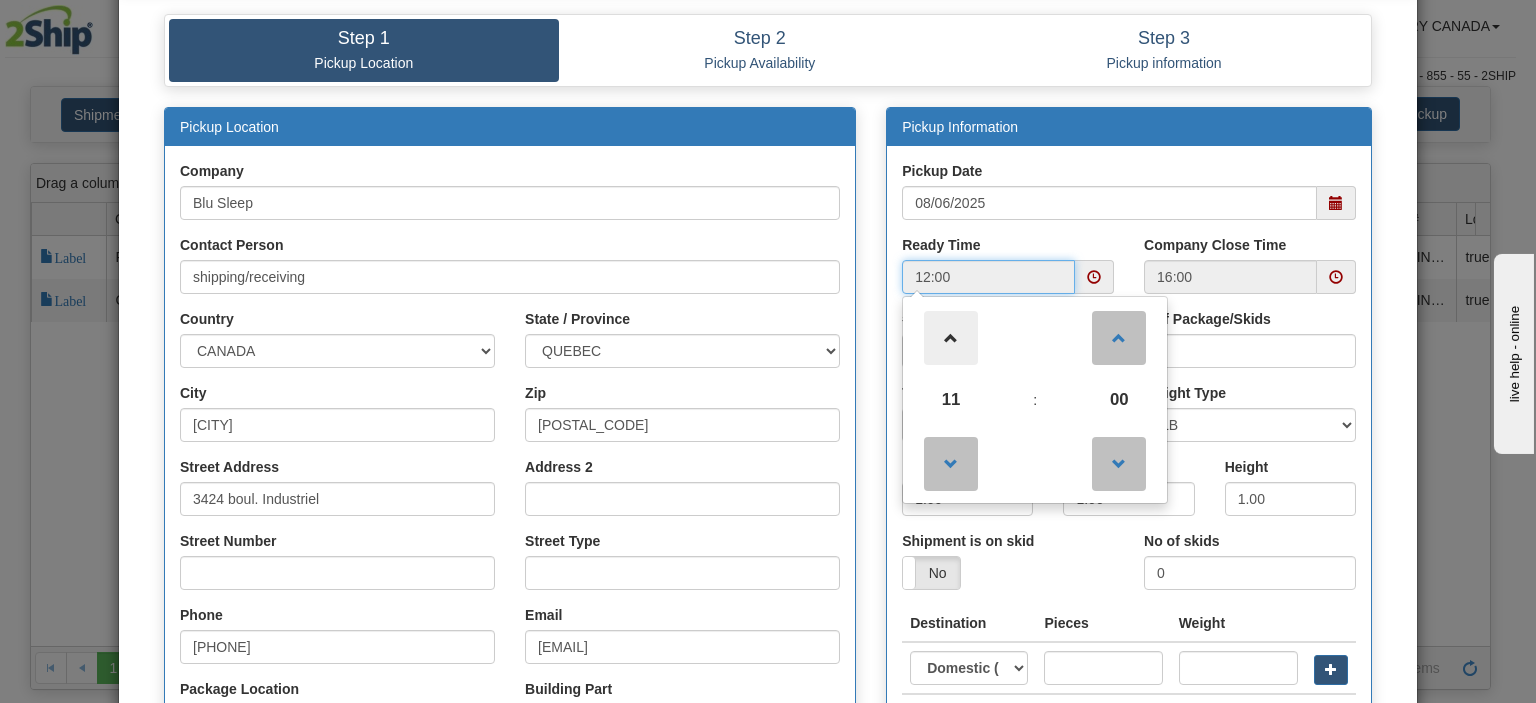 click at bounding box center [951, 338] 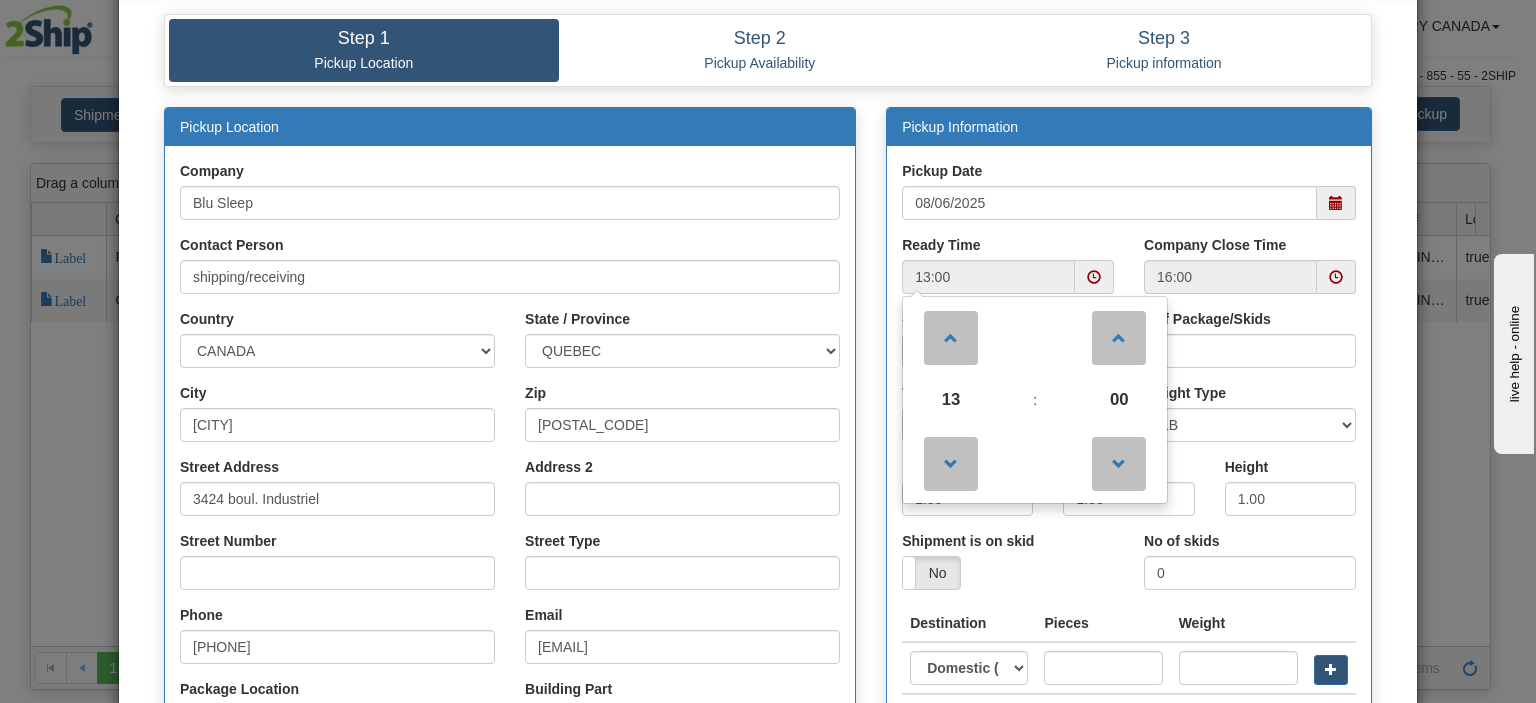 click on "Pickup Date
08/06/2025" at bounding box center [1129, 198] 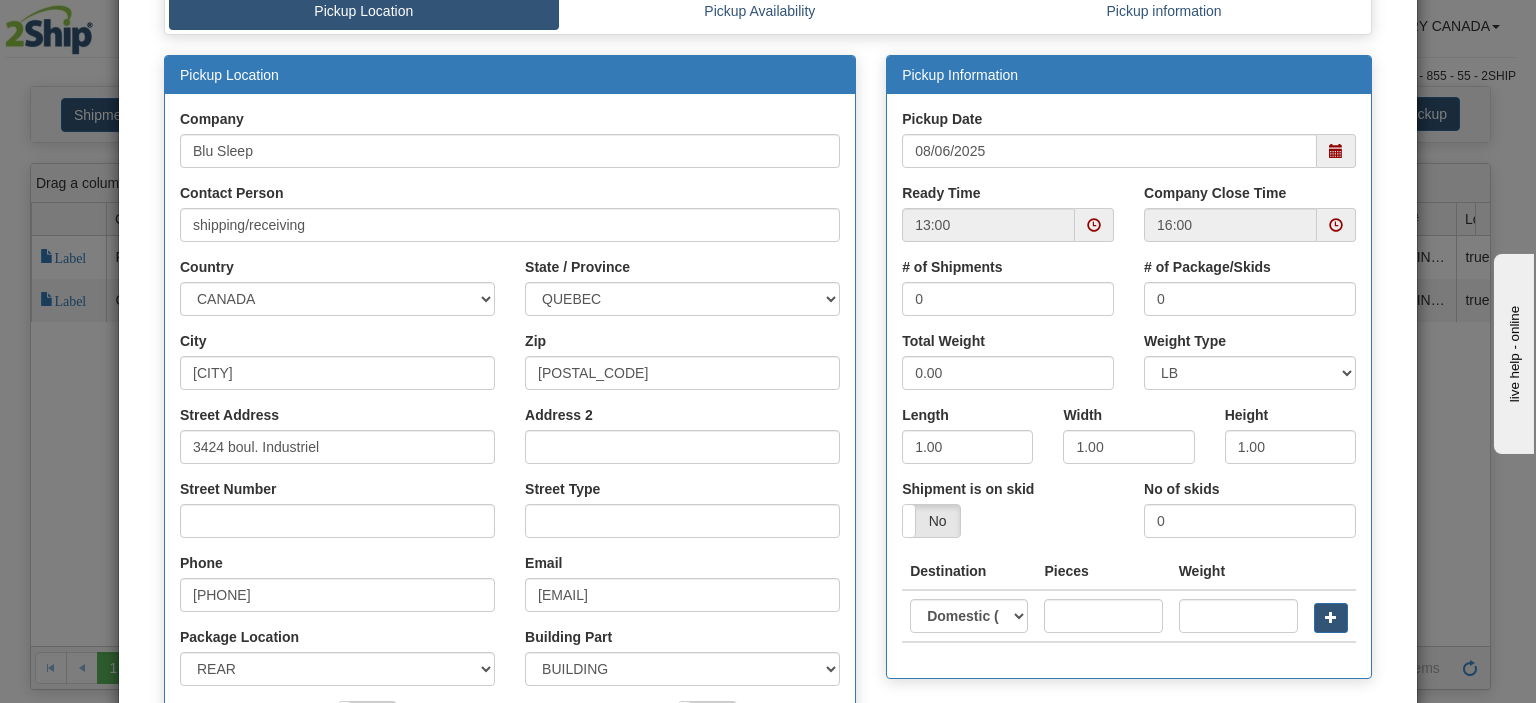 scroll, scrollTop: 200, scrollLeft: 0, axis: vertical 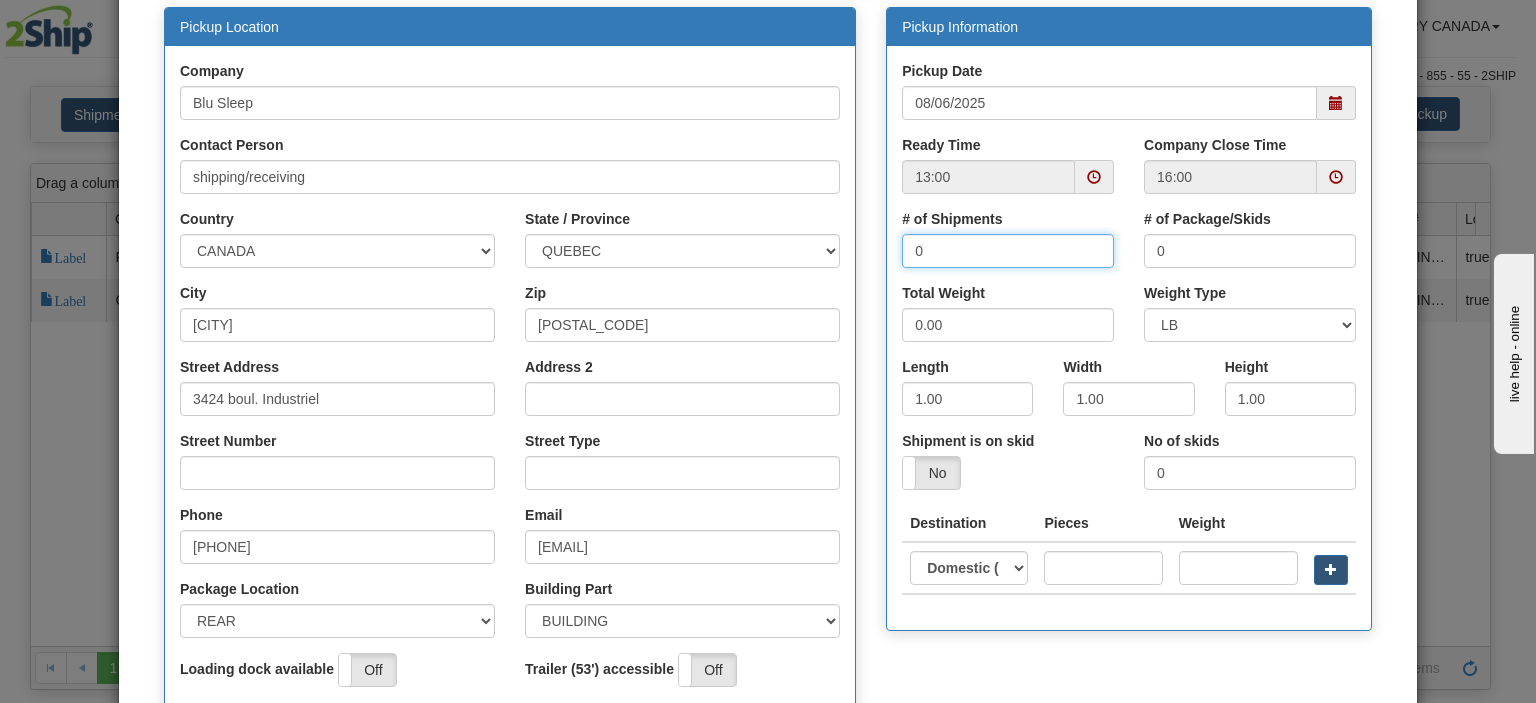 drag, startPoint x: 940, startPoint y: 245, endPoint x: 883, endPoint y: 255, distance: 57.870544 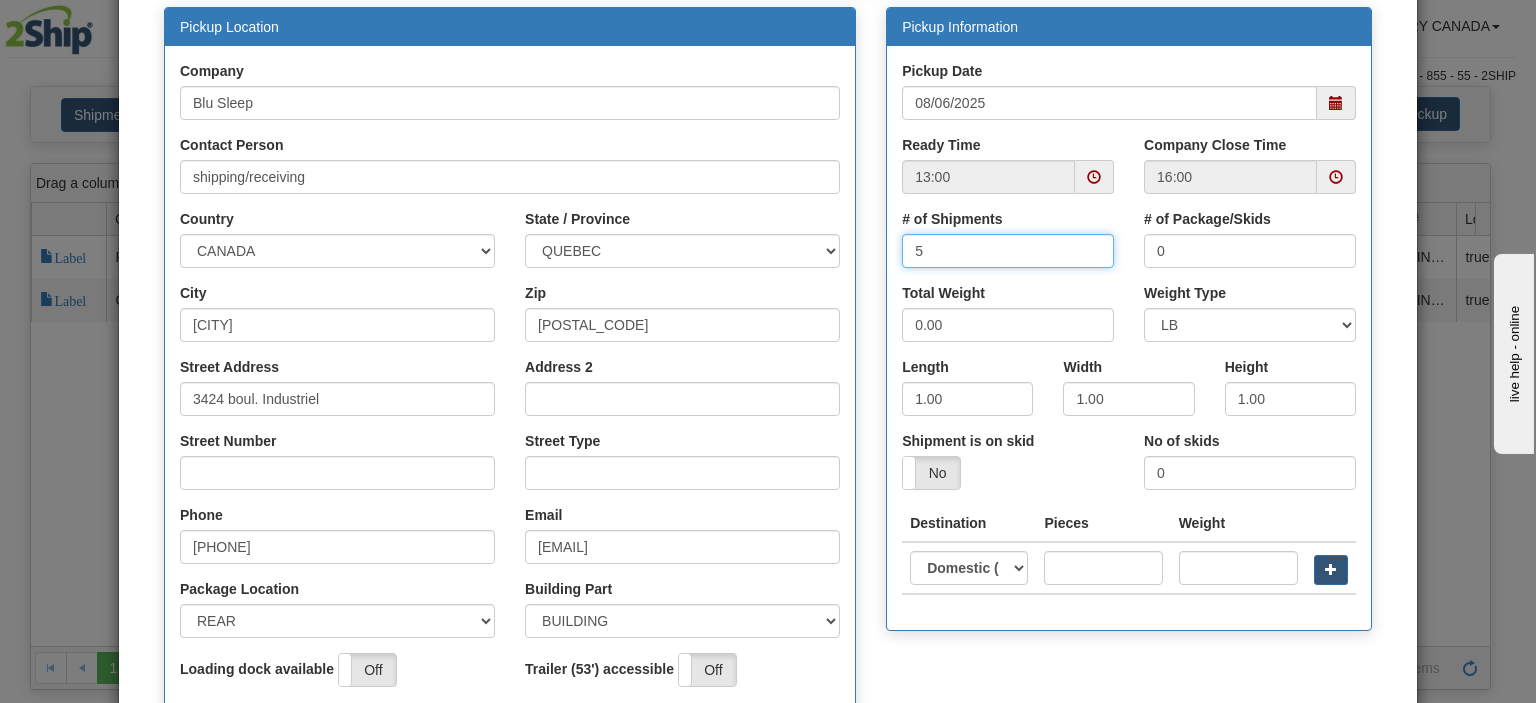 type on "5" 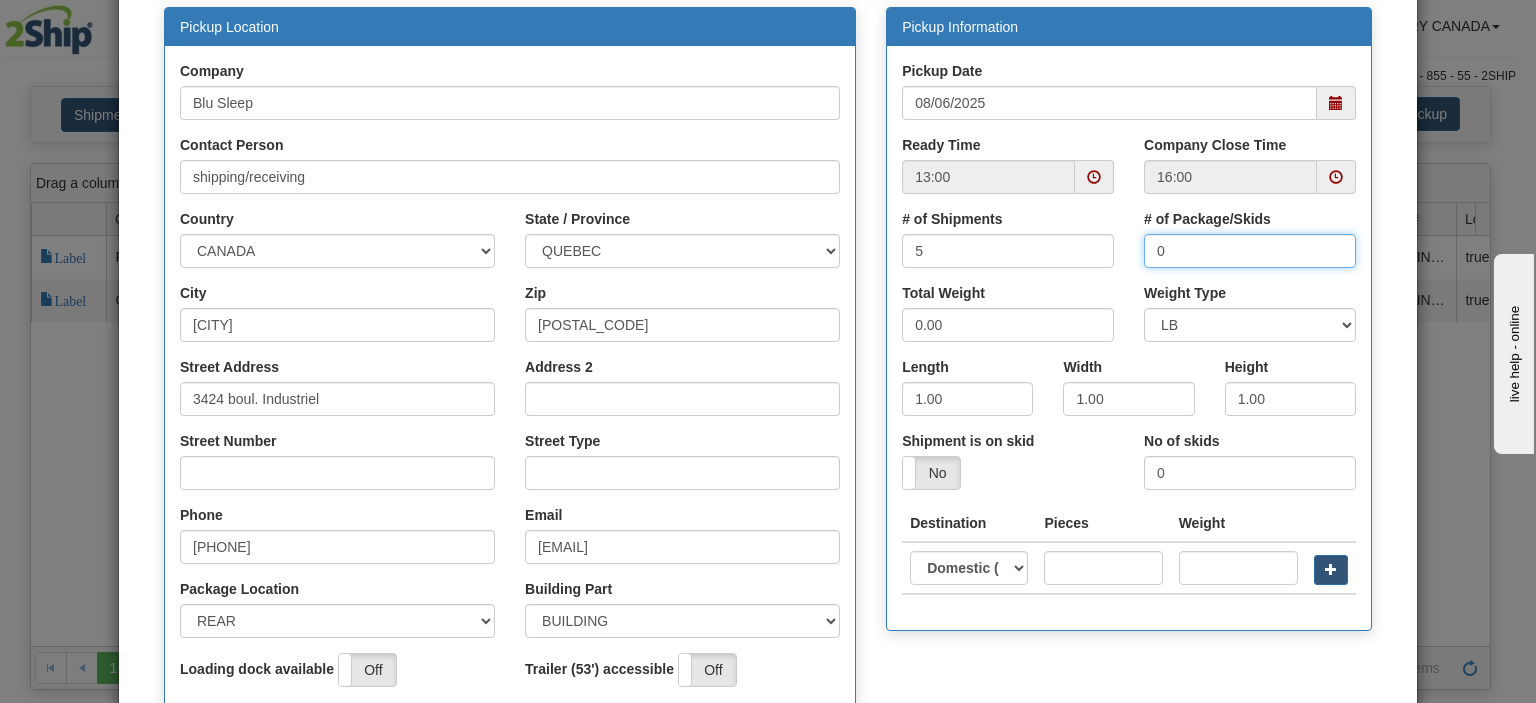 drag, startPoint x: 1174, startPoint y: 255, endPoint x: 1079, endPoint y: 253, distance: 95.02105 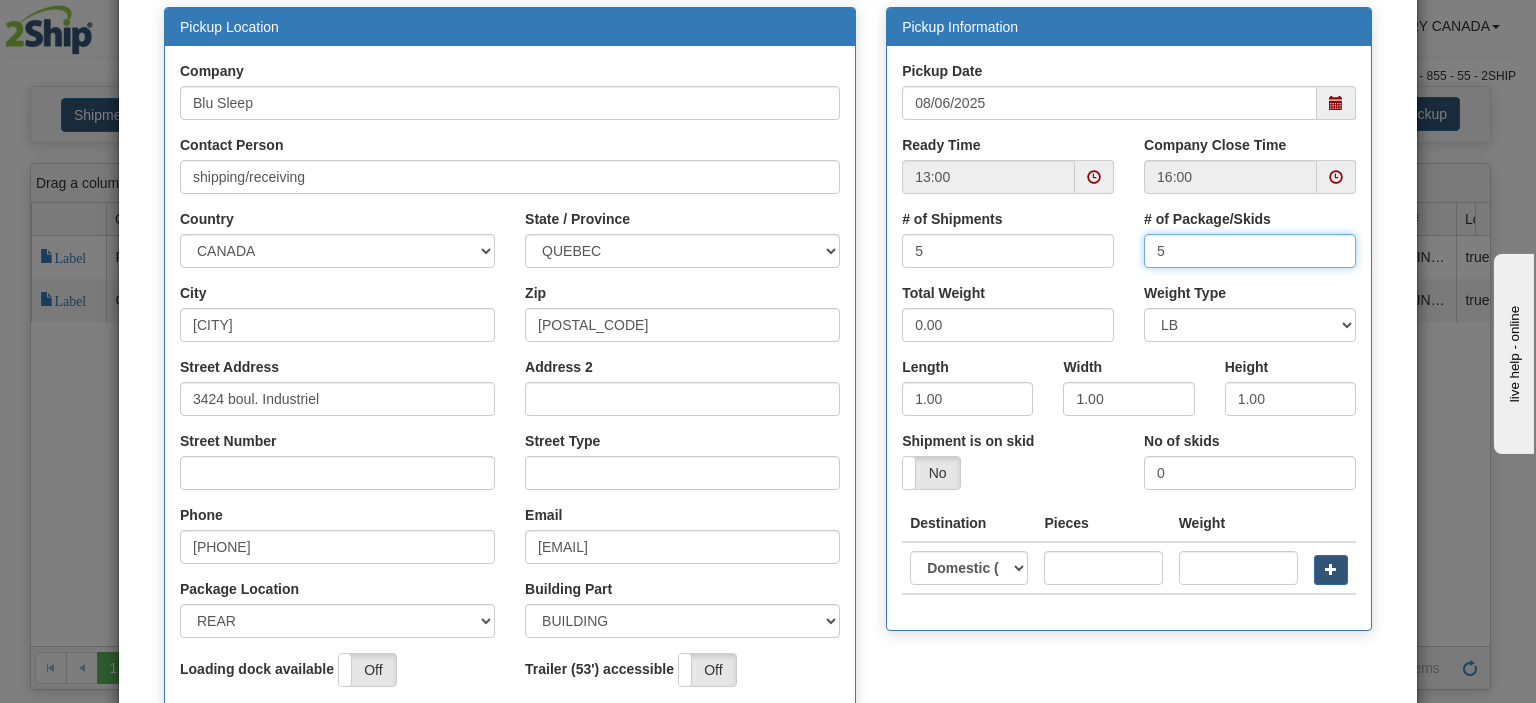 type on "5" 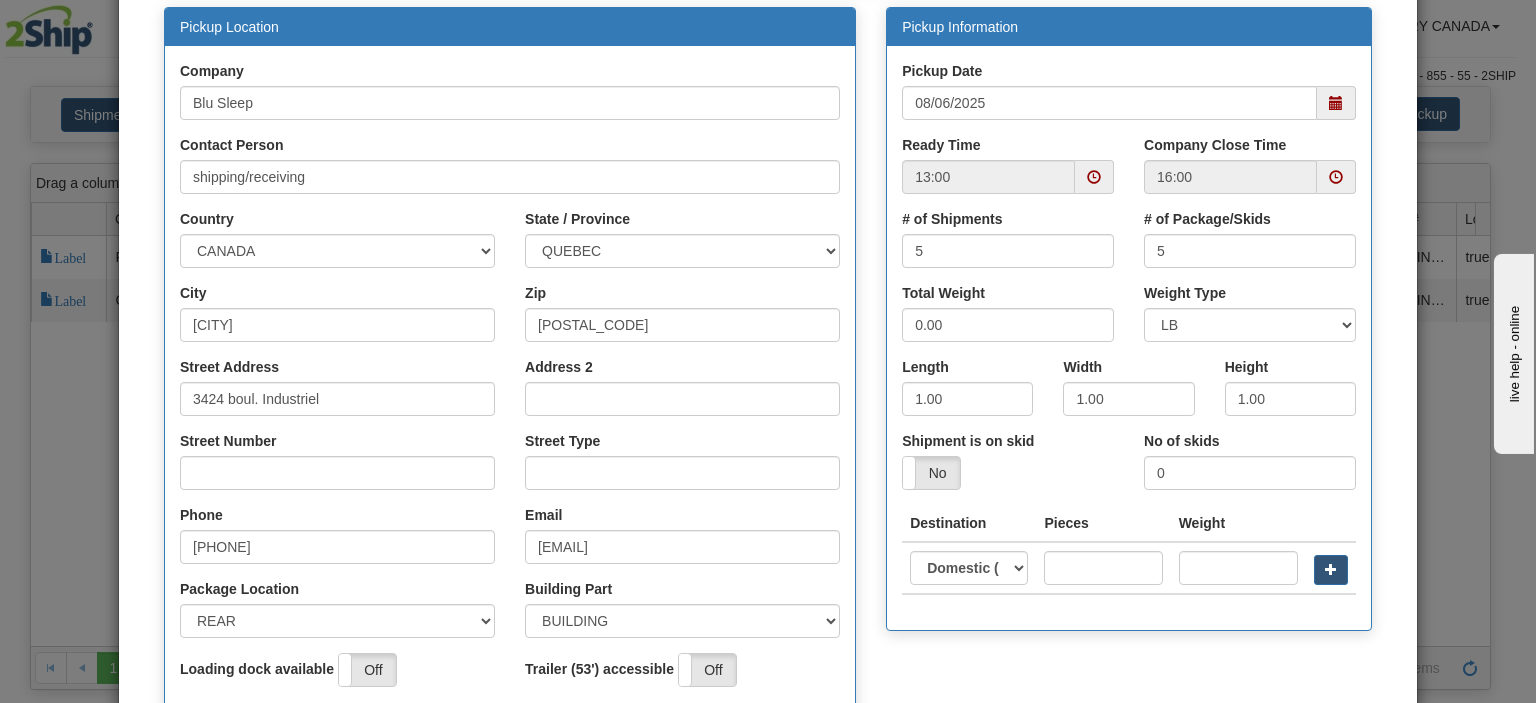 click on "Total Weight
0.00" at bounding box center (1008, 312) 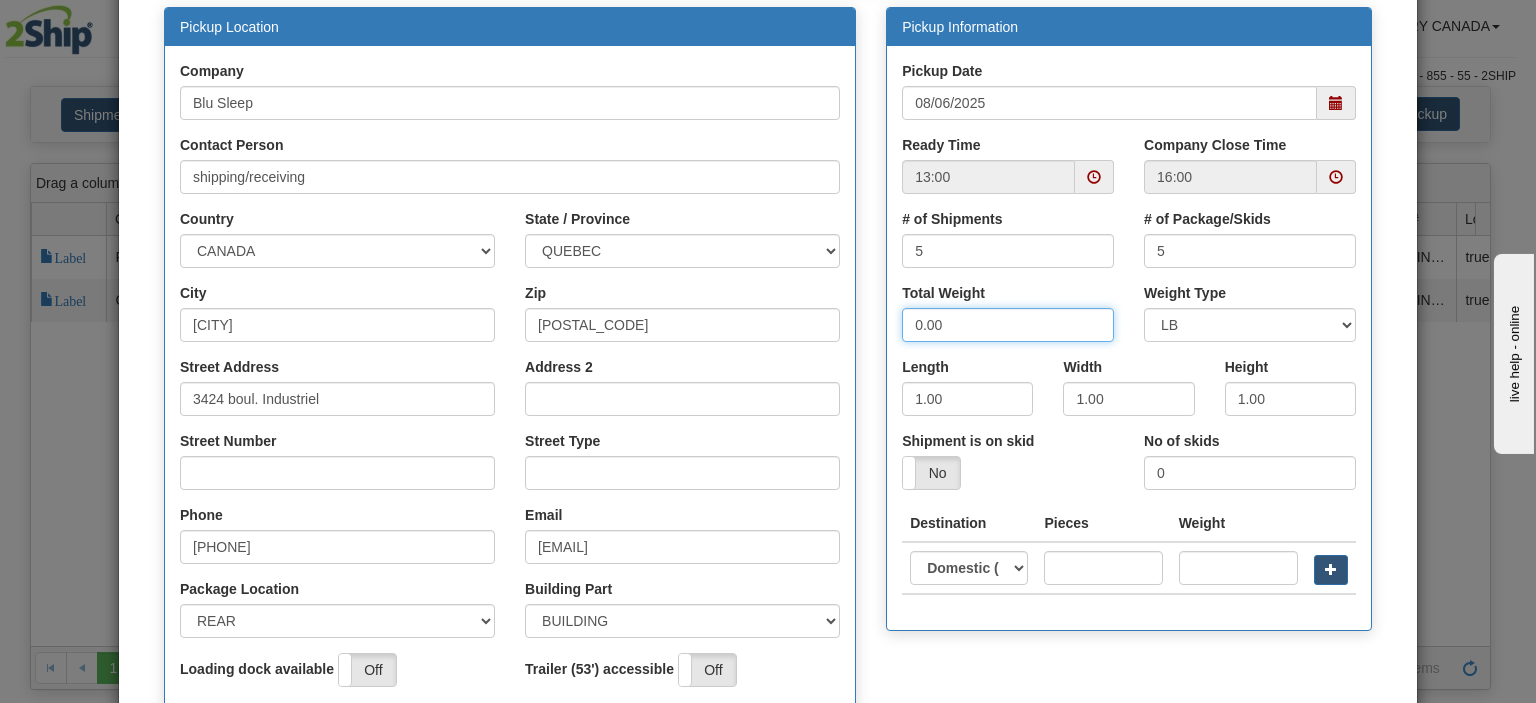 drag, startPoint x: 938, startPoint y: 327, endPoint x: 870, endPoint y: 322, distance: 68.18358 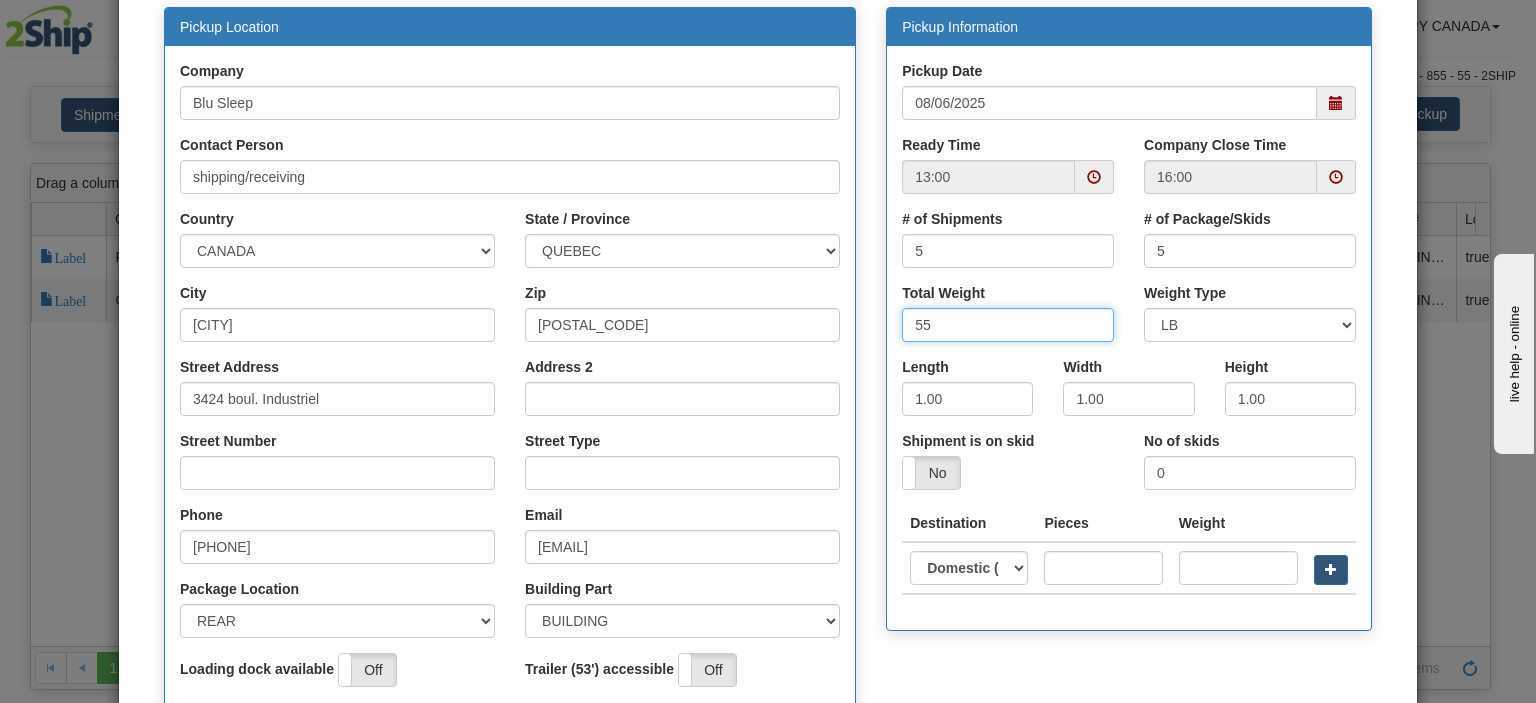 type on "55" 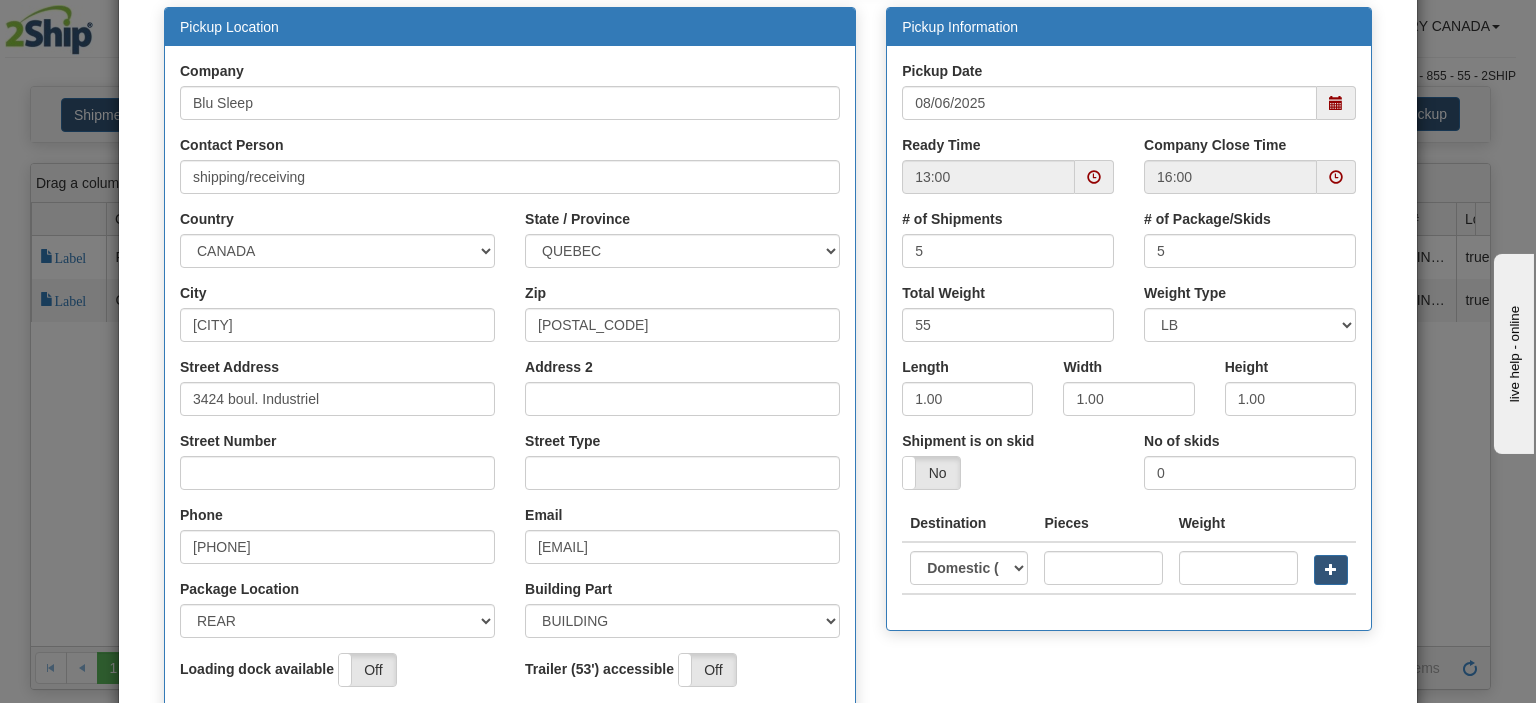 click on "Total Weight
55" at bounding box center (1008, 320) 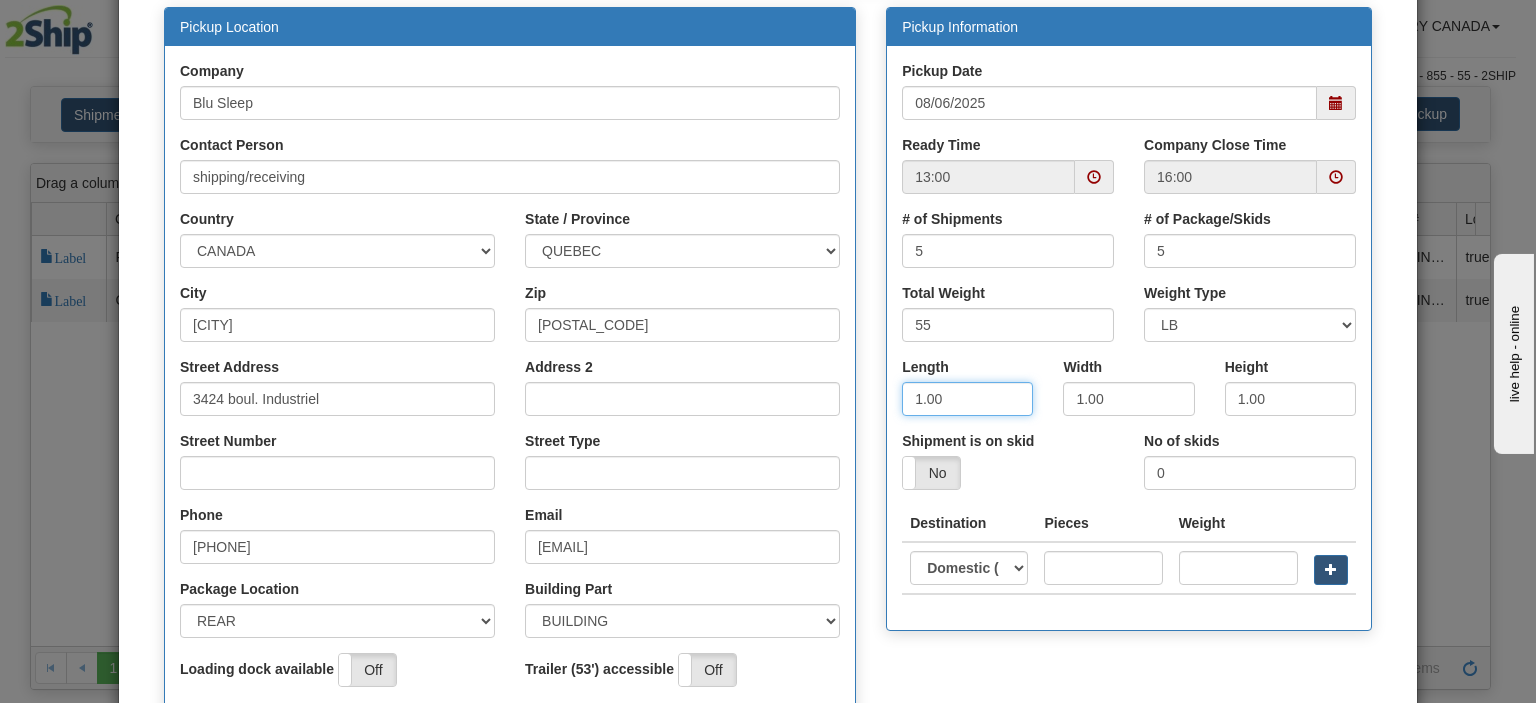 drag, startPoint x: 908, startPoint y: 392, endPoint x: 889, endPoint y: 390, distance: 19.104973 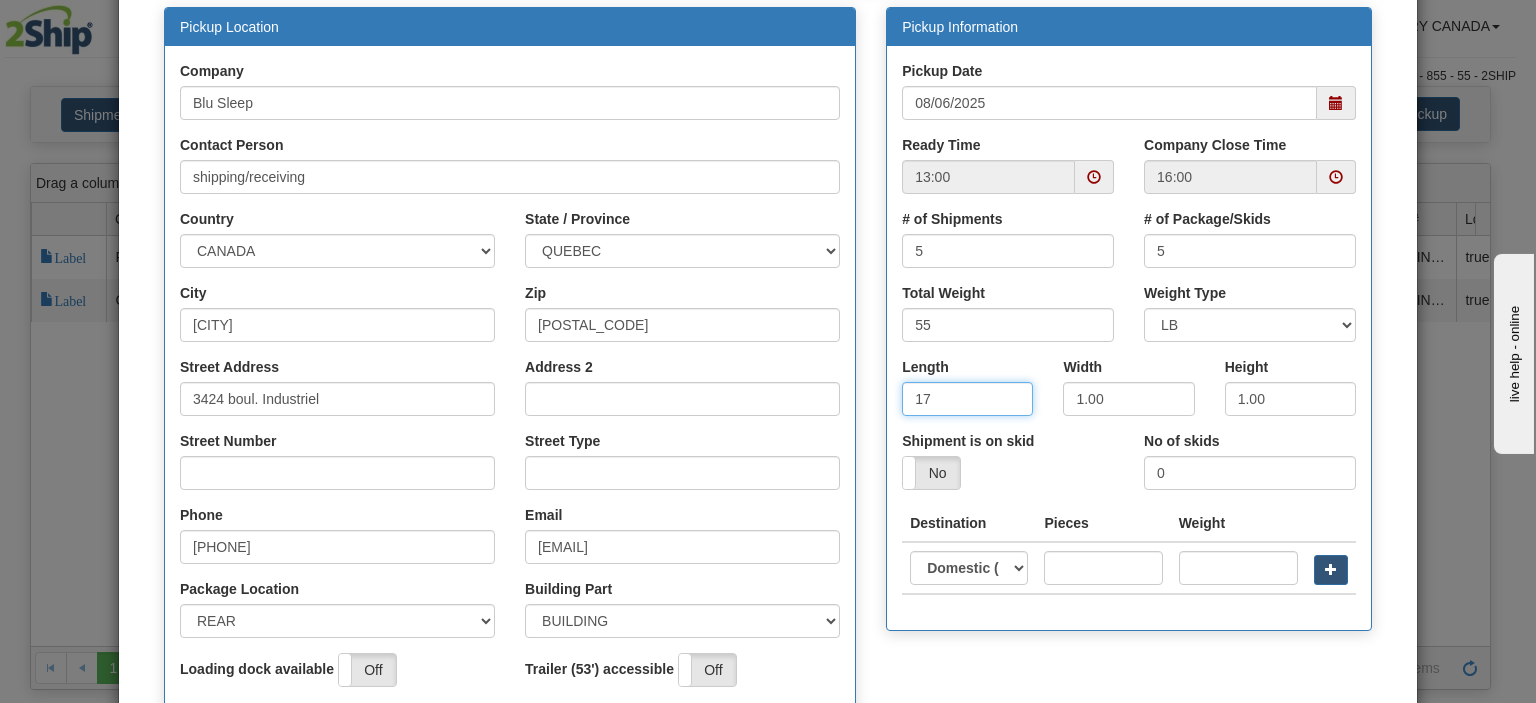 type on "17" 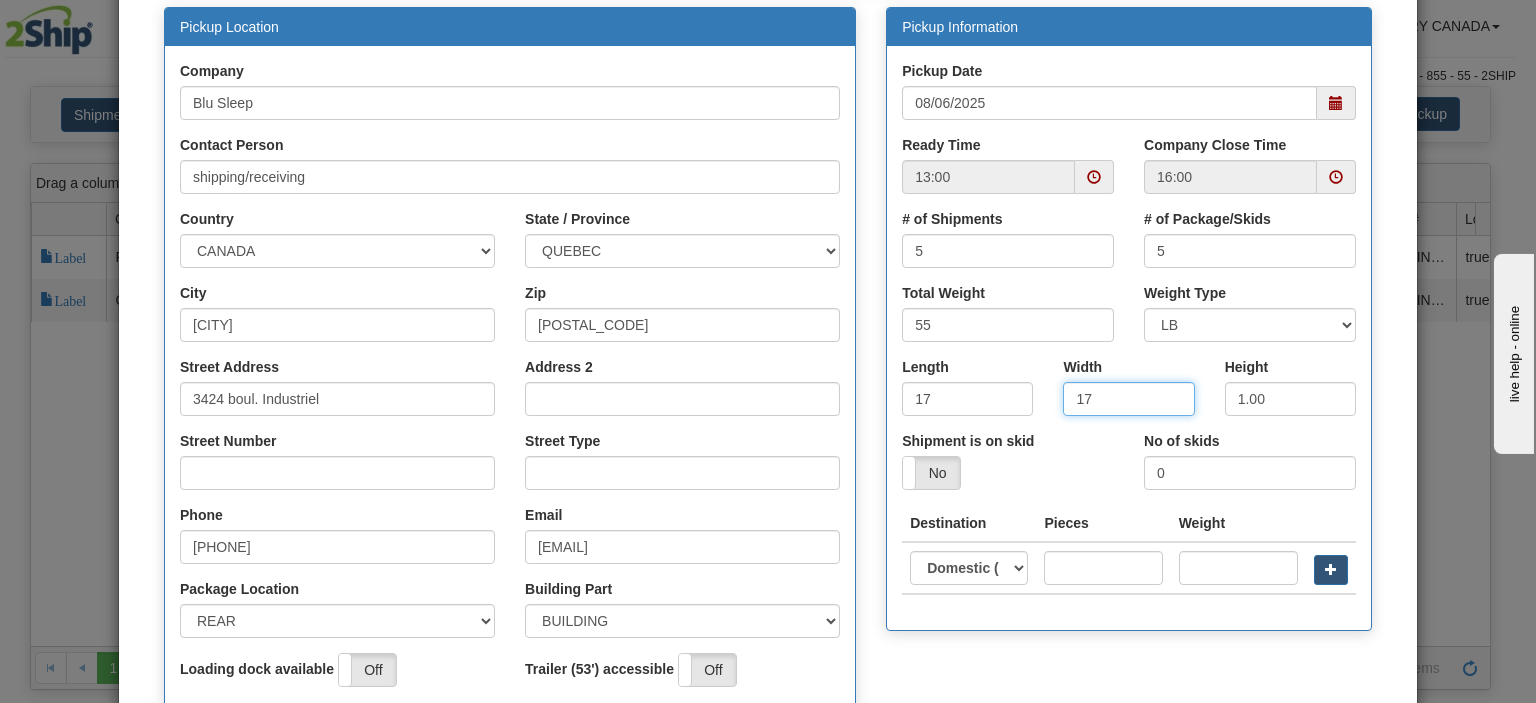type on "17" 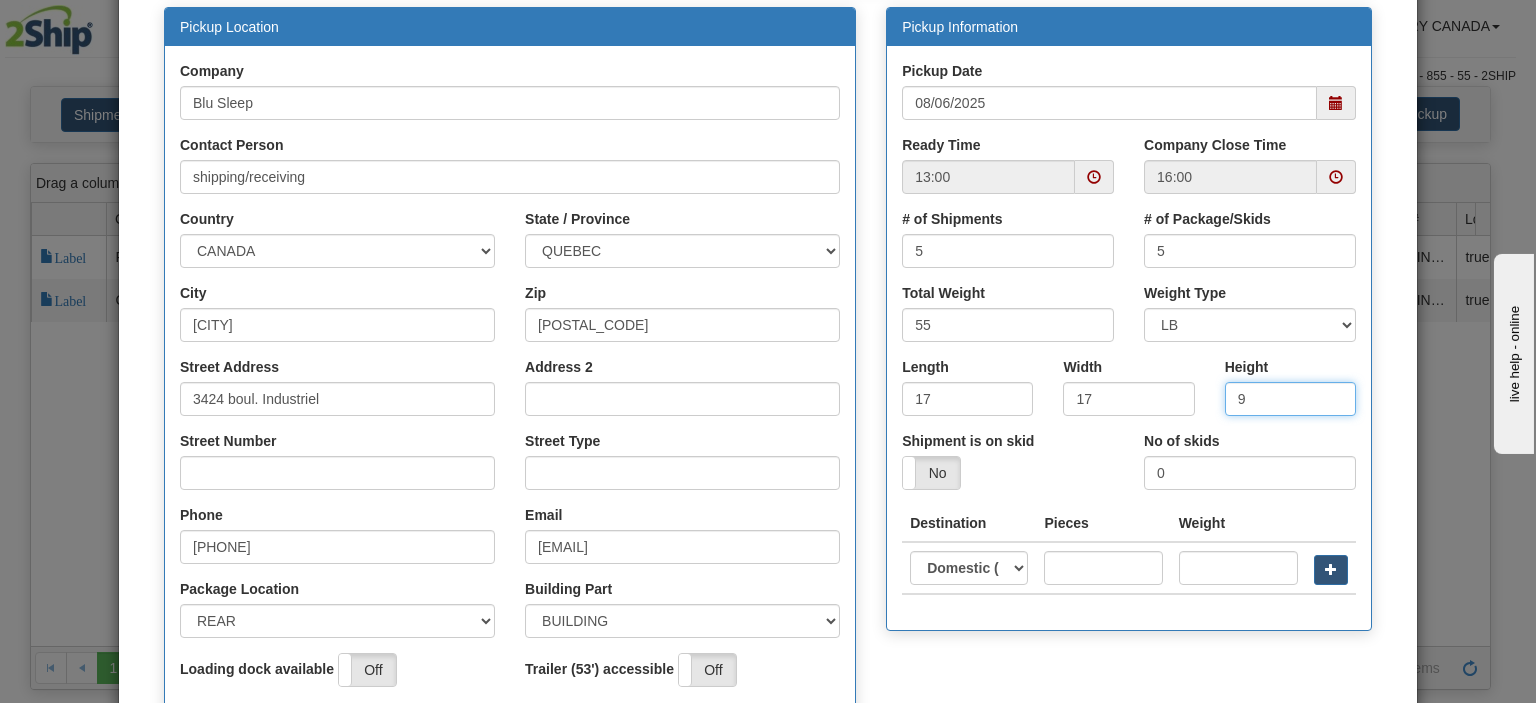 type on "9" 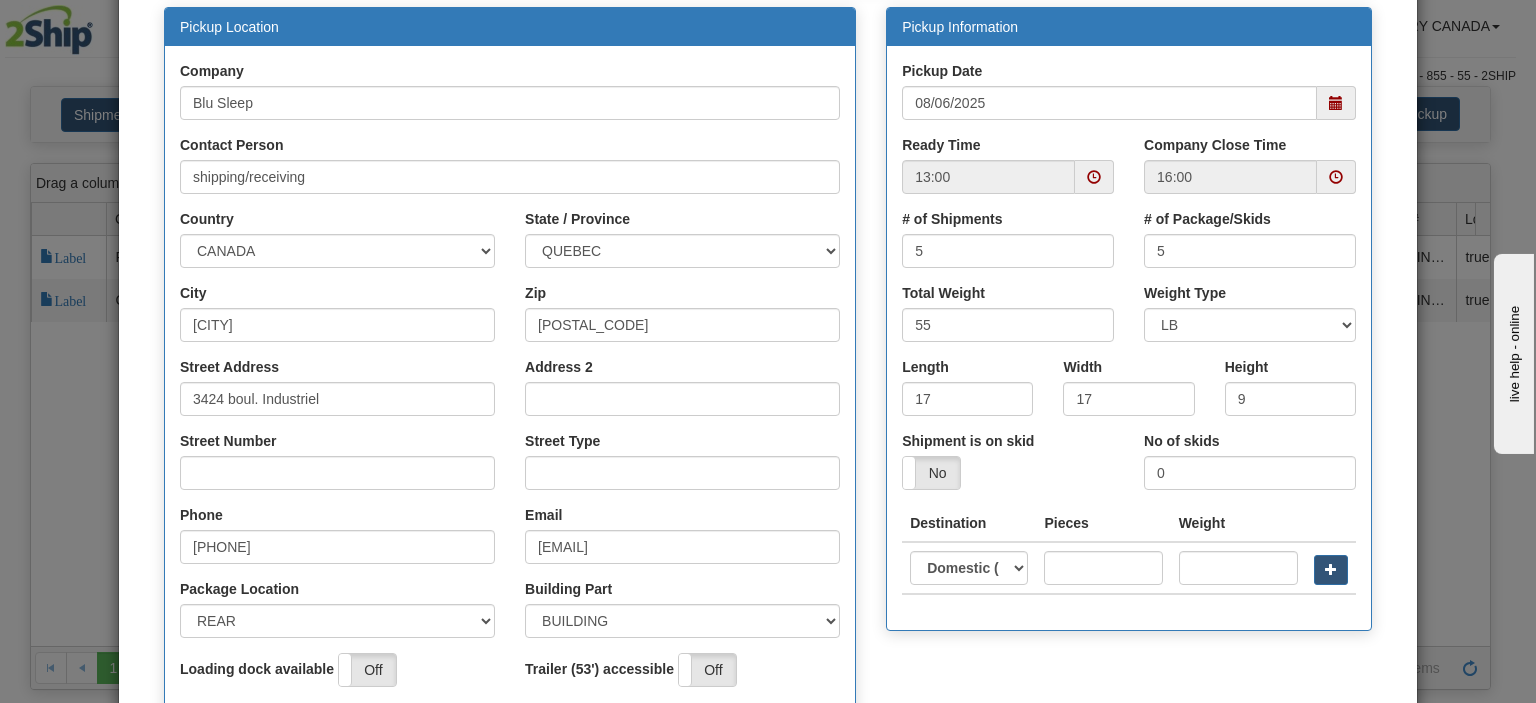 click on "Yes No" at bounding box center [1008, 473] 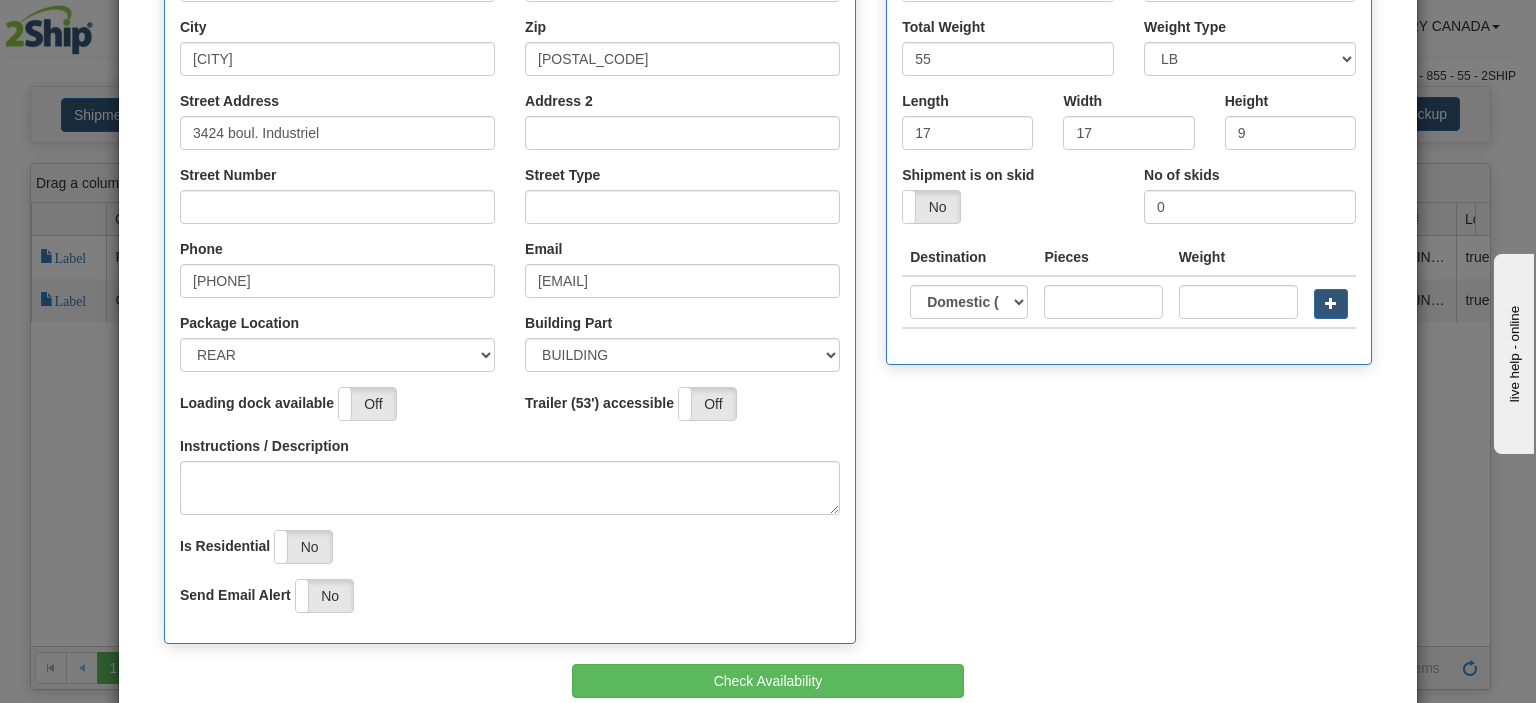 scroll, scrollTop: 568, scrollLeft: 0, axis: vertical 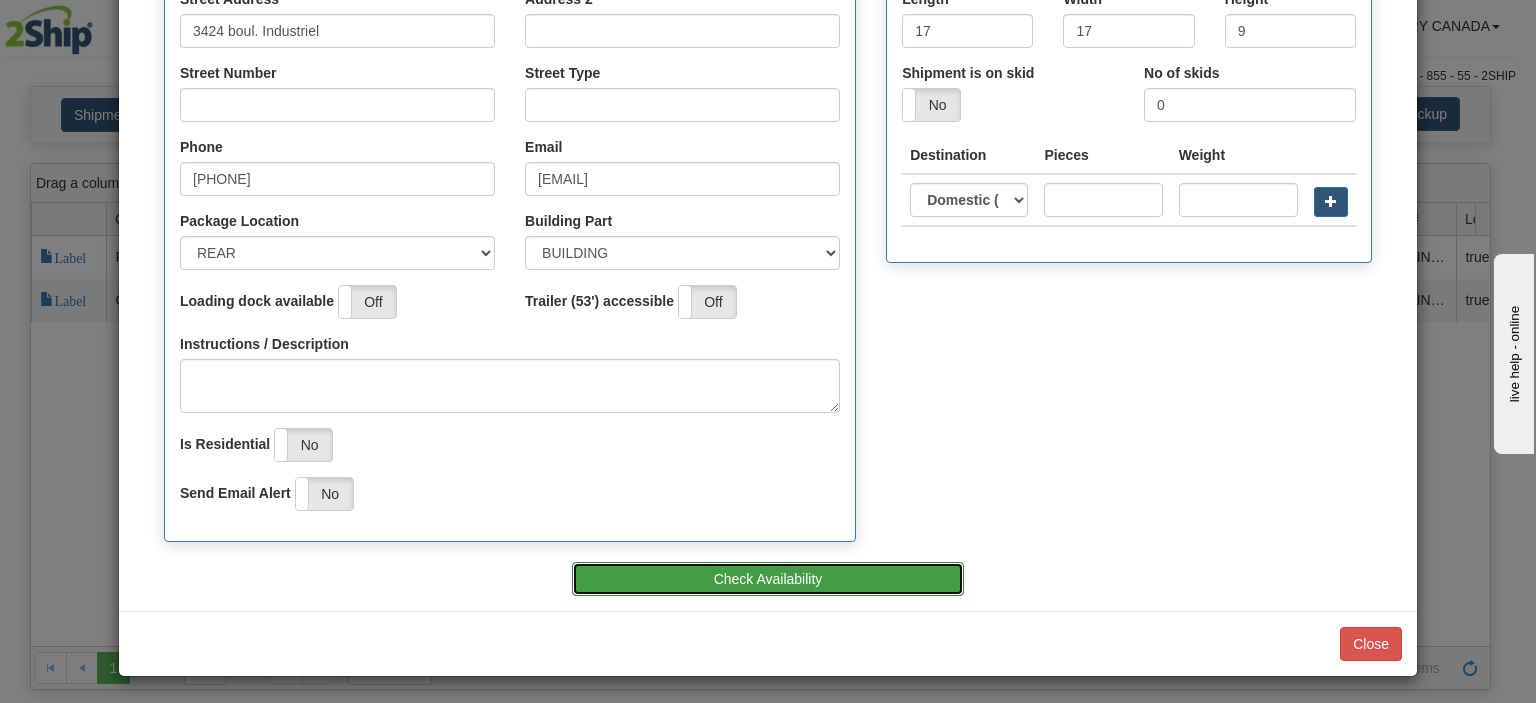 click on "Check Availability" at bounding box center (768, 579) 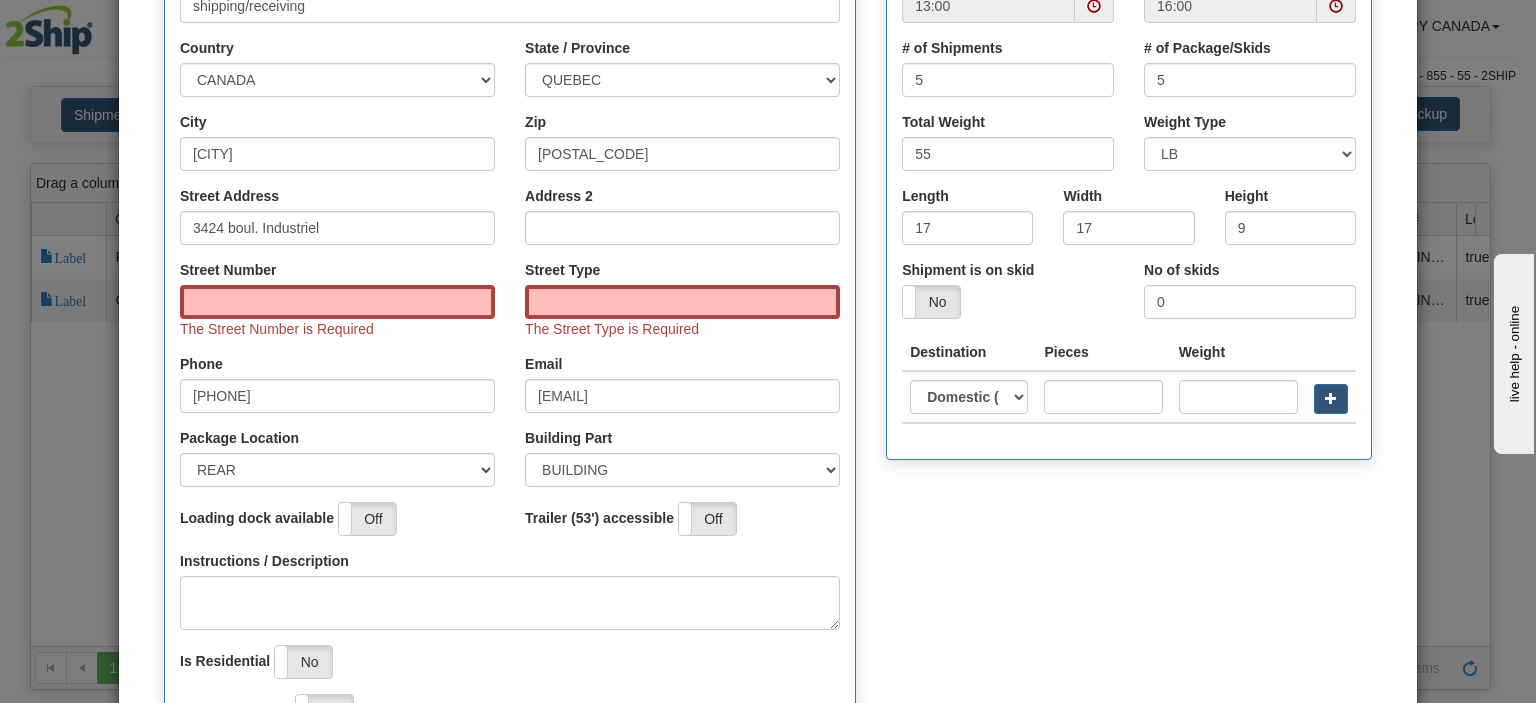 scroll, scrollTop: 368, scrollLeft: 0, axis: vertical 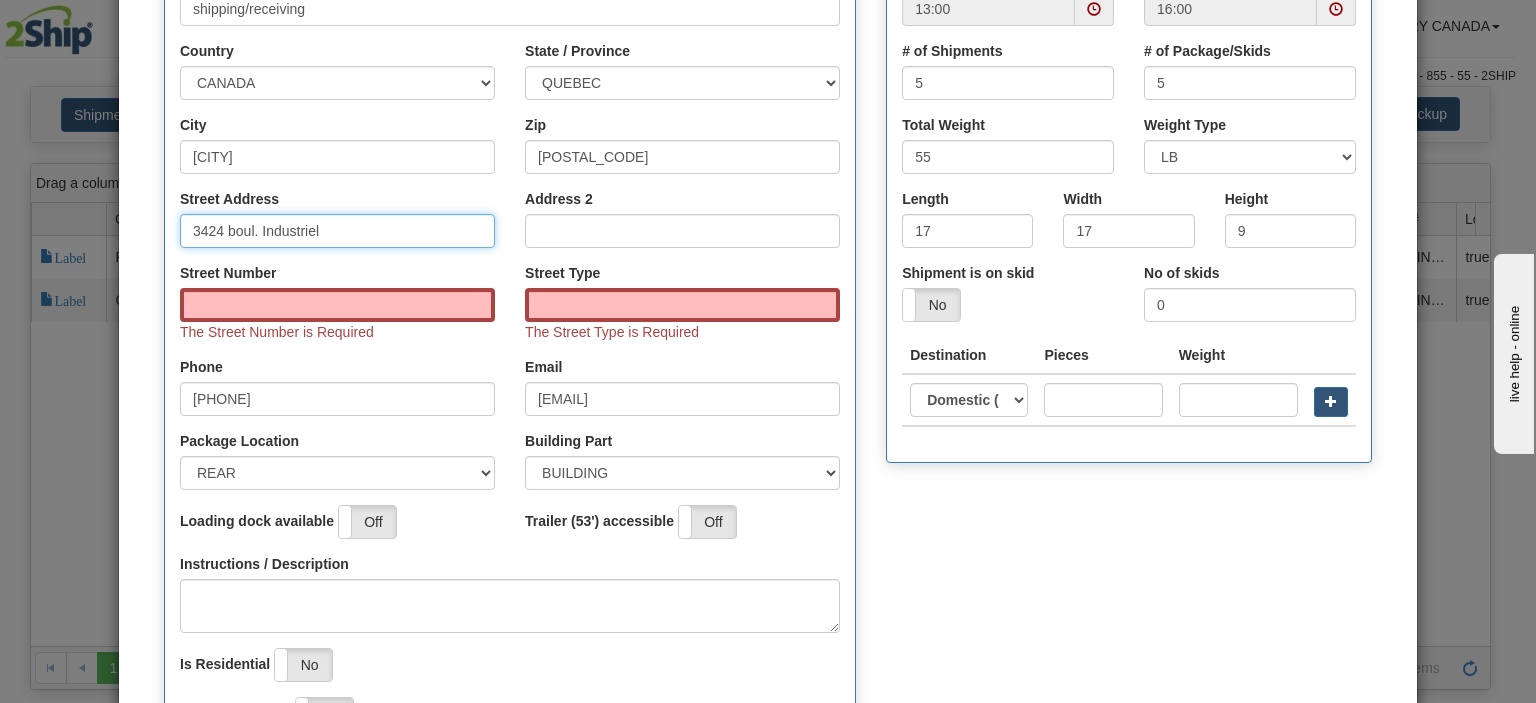 drag, startPoint x: 253, startPoint y: 227, endPoint x: 355, endPoint y: 241, distance: 102.9563 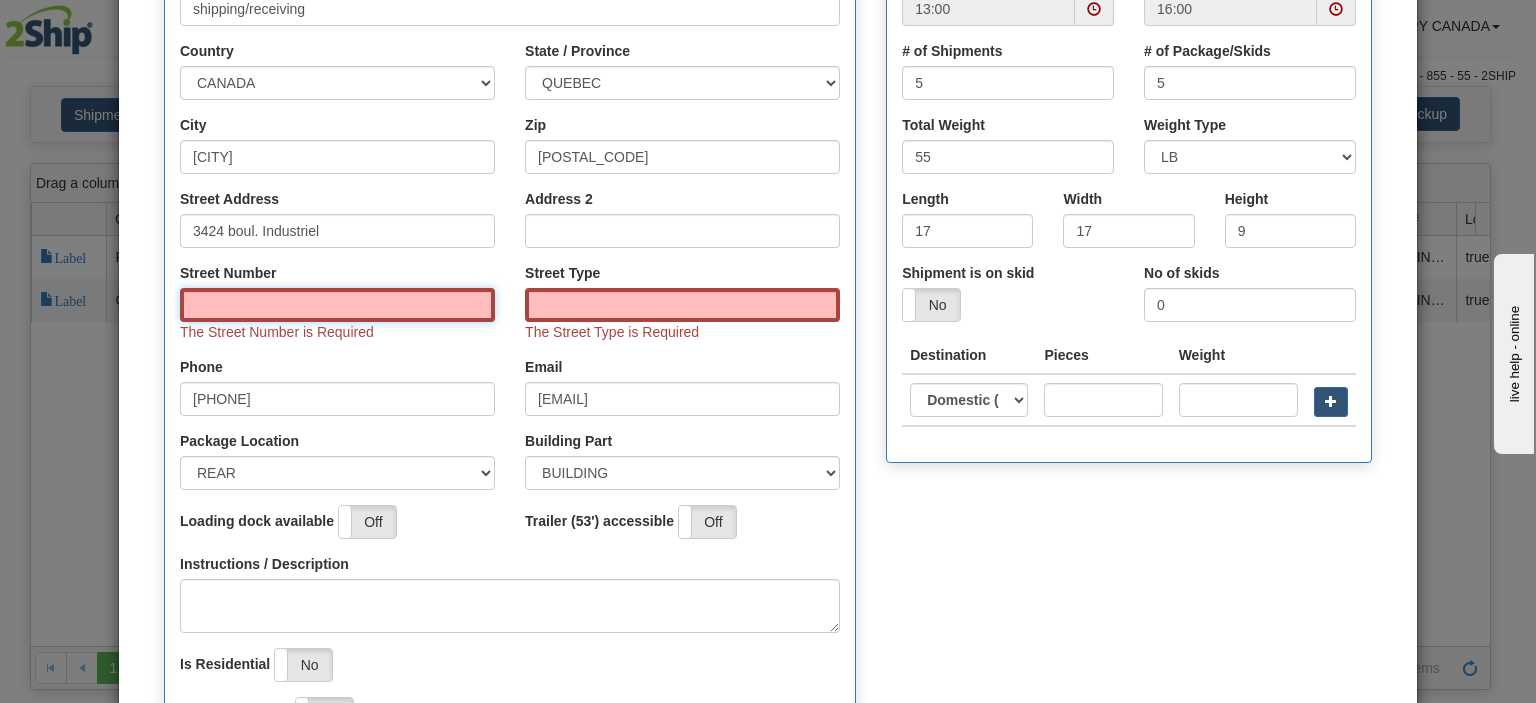 click on "Street Number" at bounding box center (337, 305) 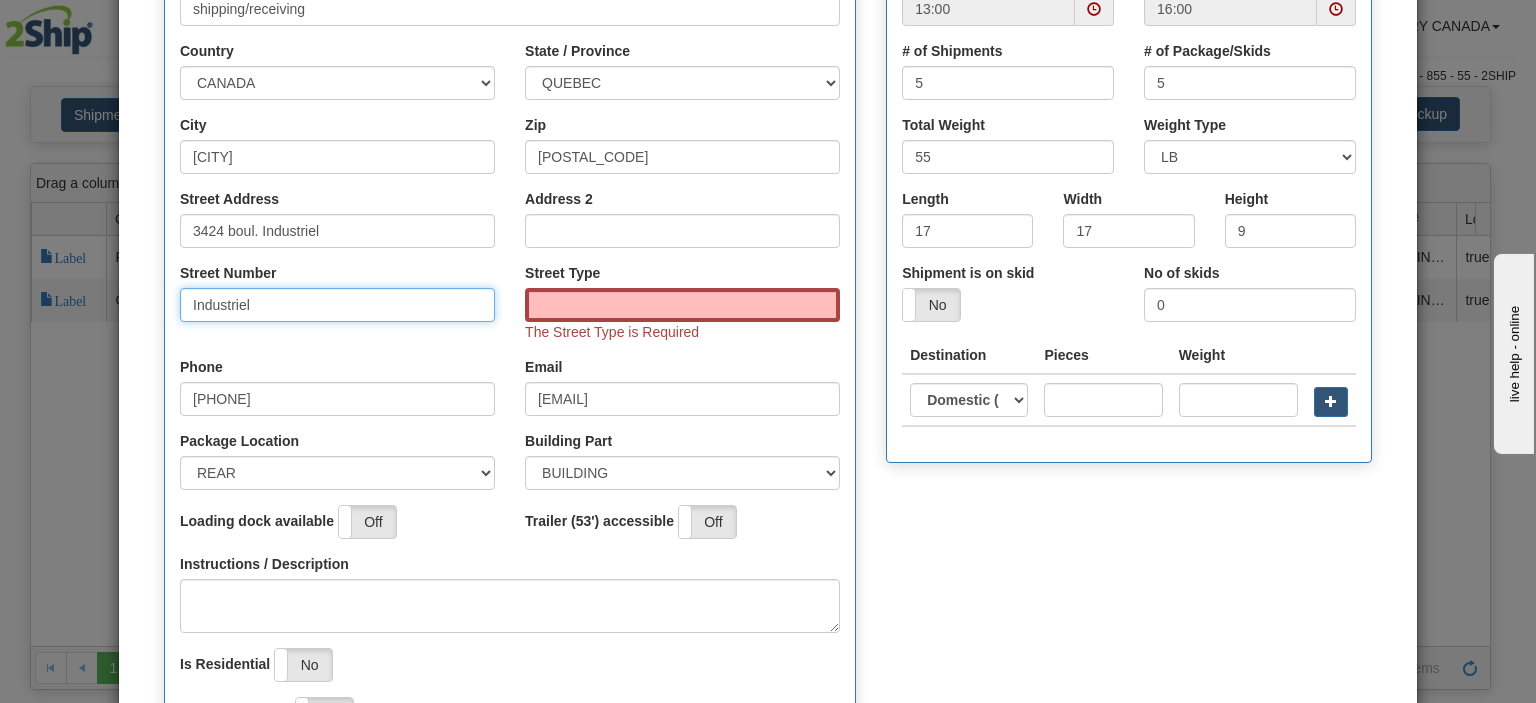 type on "Industriel" 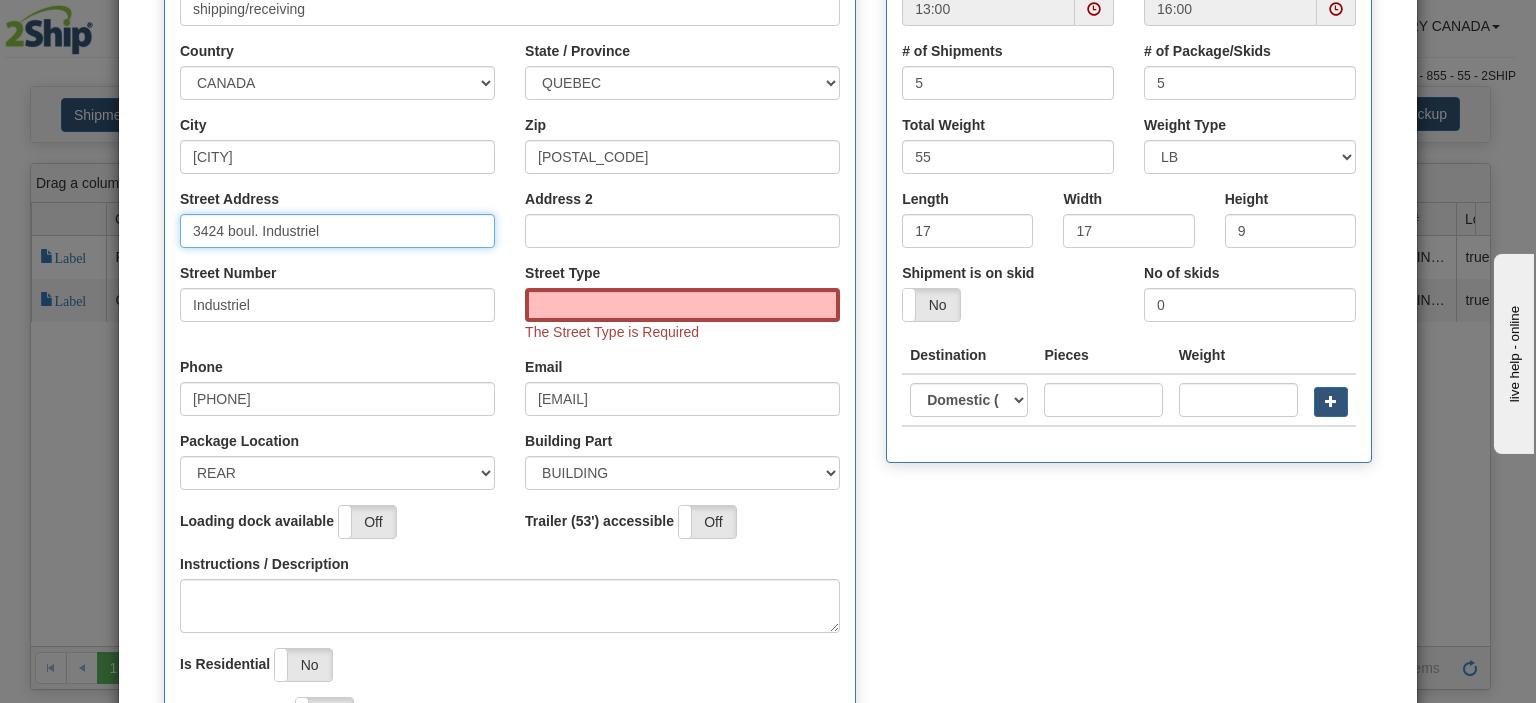drag, startPoint x: 250, startPoint y: 231, endPoint x: 218, endPoint y: 229, distance: 32.06244 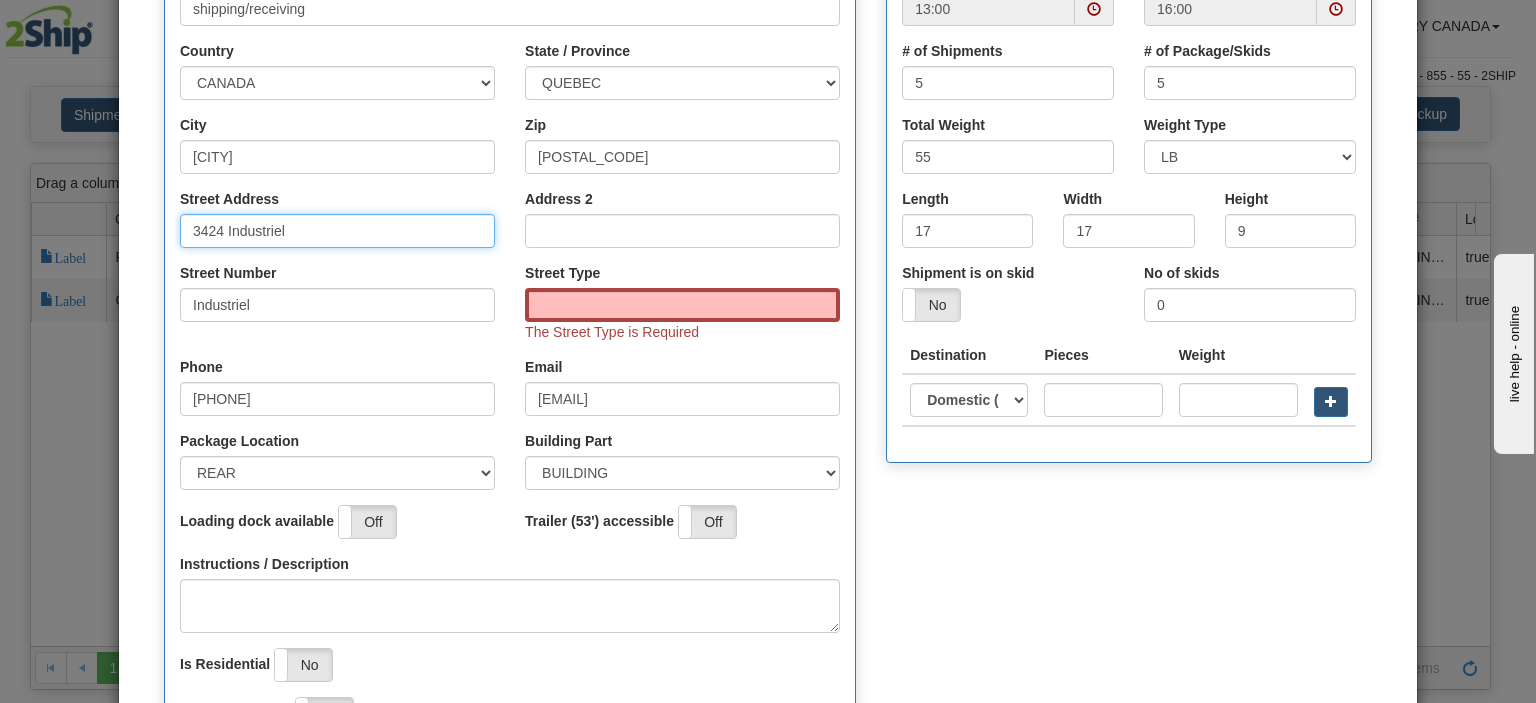 type on "3424 Industriel" 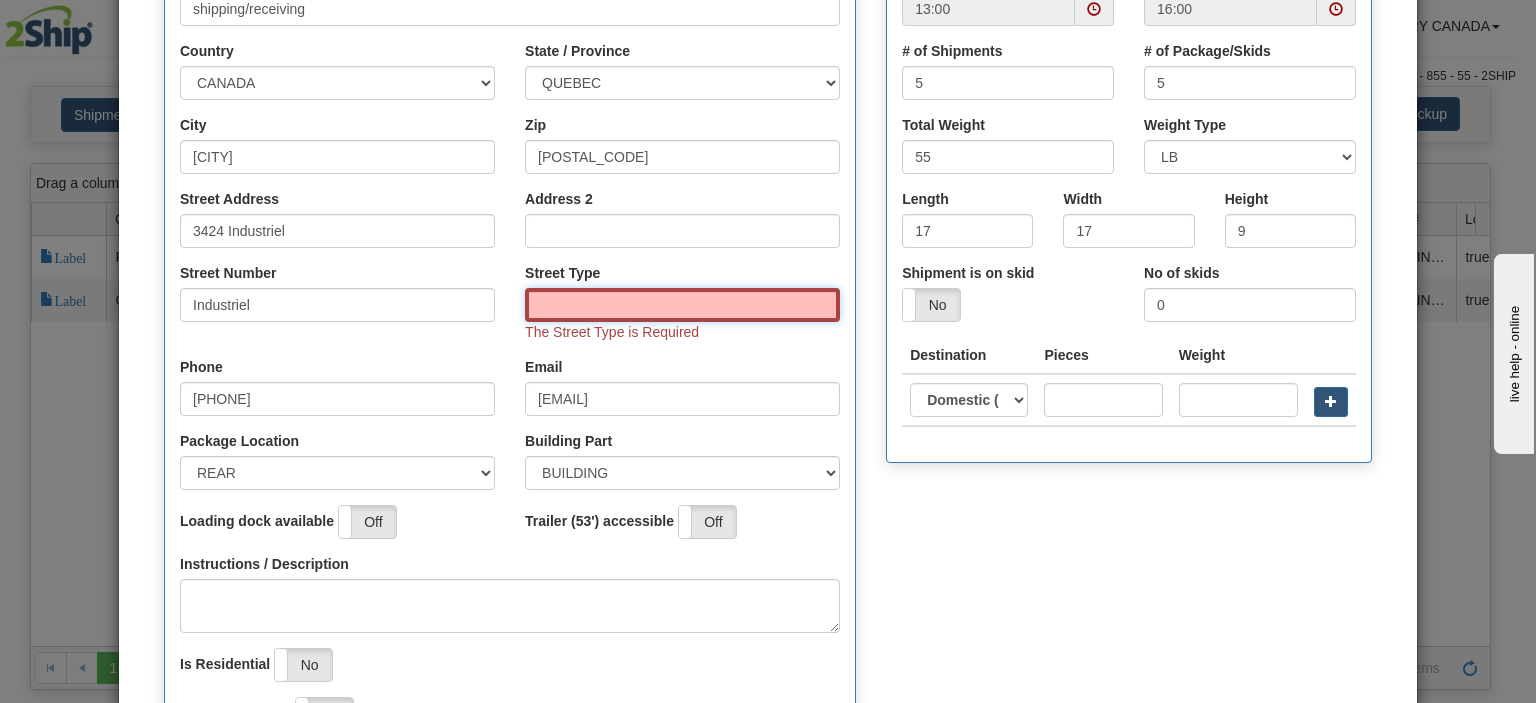click on "Street Type" at bounding box center [682, 305] 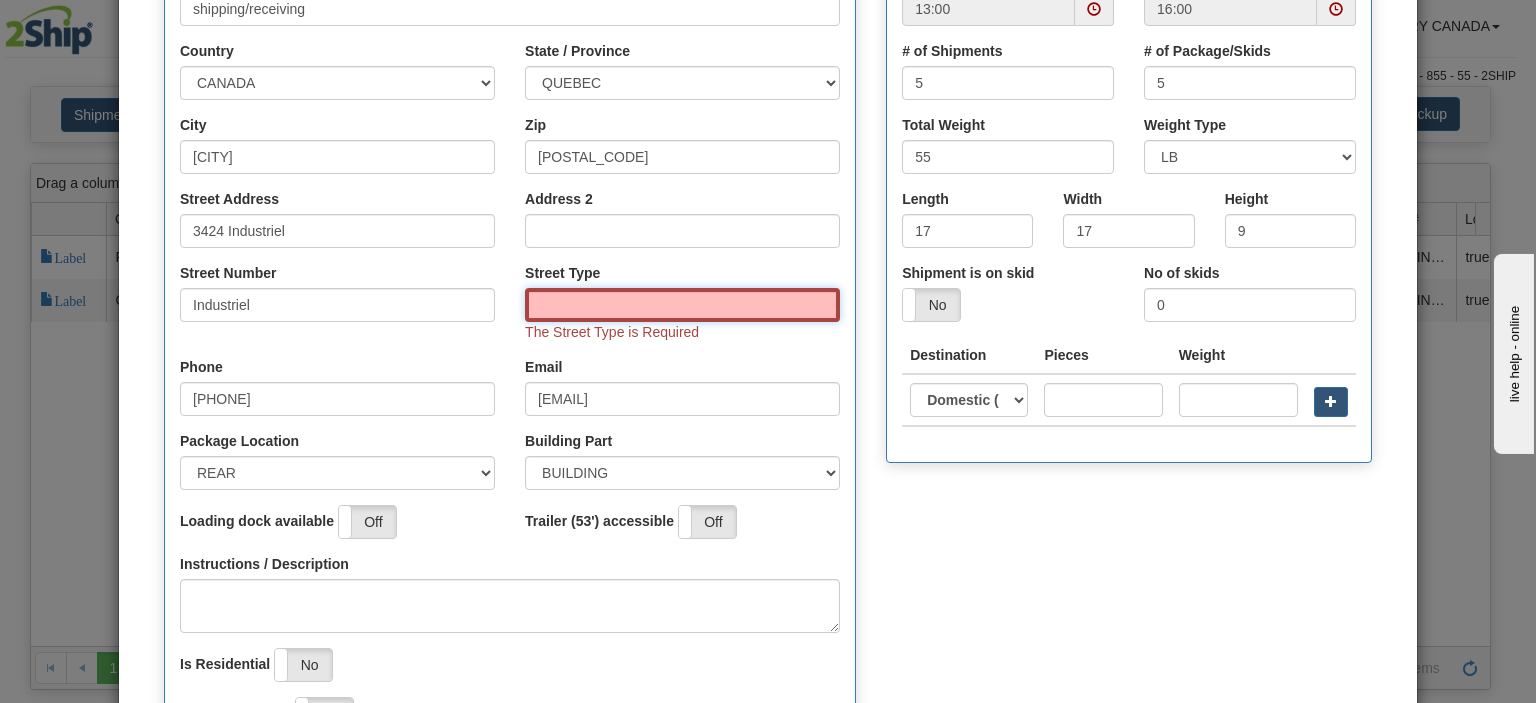 type on "BLVD" 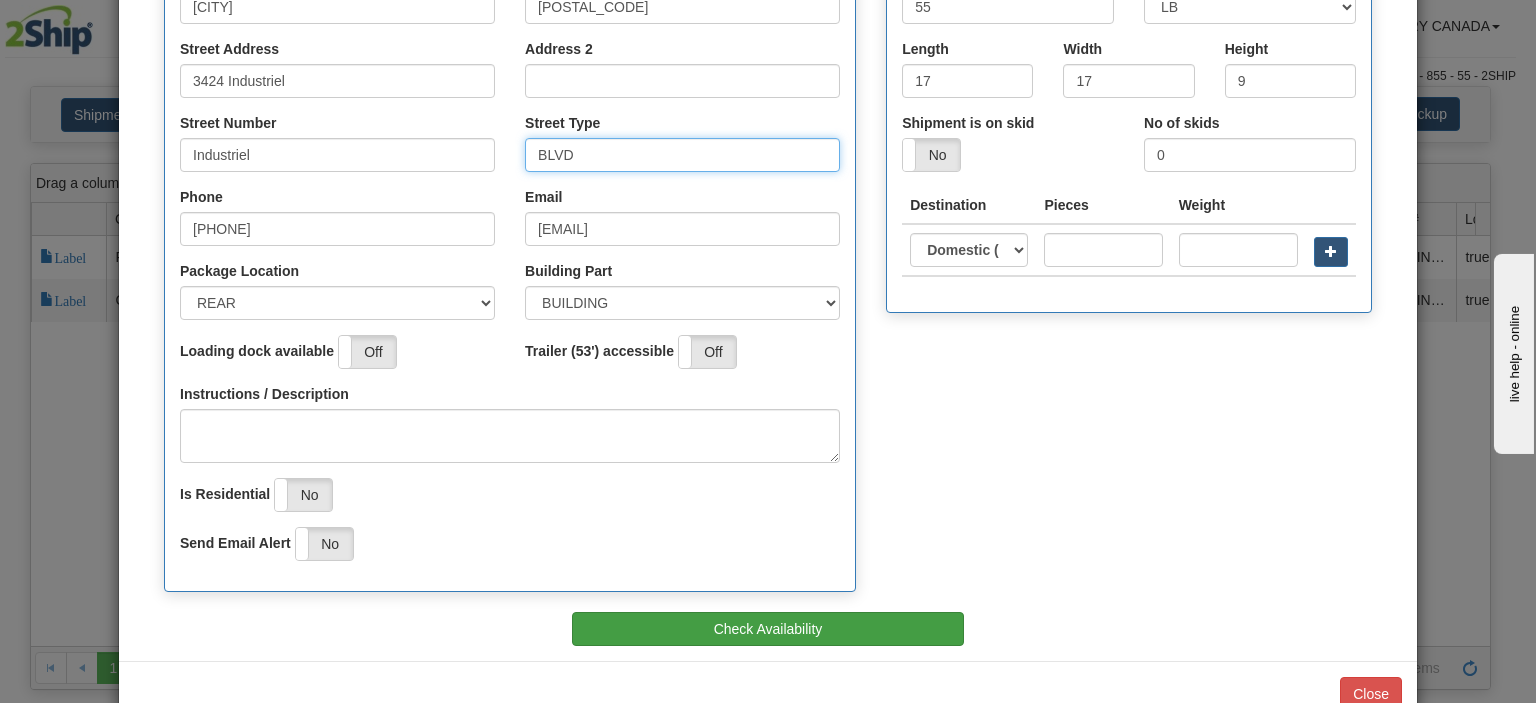 scroll, scrollTop: 568, scrollLeft: 0, axis: vertical 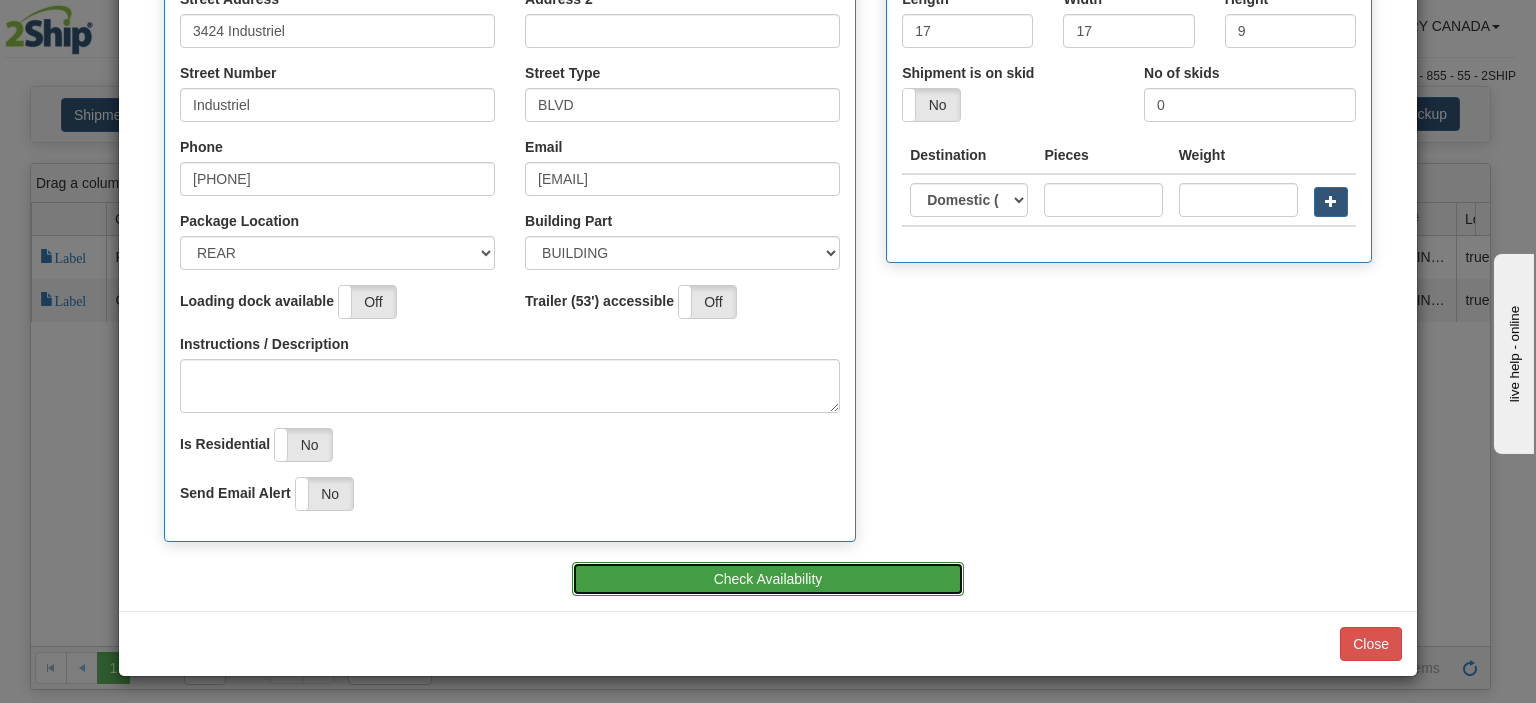 click on "Check Availability" at bounding box center [768, 579] 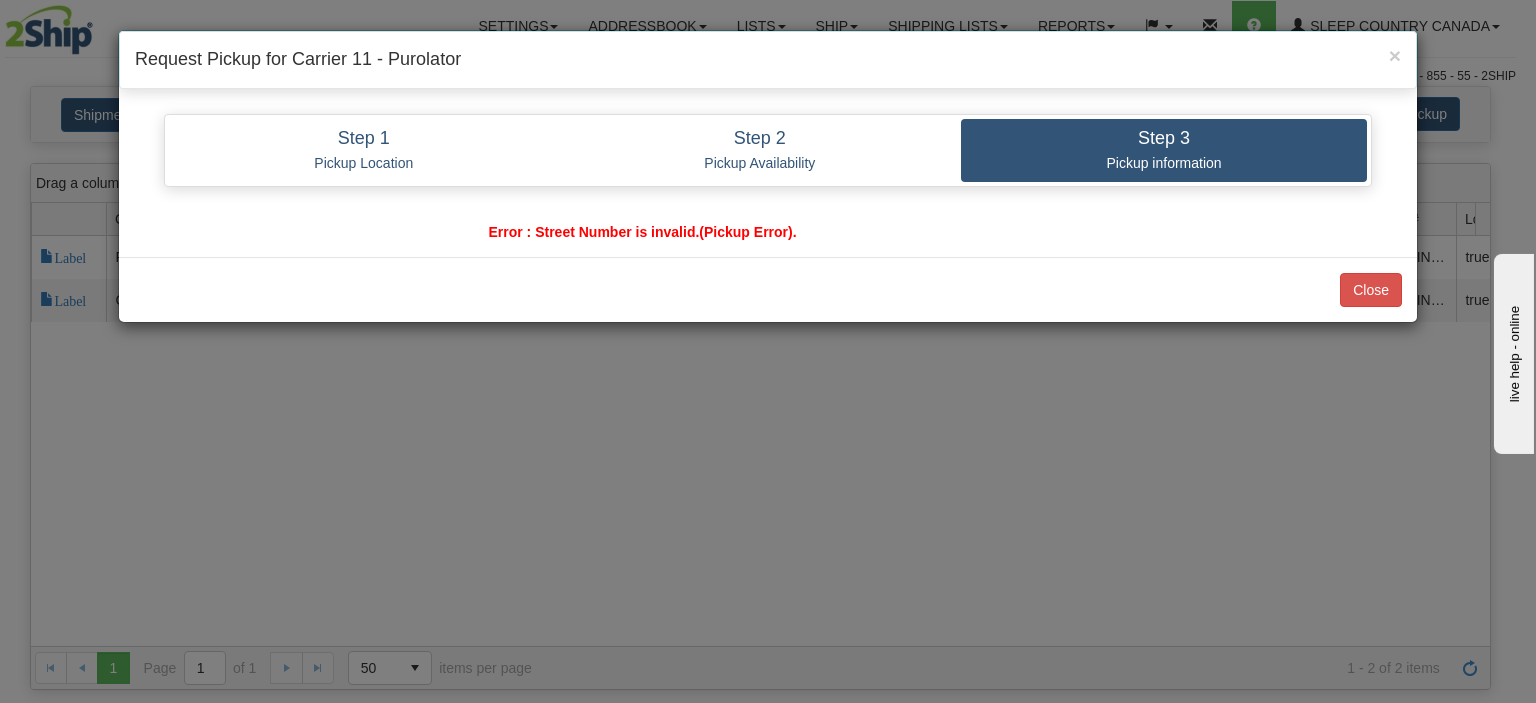 scroll, scrollTop: 0, scrollLeft: 0, axis: both 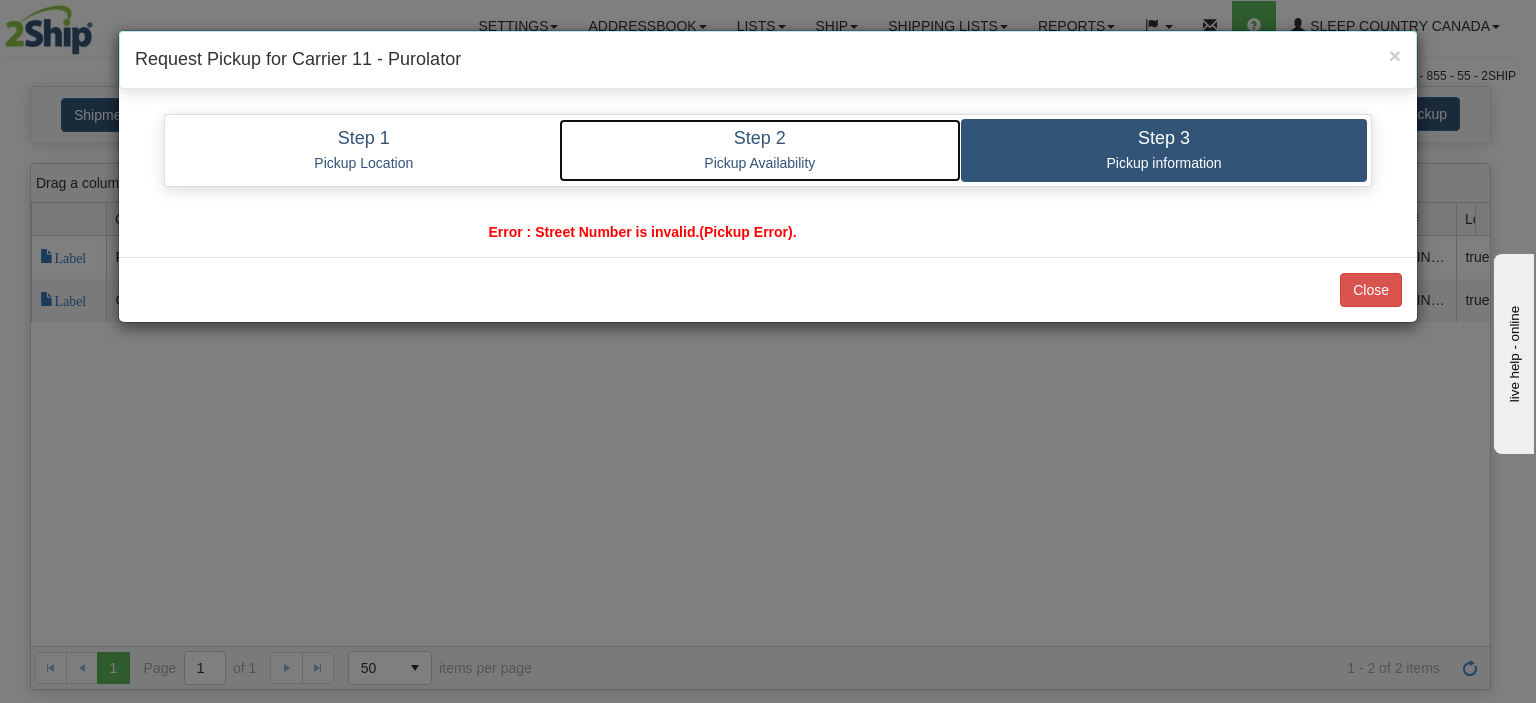drag, startPoint x: 741, startPoint y: 155, endPoint x: 724, endPoint y: 152, distance: 17.262676 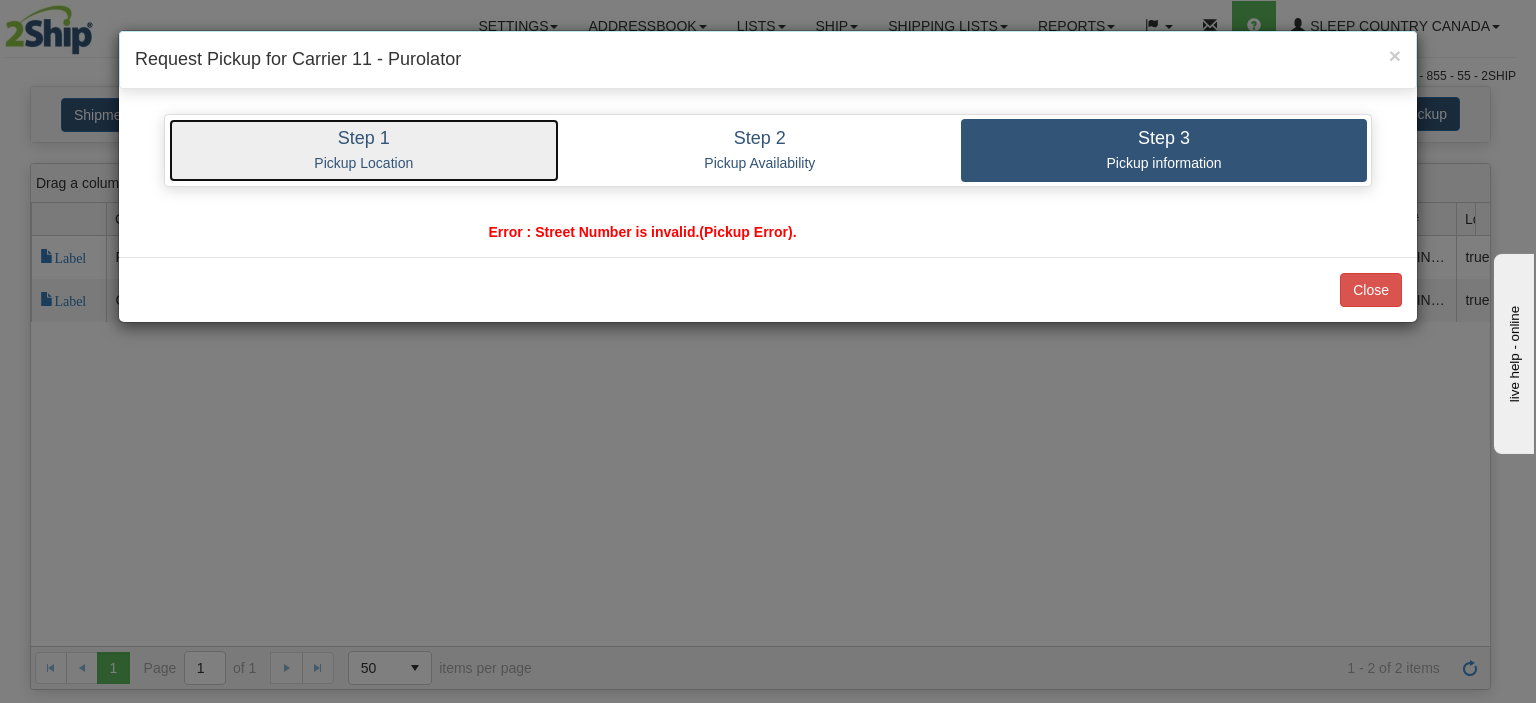 click on "Step 1" at bounding box center (364, 139) 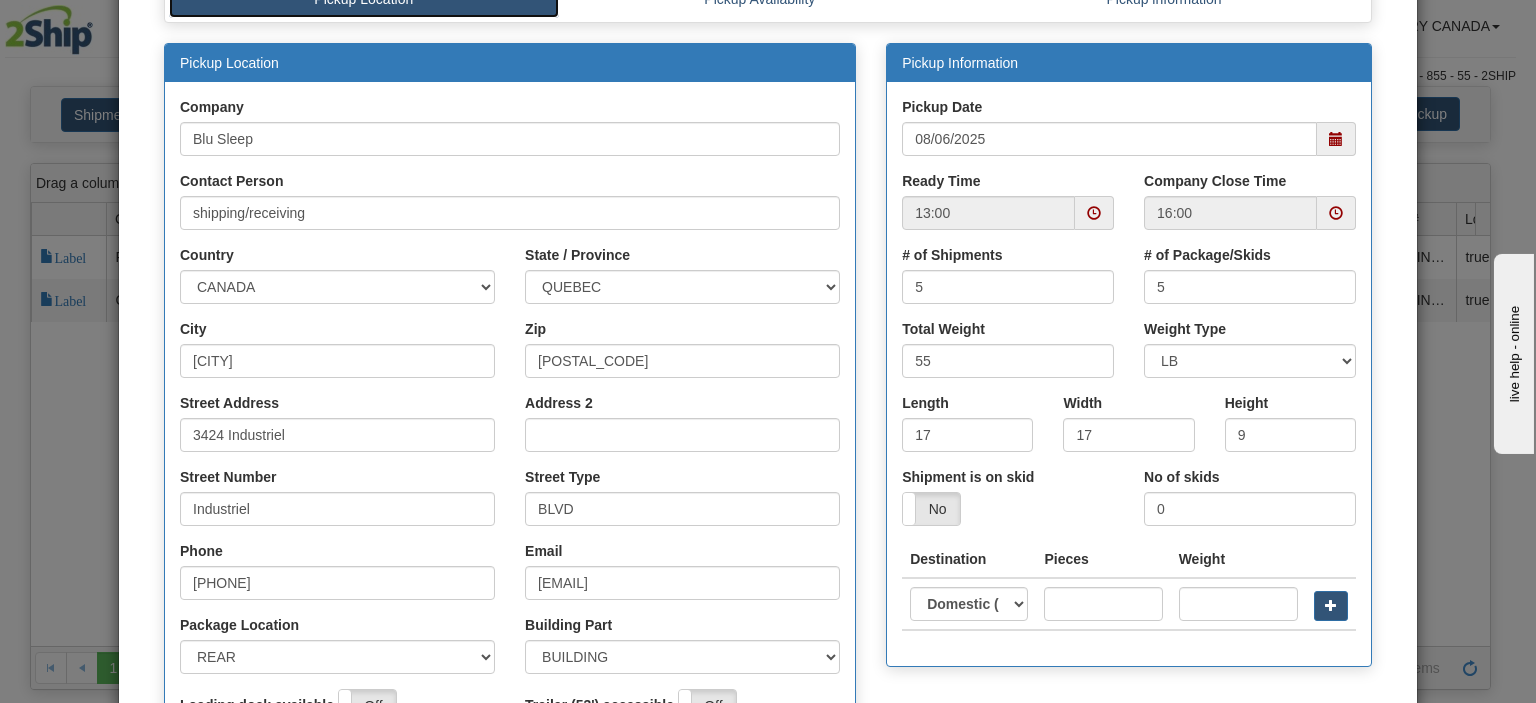 scroll, scrollTop: 200, scrollLeft: 0, axis: vertical 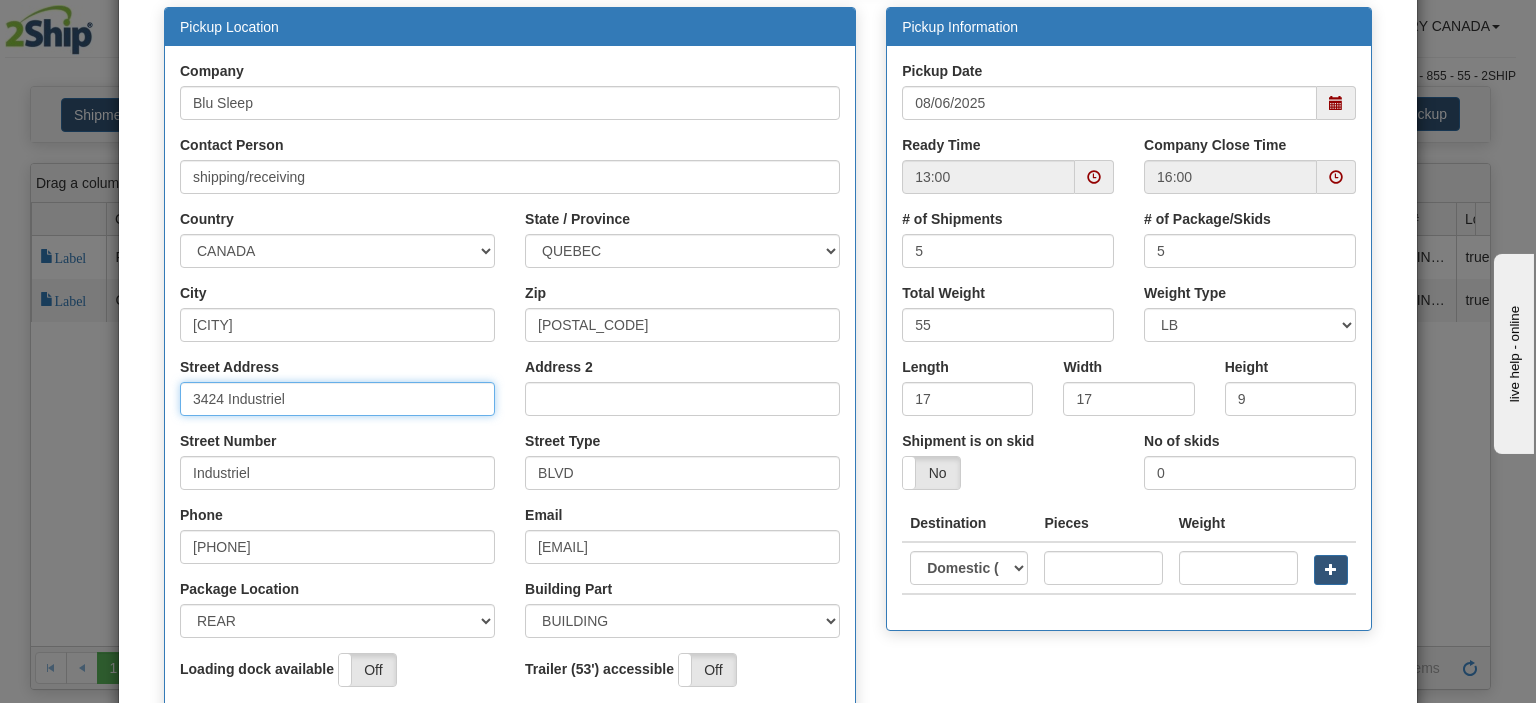 drag, startPoint x: 225, startPoint y: 395, endPoint x: 317, endPoint y: 397, distance: 92.021736 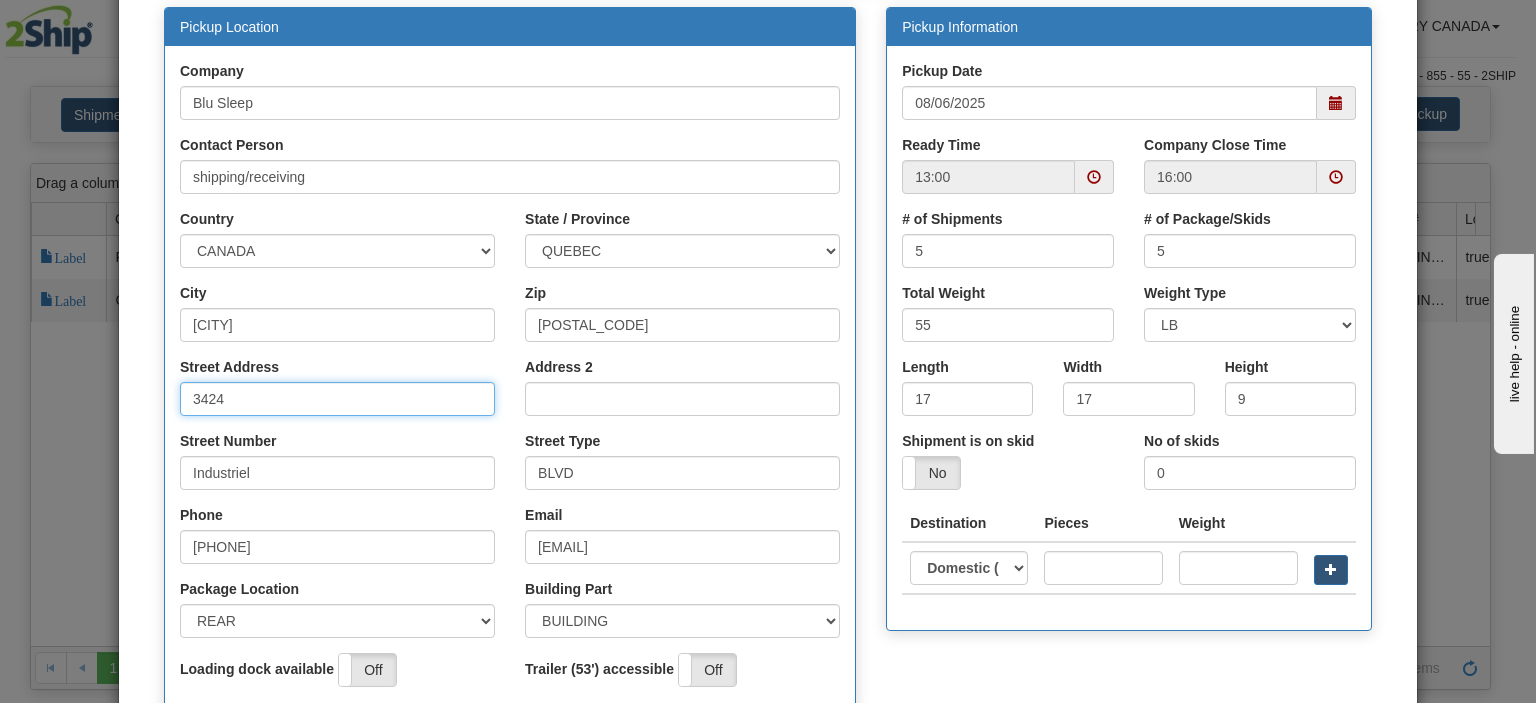 type on "3424" 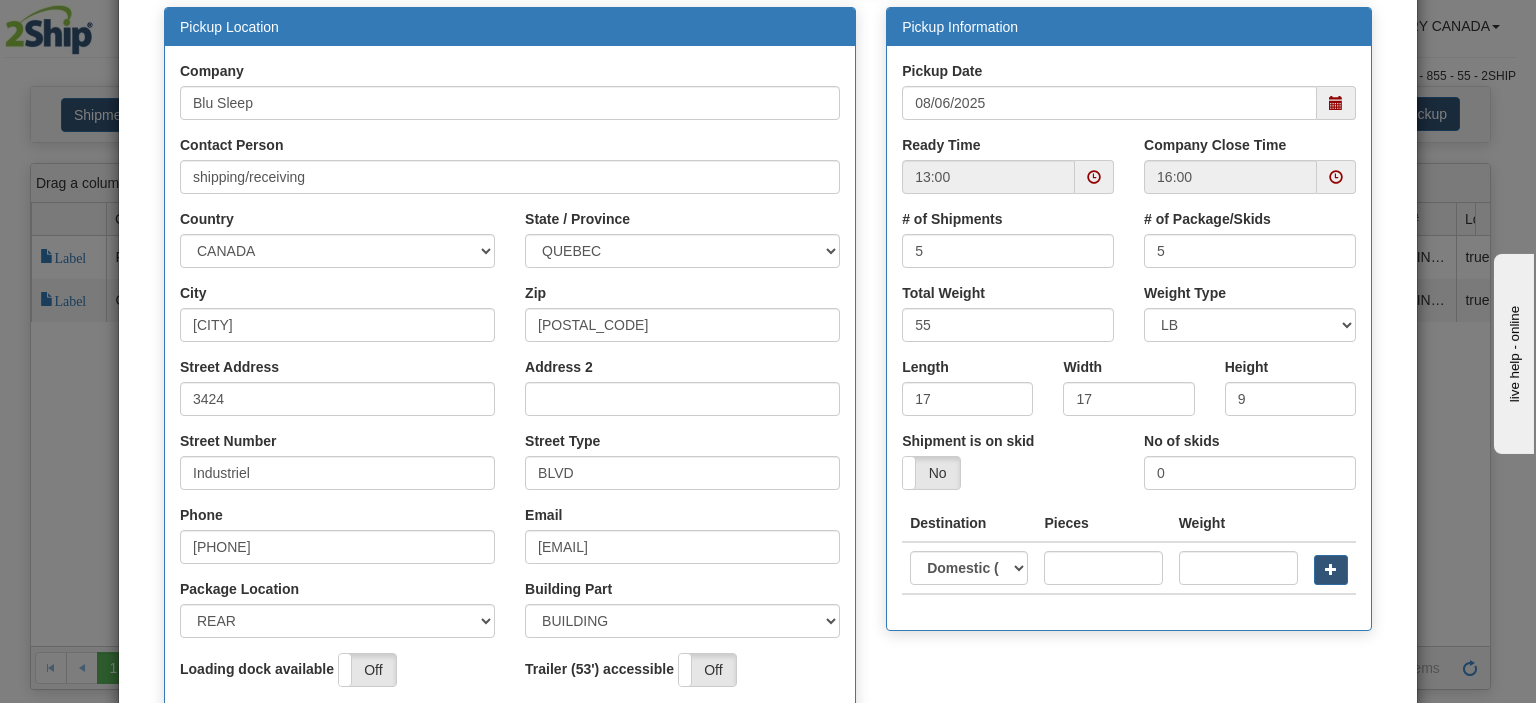 click on "City                                                                                      [CITY]" at bounding box center (337, 320) 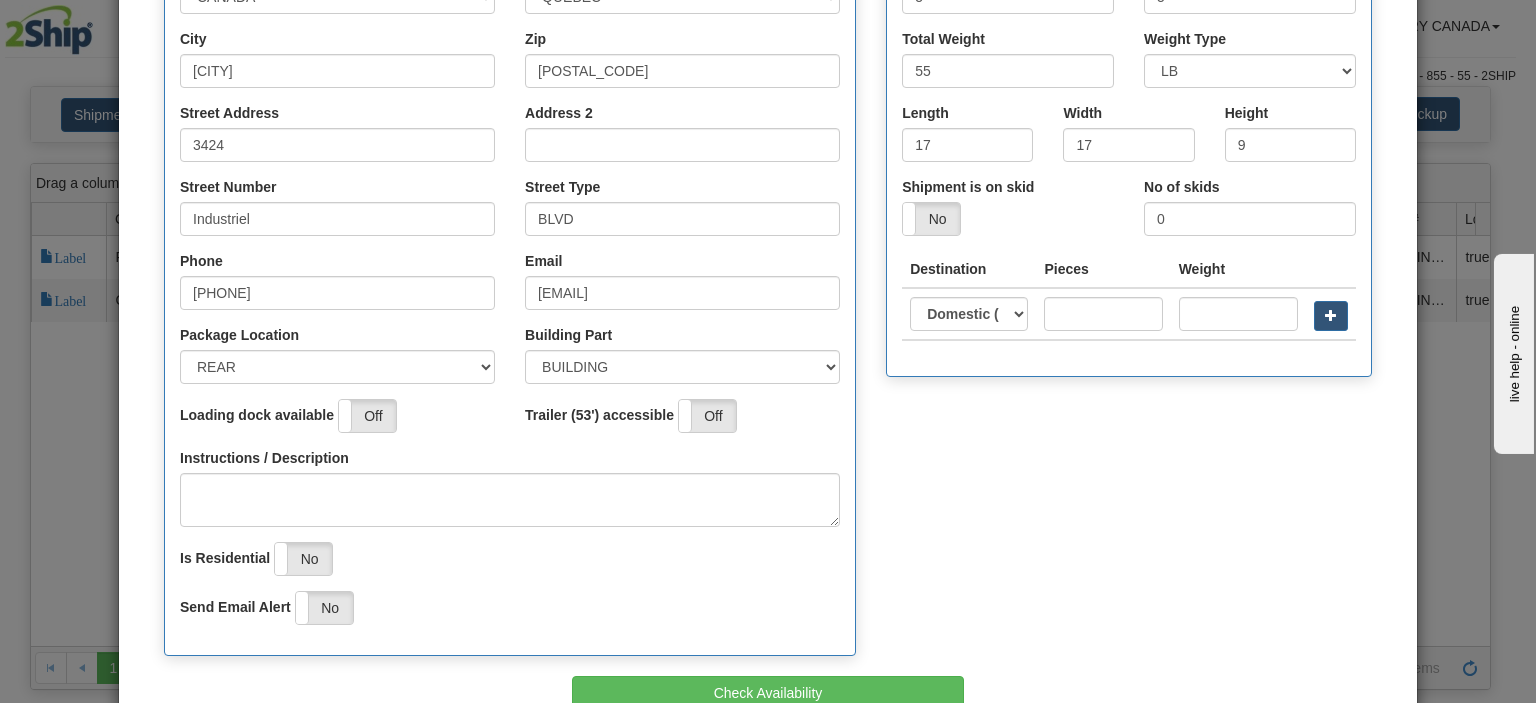 scroll, scrollTop: 568, scrollLeft: 0, axis: vertical 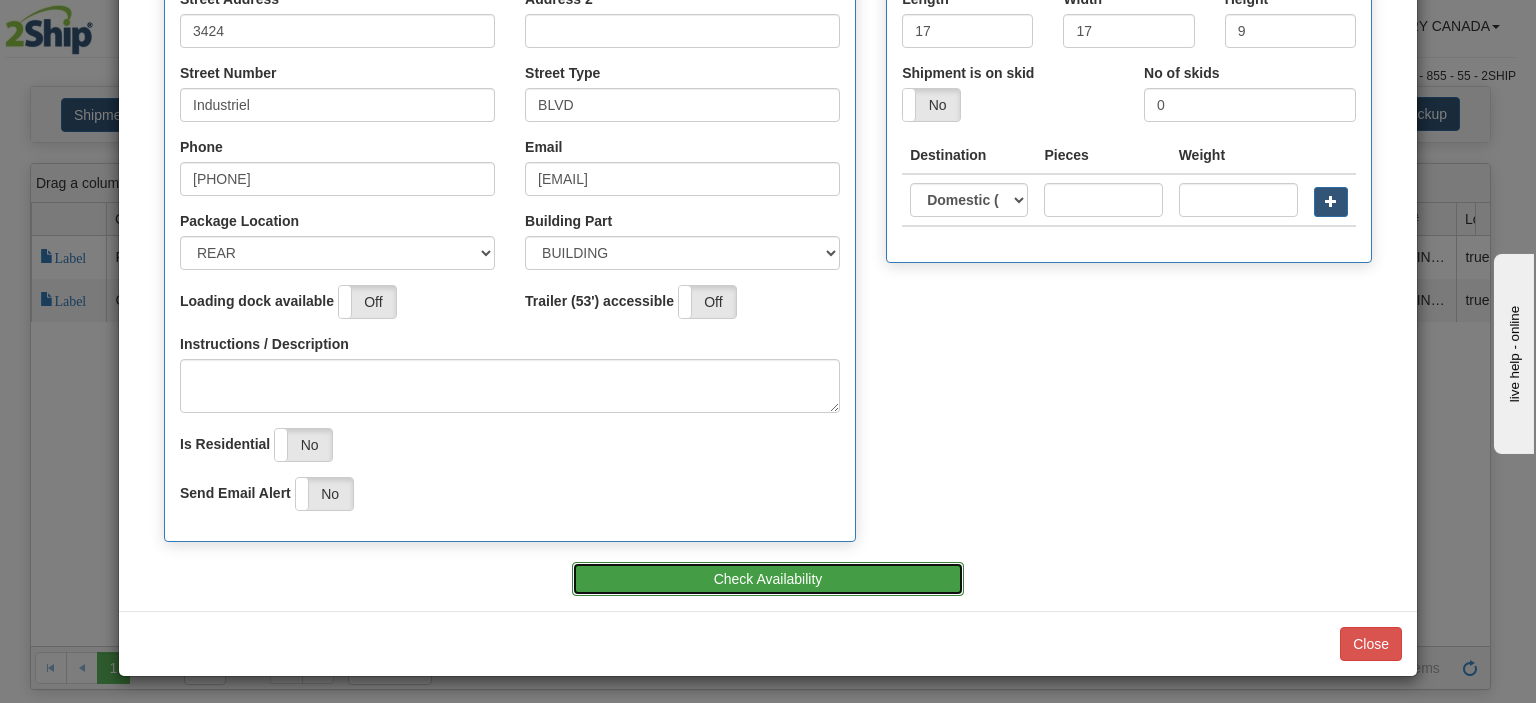 click on "Check Availability" at bounding box center (768, 579) 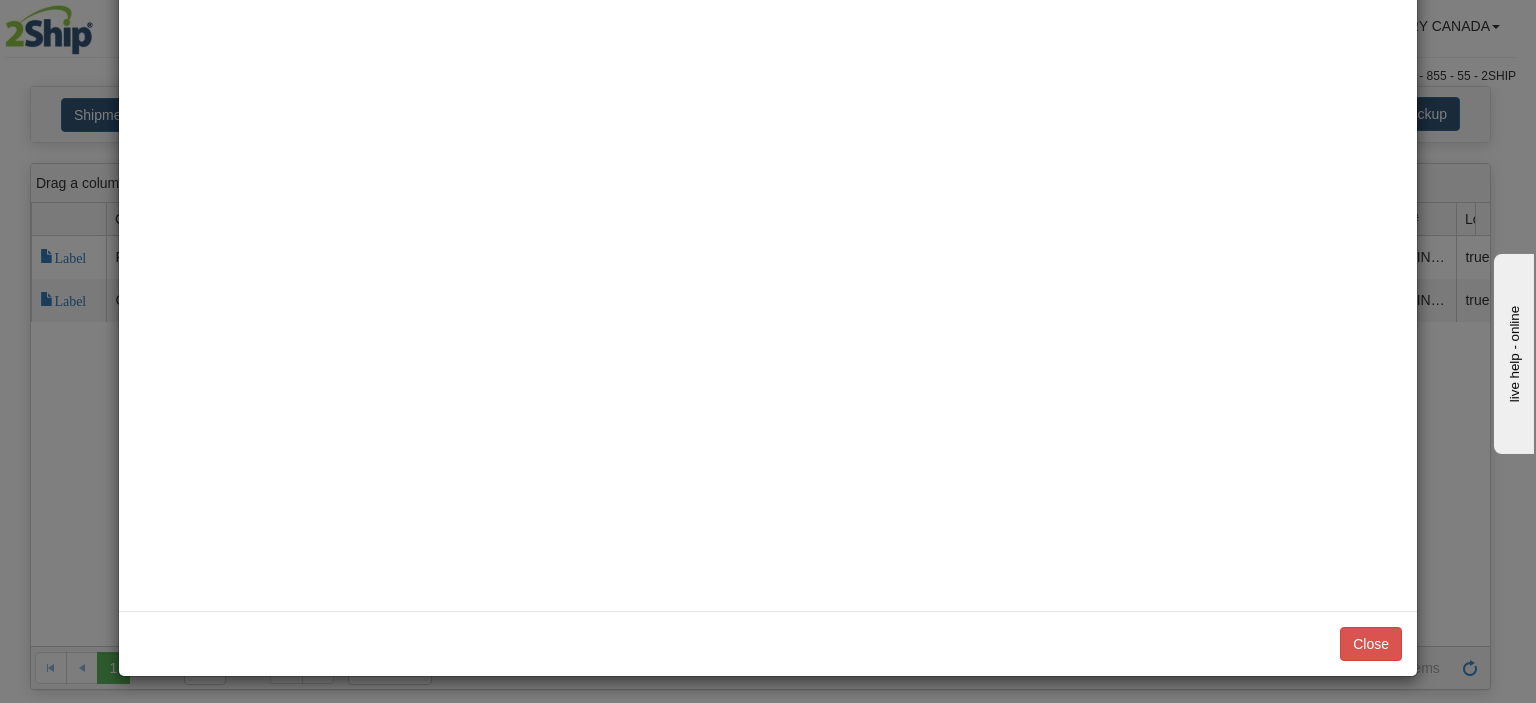 scroll, scrollTop: 0, scrollLeft: 0, axis: both 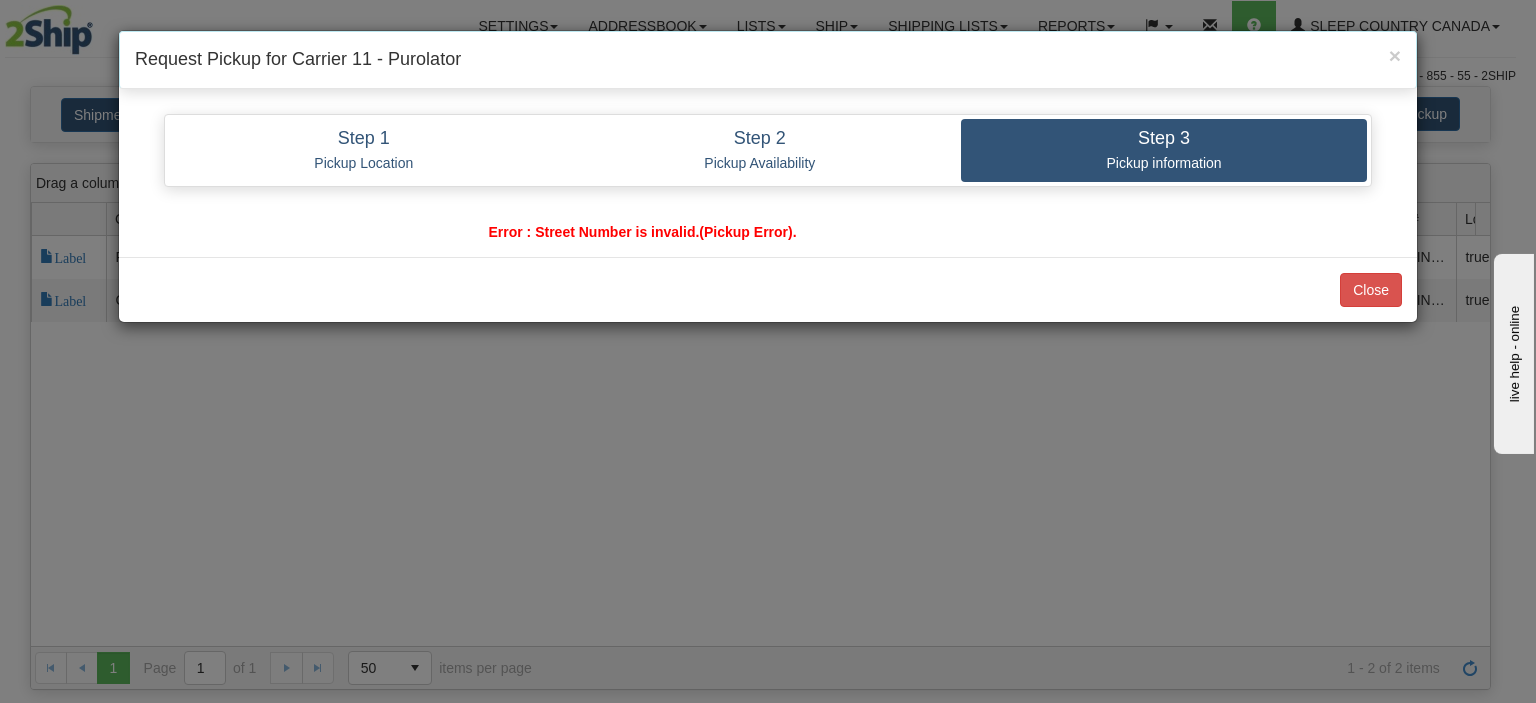 click on "Error : Street Number is invalid.(Pickup Error)." at bounding box center (643, 232) 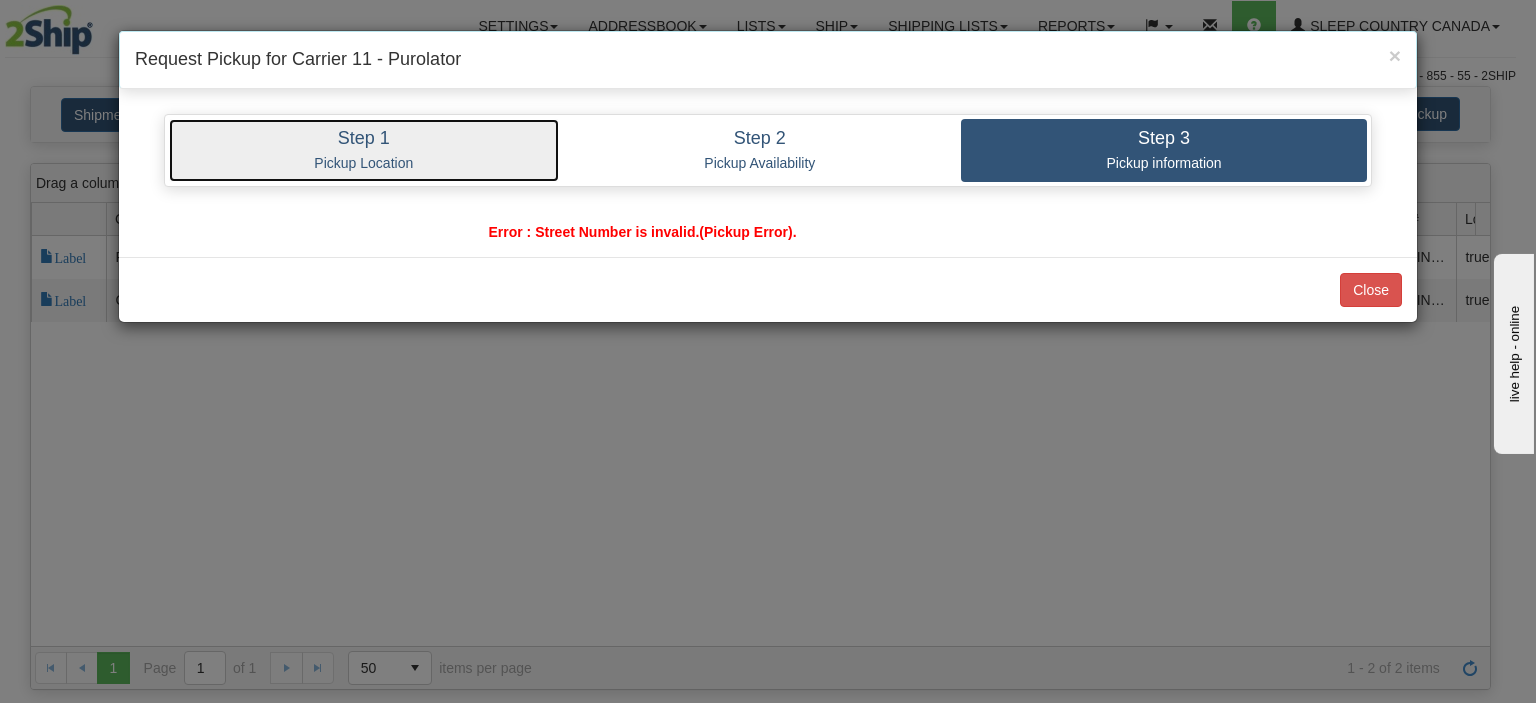 click on "Pickup Location" at bounding box center [364, 163] 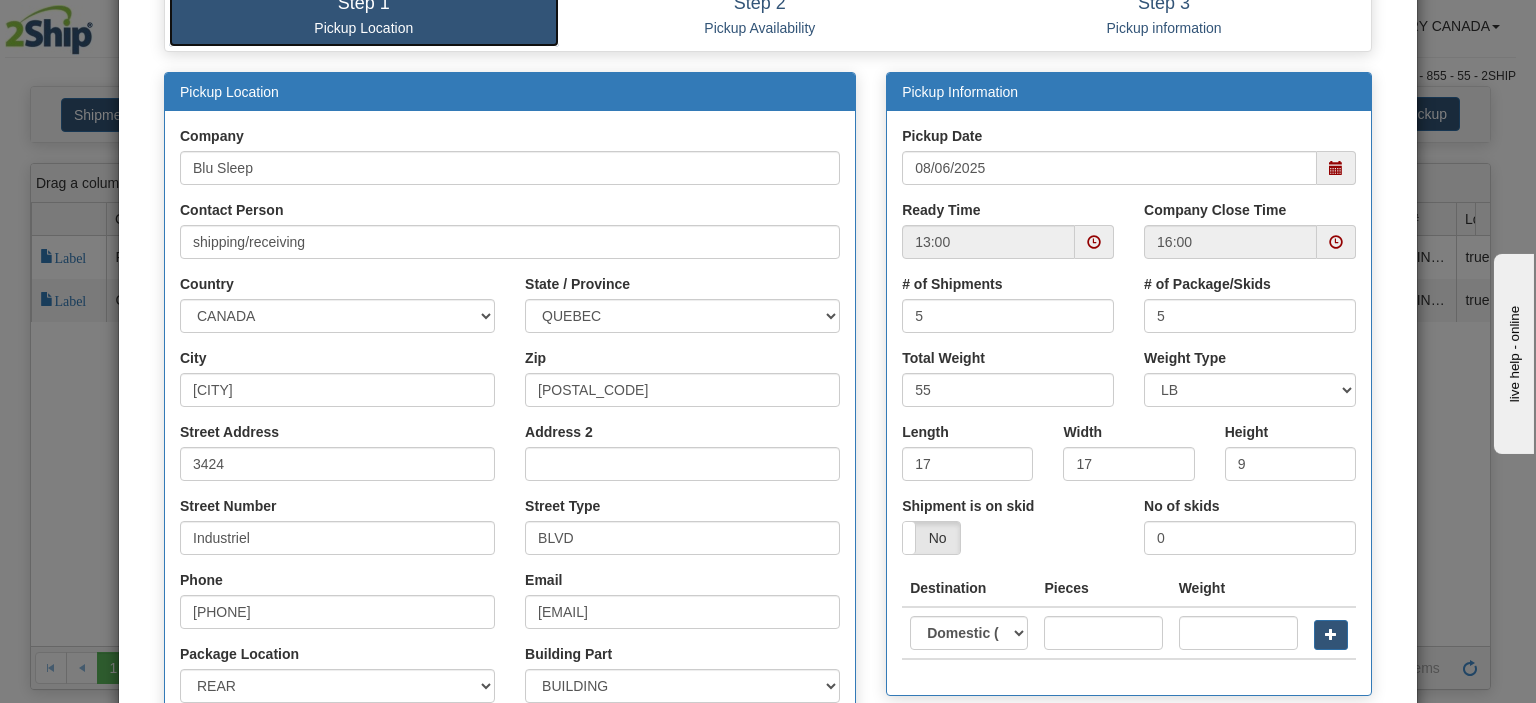 scroll, scrollTop: 0, scrollLeft: 0, axis: both 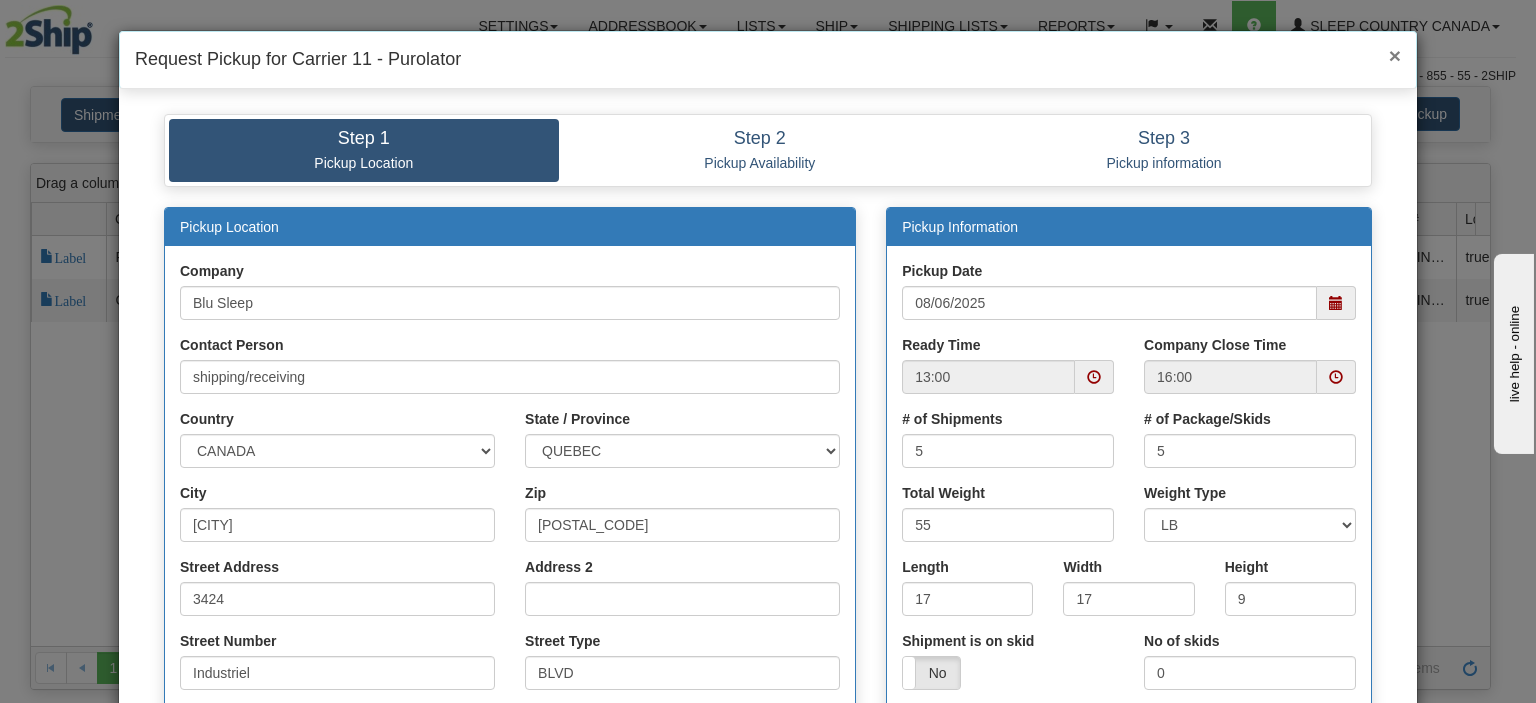 click on "×" at bounding box center [1395, 55] 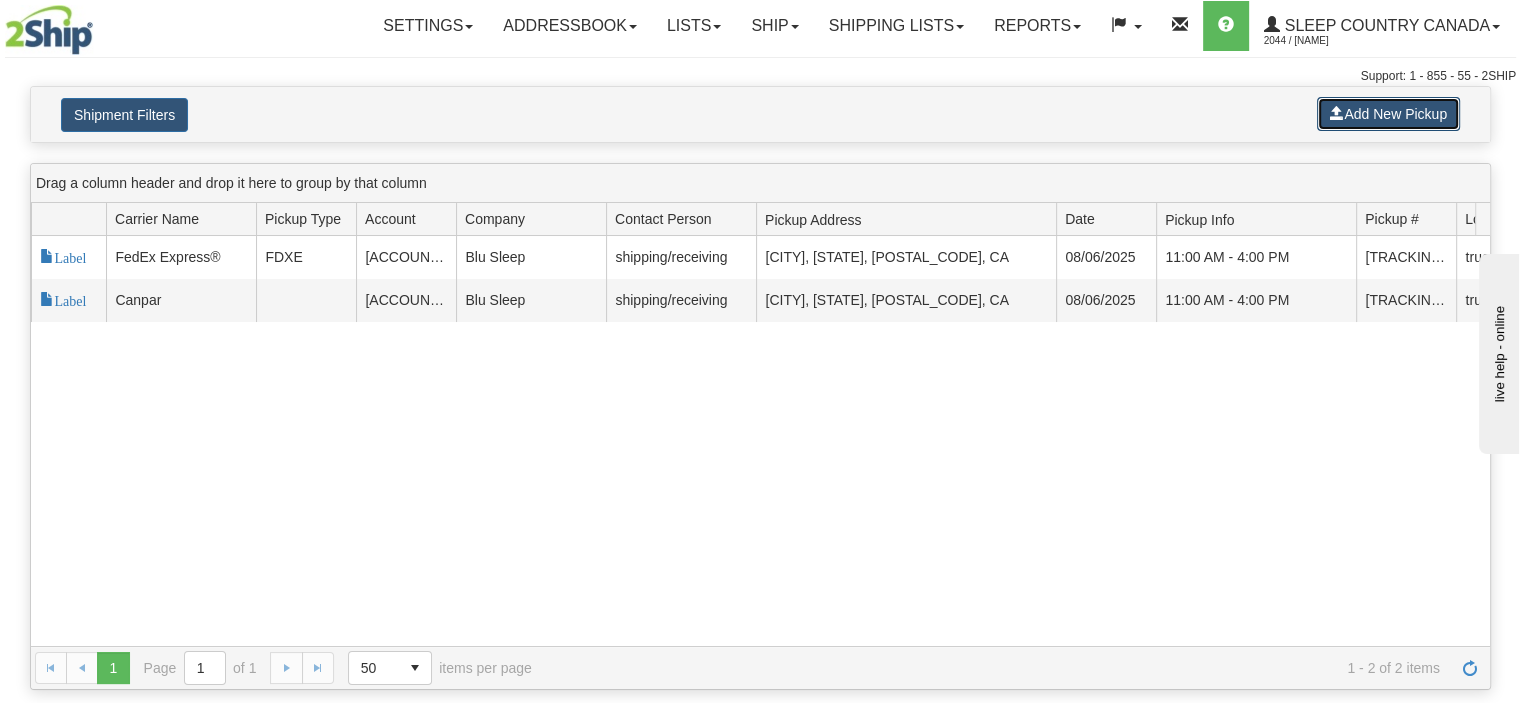 click on "Add New Pickup" at bounding box center [1388, 114] 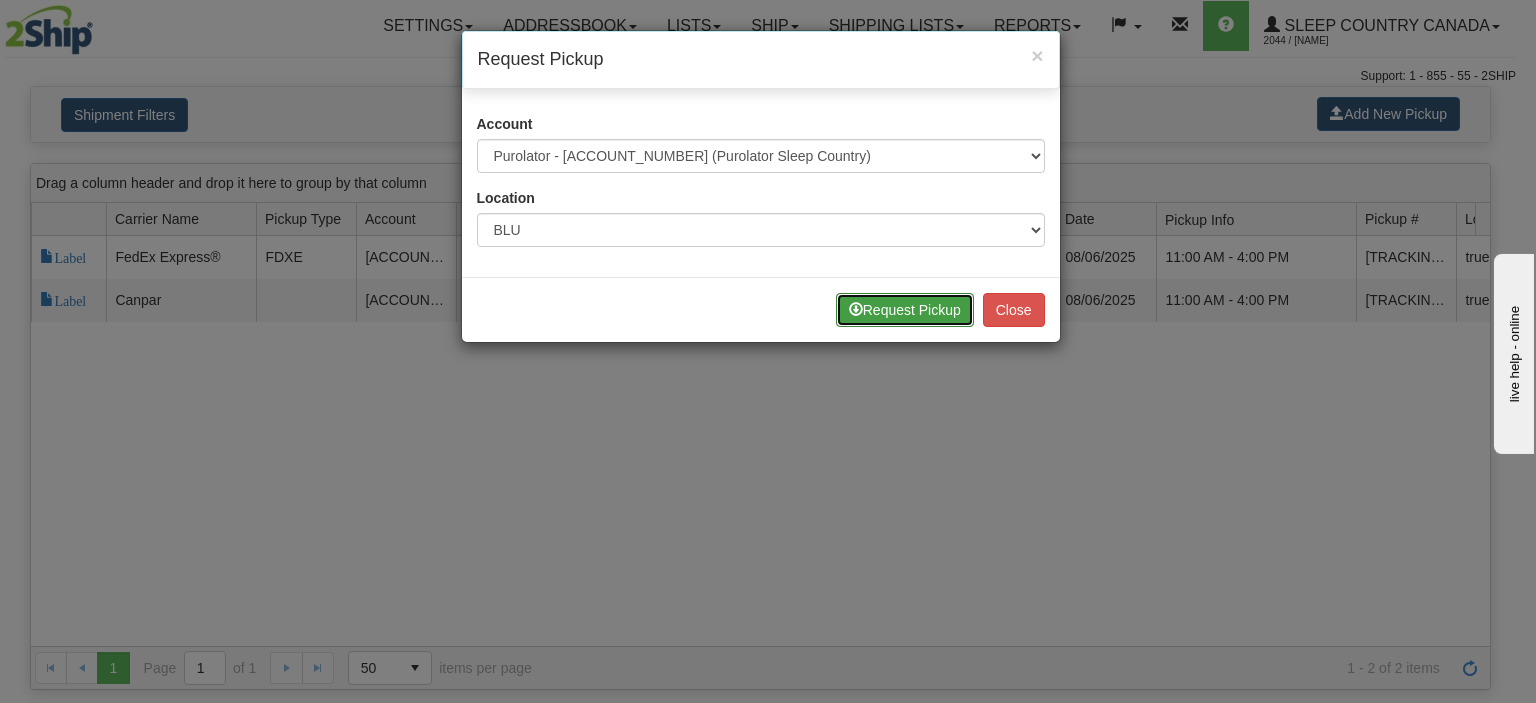 click on "Request Pickup" at bounding box center (905, 310) 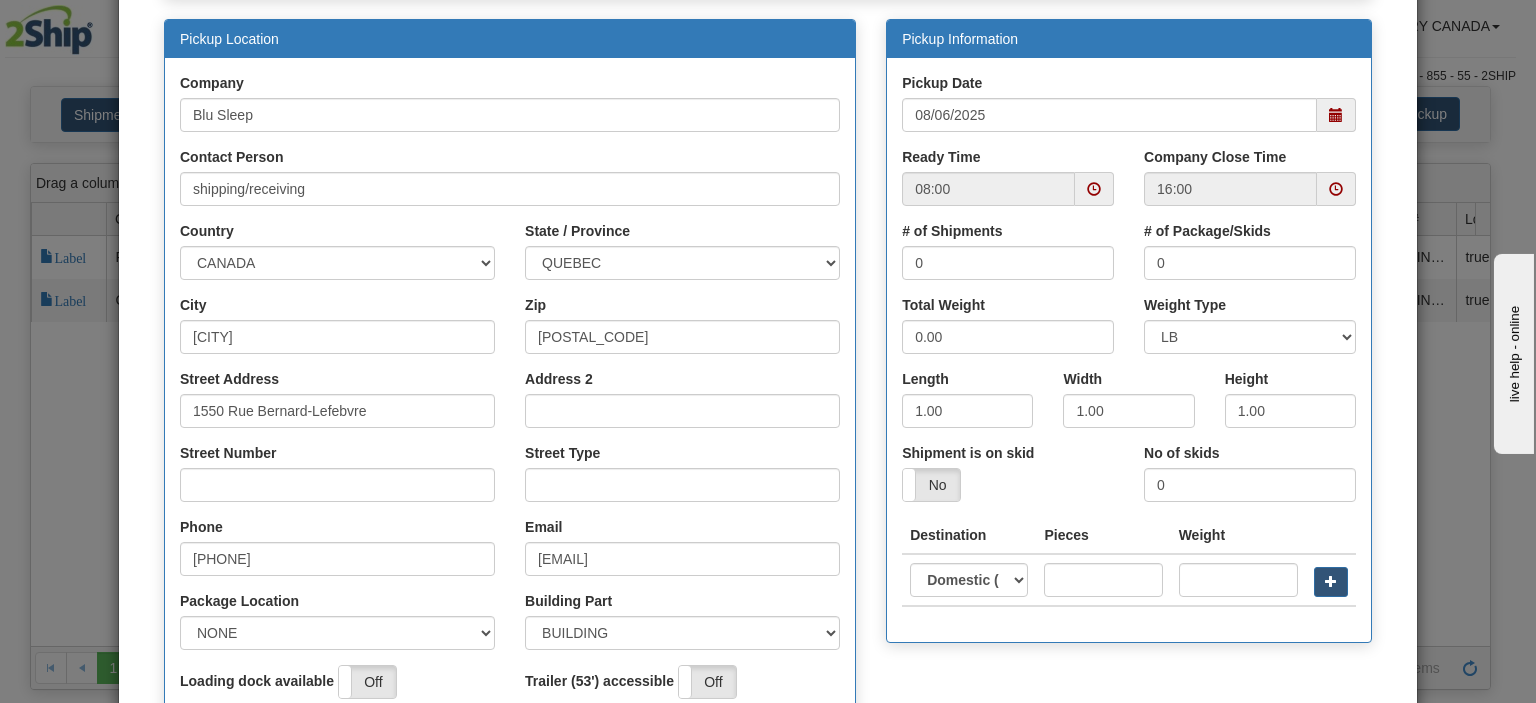 scroll, scrollTop: 200, scrollLeft: 0, axis: vertical 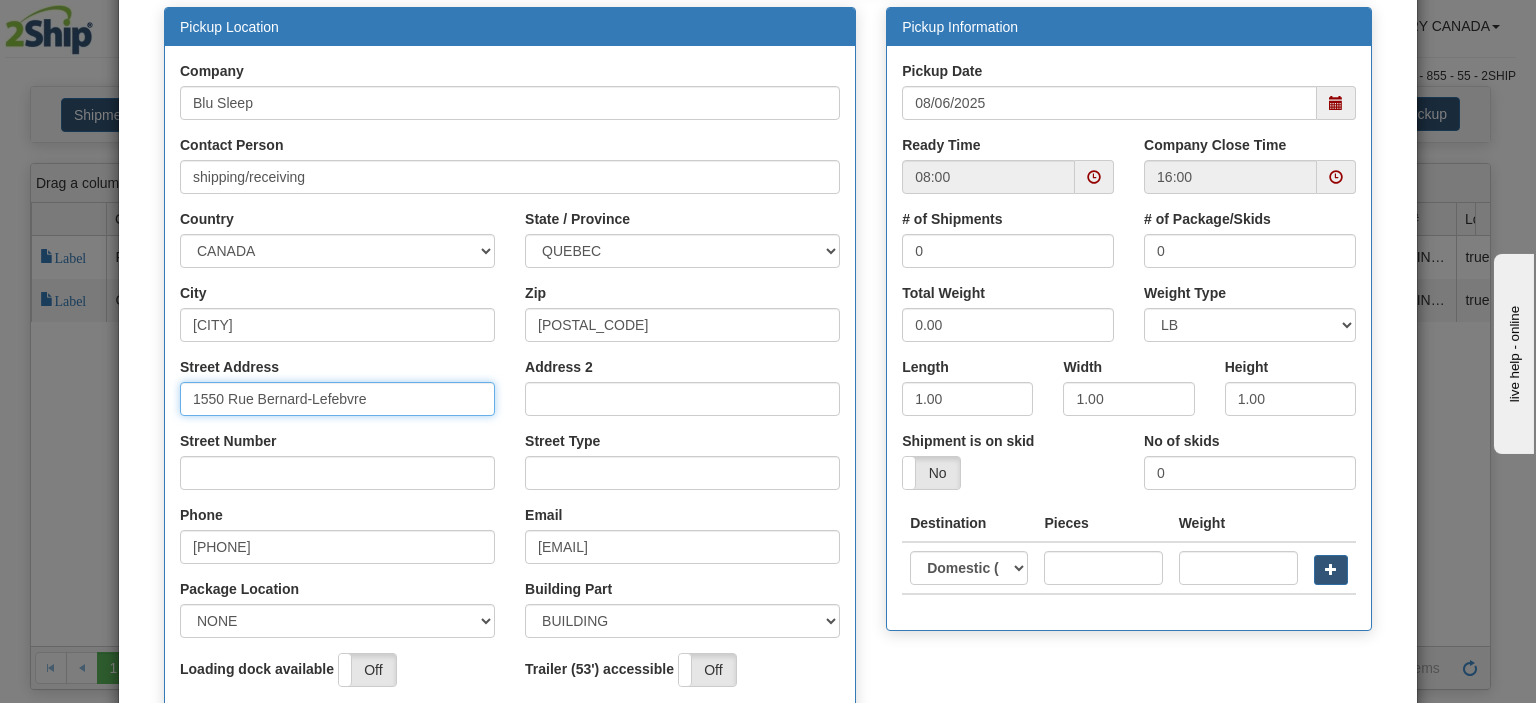 drag, startPoint x: 387, startPoint y: 390, endPoint x: 30, endPoint y: 372, distance: 357.4535 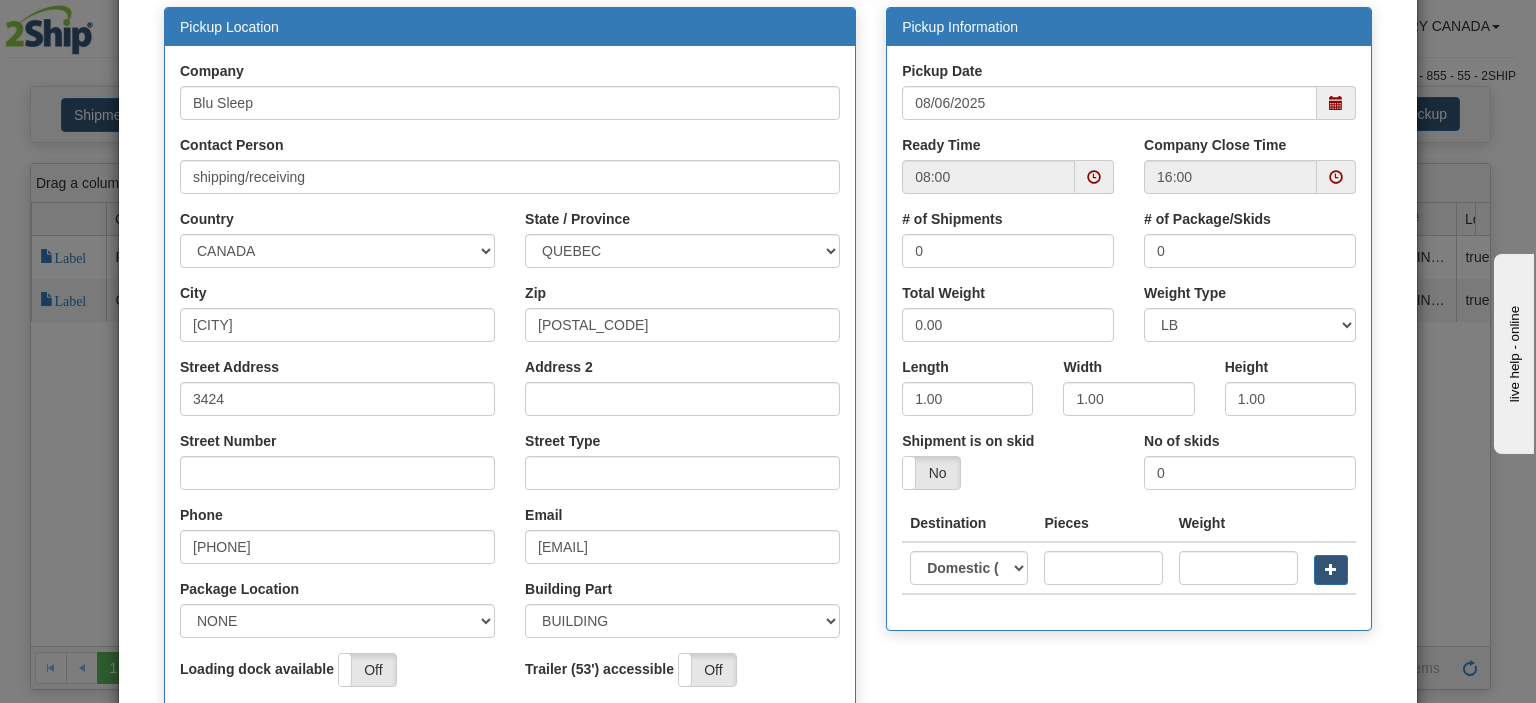 click on "Street Address" at bounding box center [229, 367] 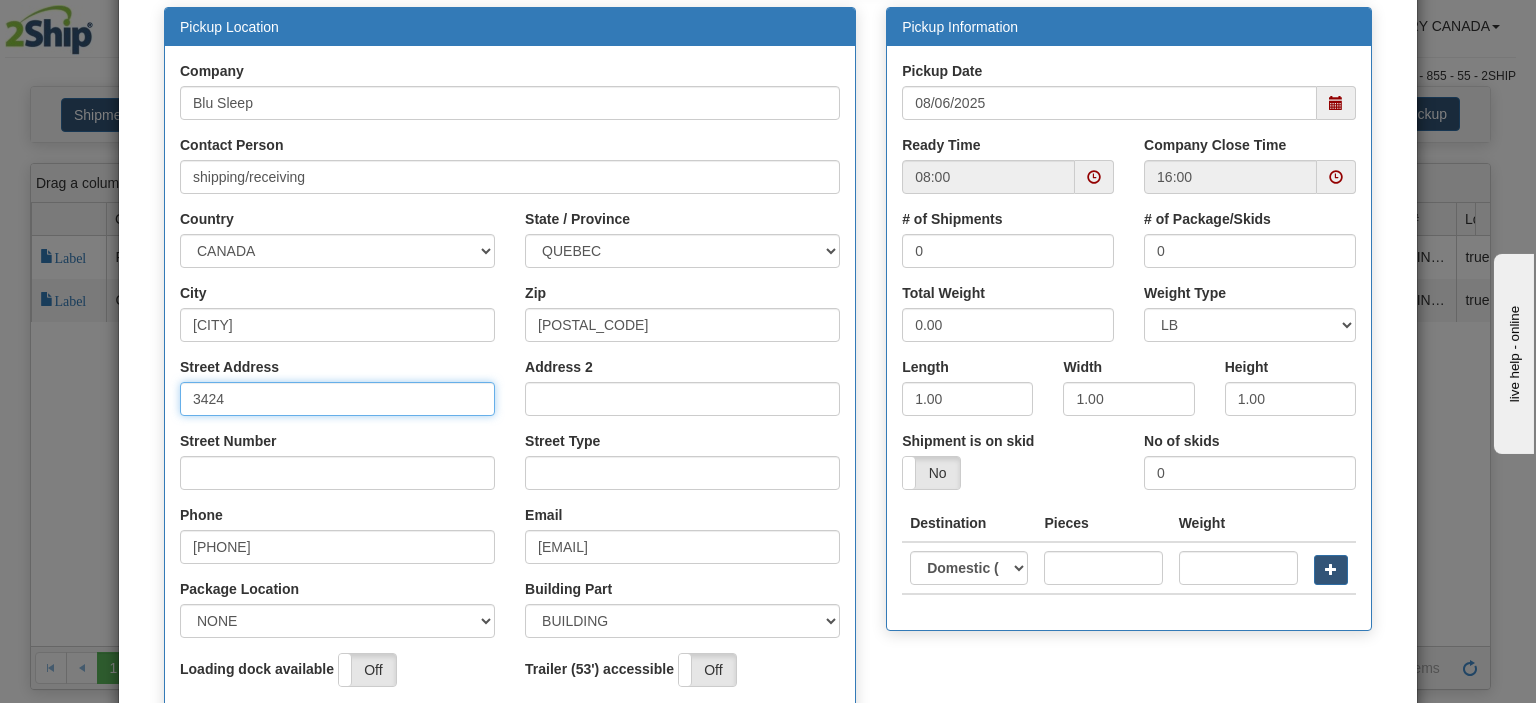 click on "3424" at bounding box center [337, 399] 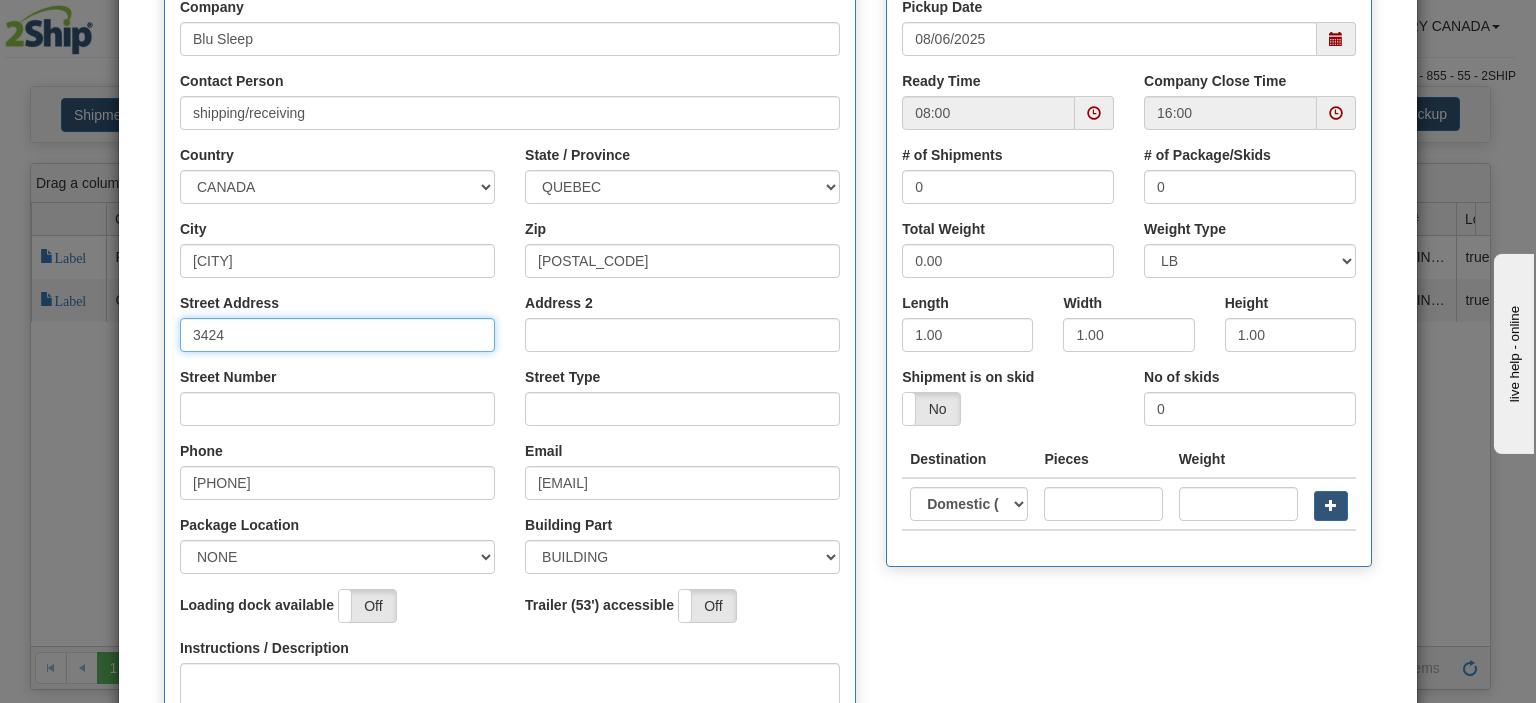 scroll, scrollTop: 300, scrollLeft: 0, axis: vertical 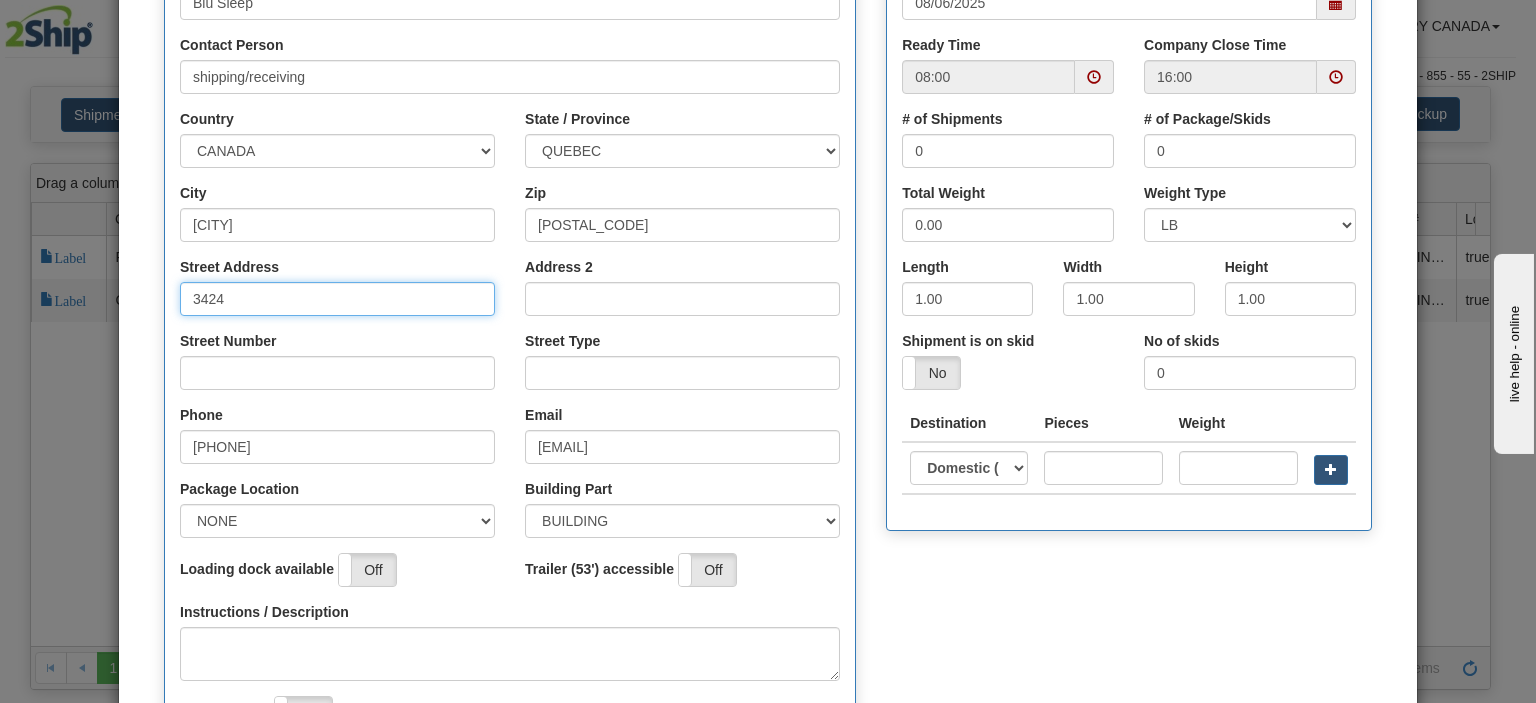 drag, startPoint x: 220, startPoint y: 295, endPoint x: 155, endPoint y: 295, distance: 65 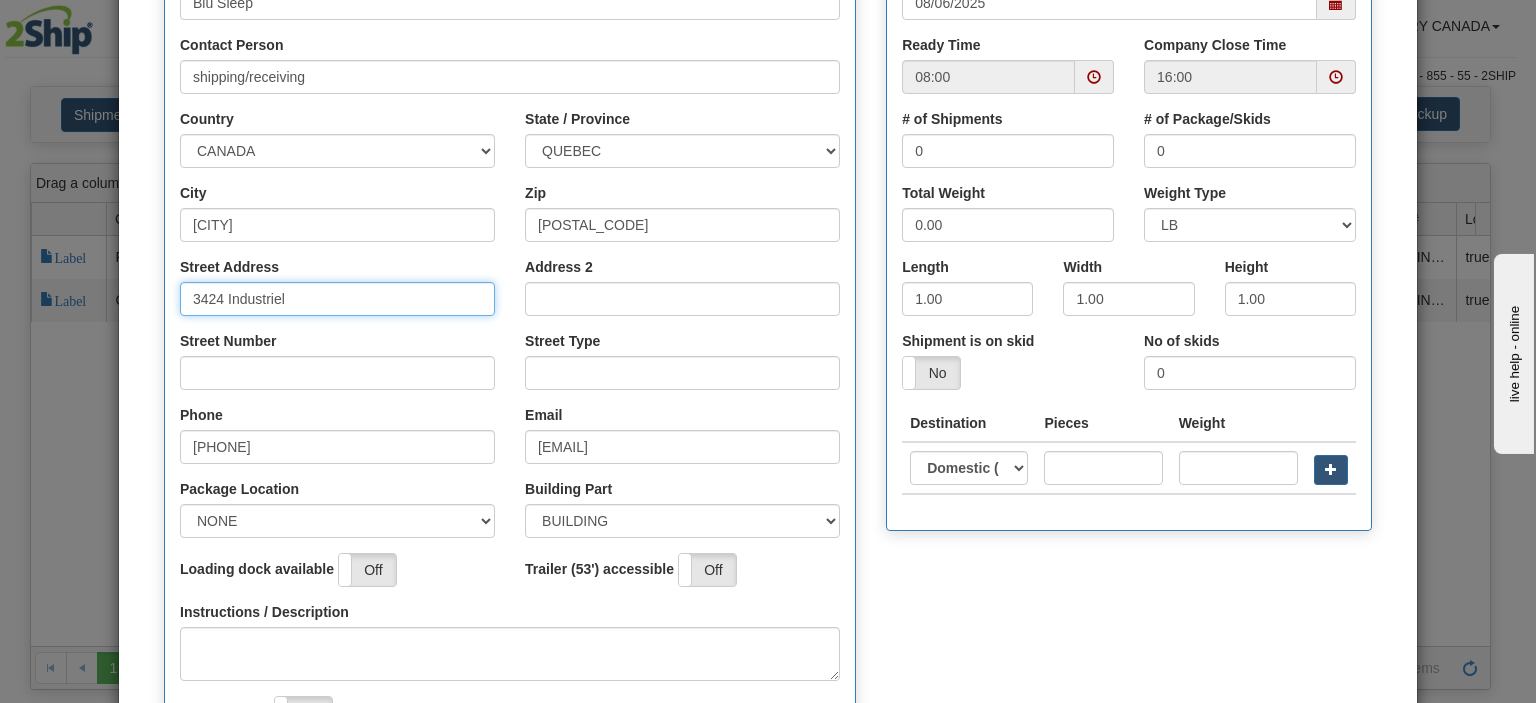 drag, startPoint x: 224, startPoint y: 303, endPoint x: 136, endPoint y: 297, distance: 88.20431 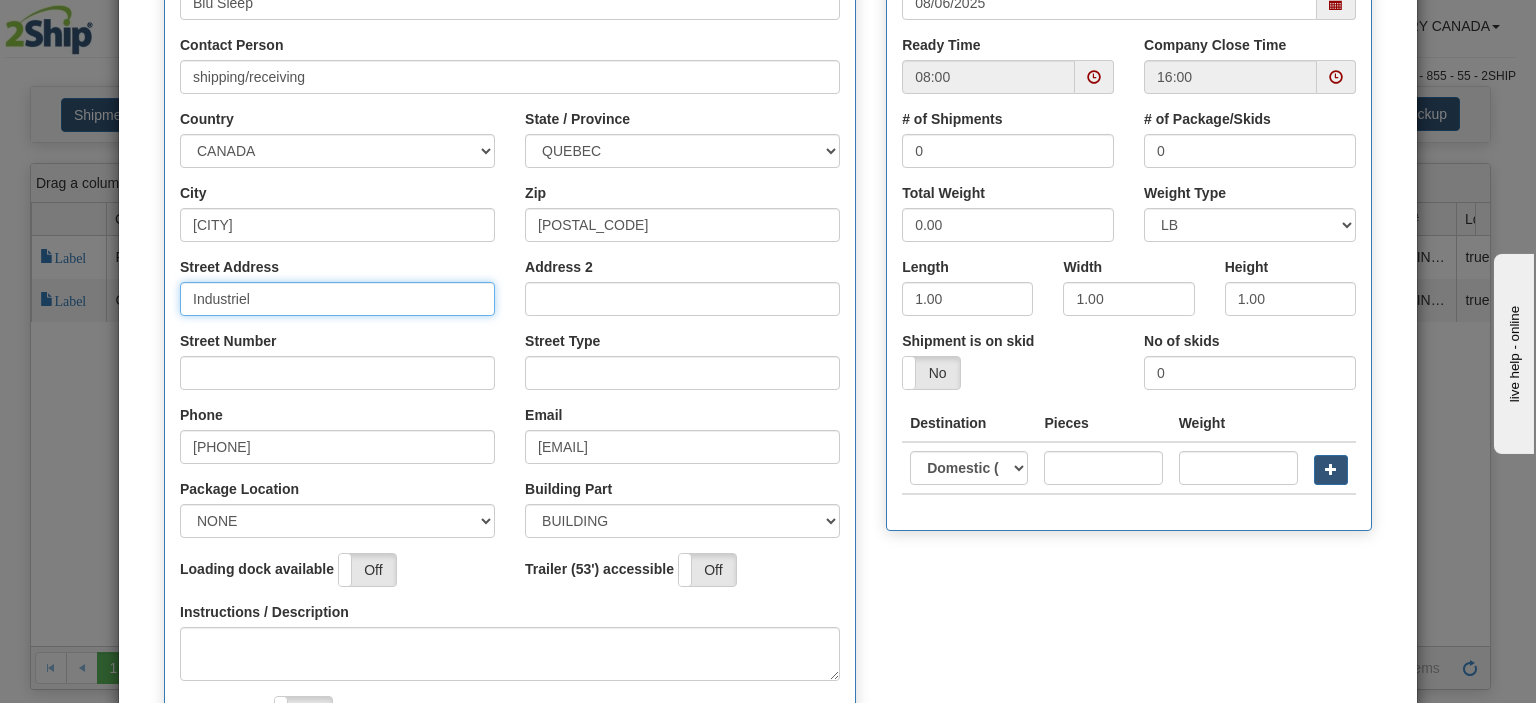type on "Industriel" 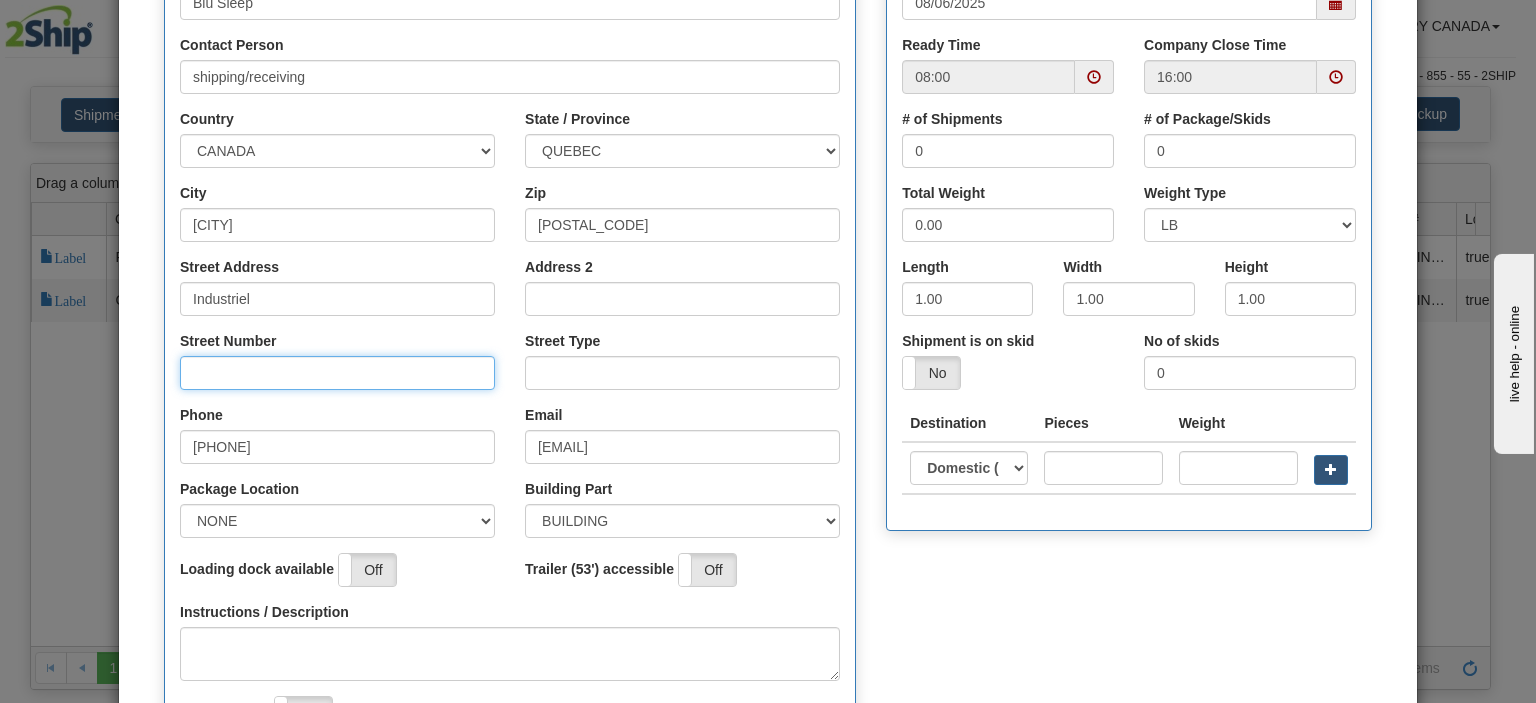 click on "Street Number" at bounding box center (337, 373) 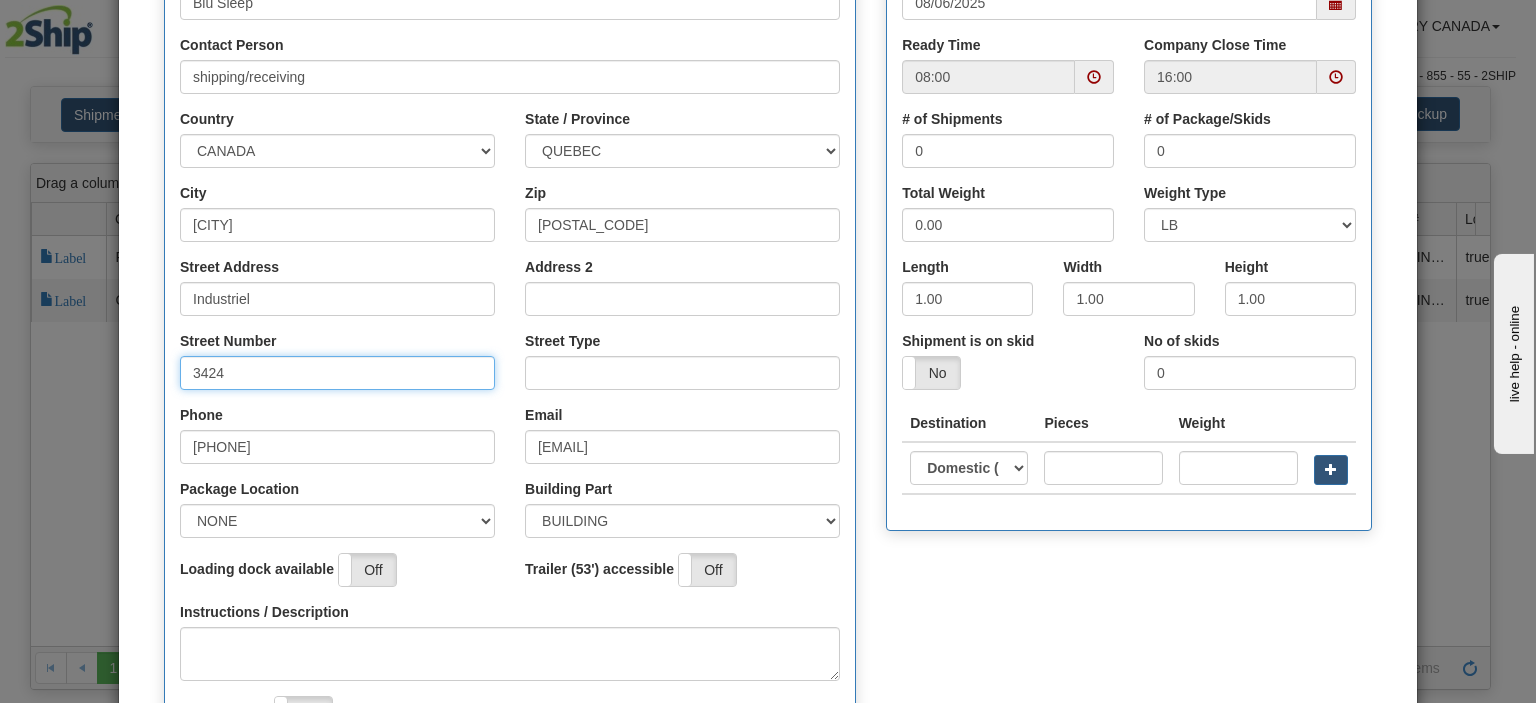 type on "3424" 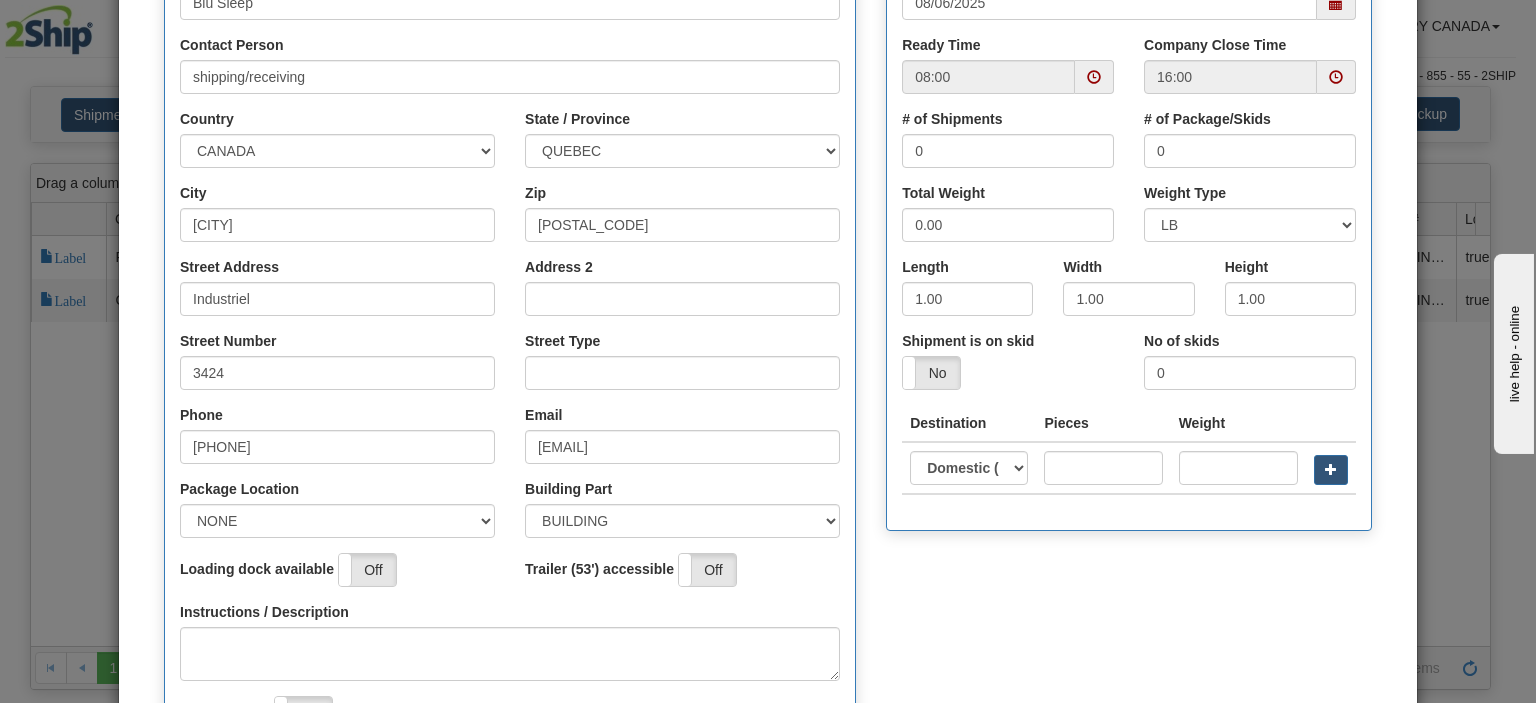 click on "Street Number
3424" at bounding box center (337, 360) 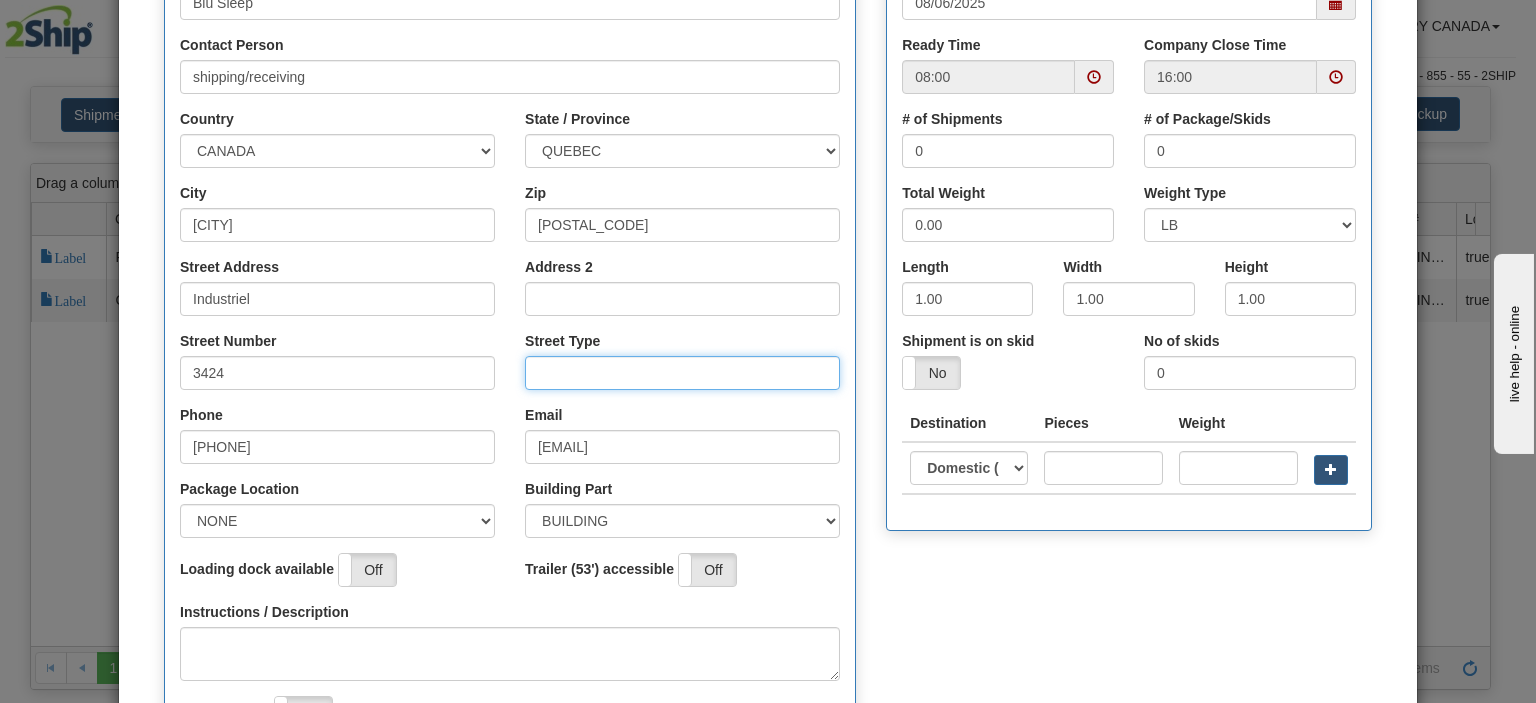 click on "Street Type" at bounding box center (682, 373) 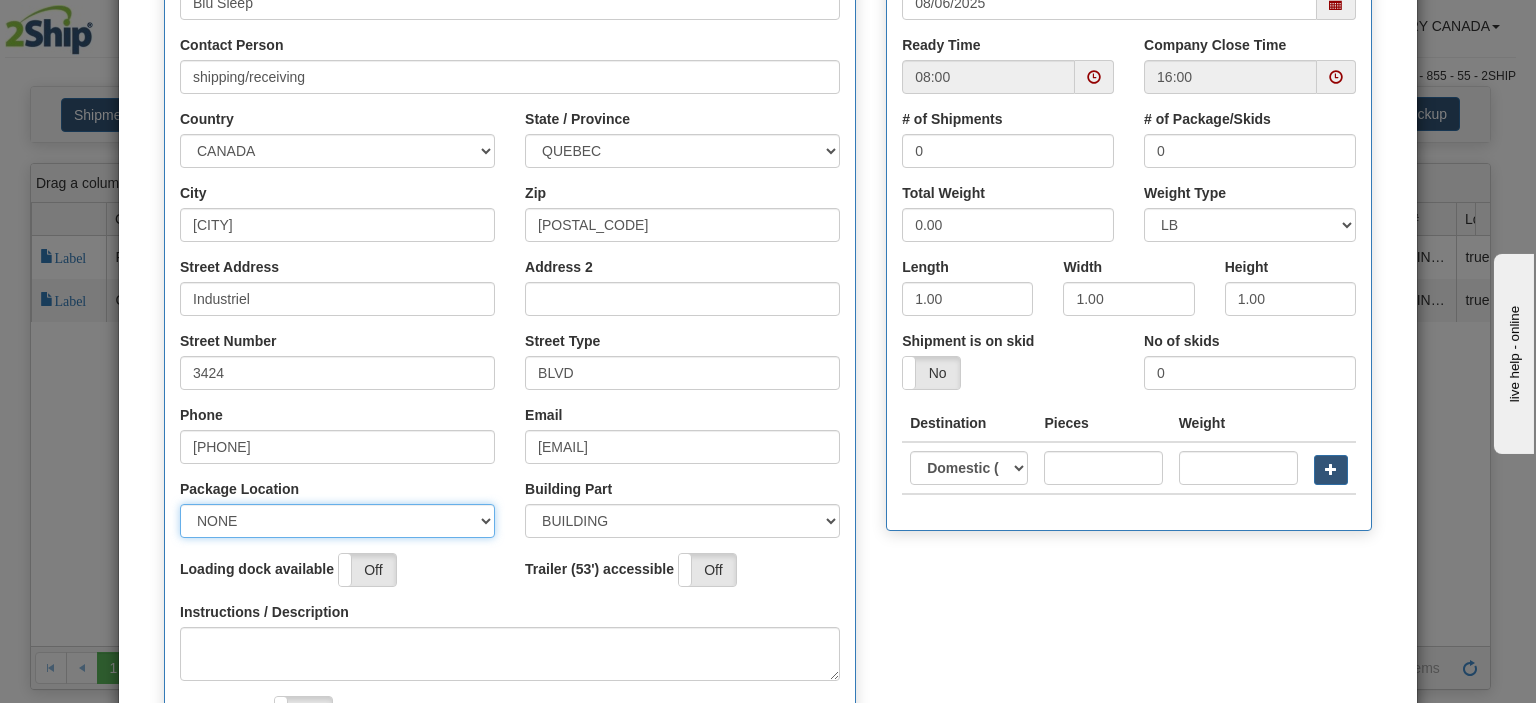 click on "NONE
FRONT
REAR
SIDE" at bounding box center [337, 521] 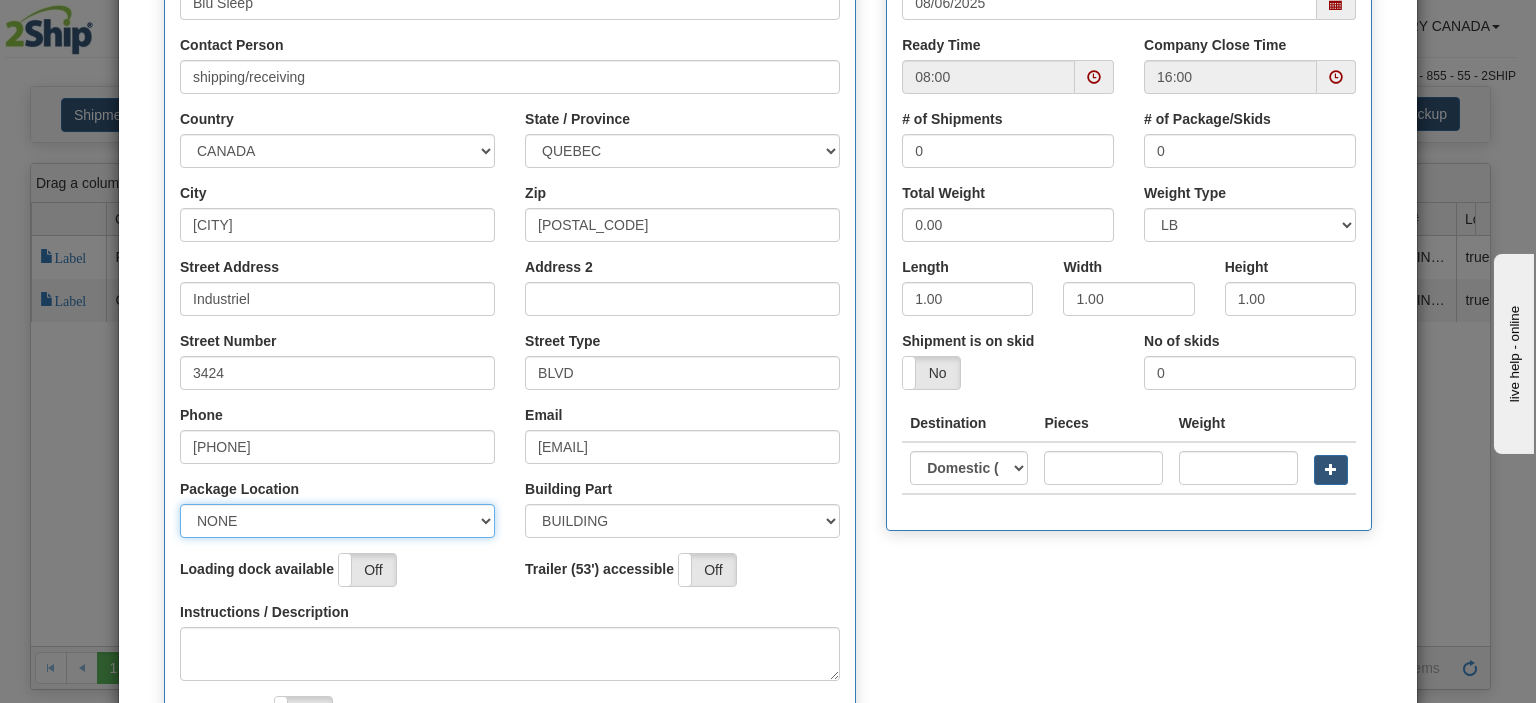 select on "2" 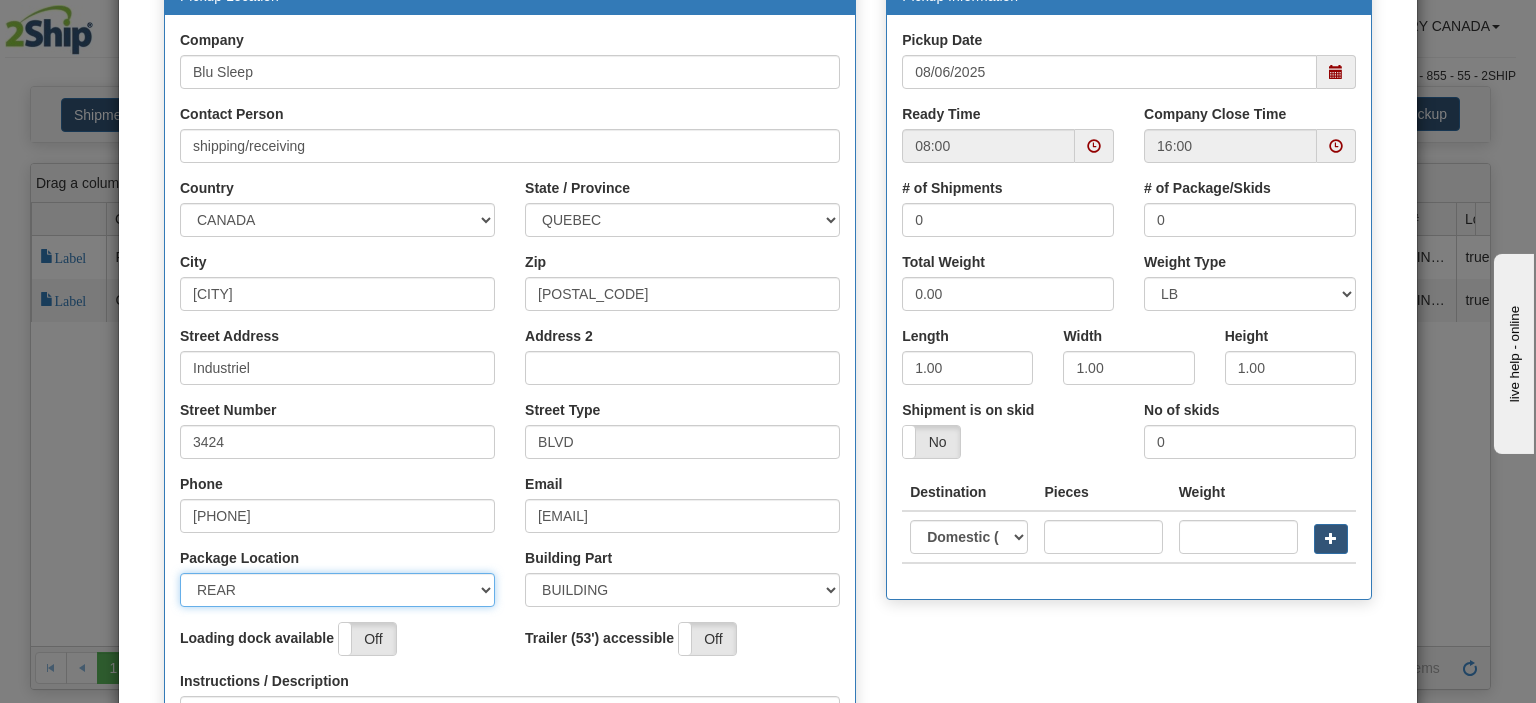 scroll, scrollTop: 100, scrollLeft: 0, axis: vertical 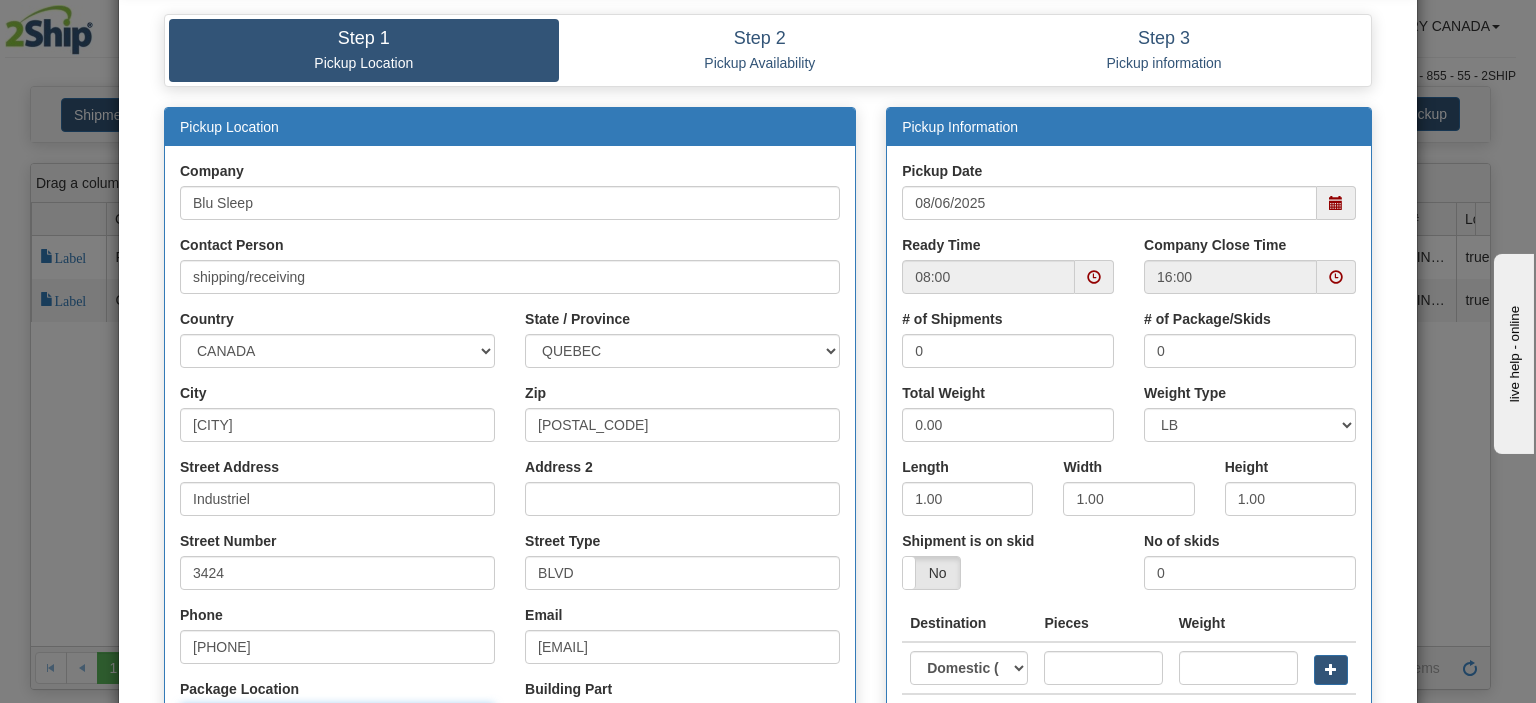 click at bounding box center [1094, 277] 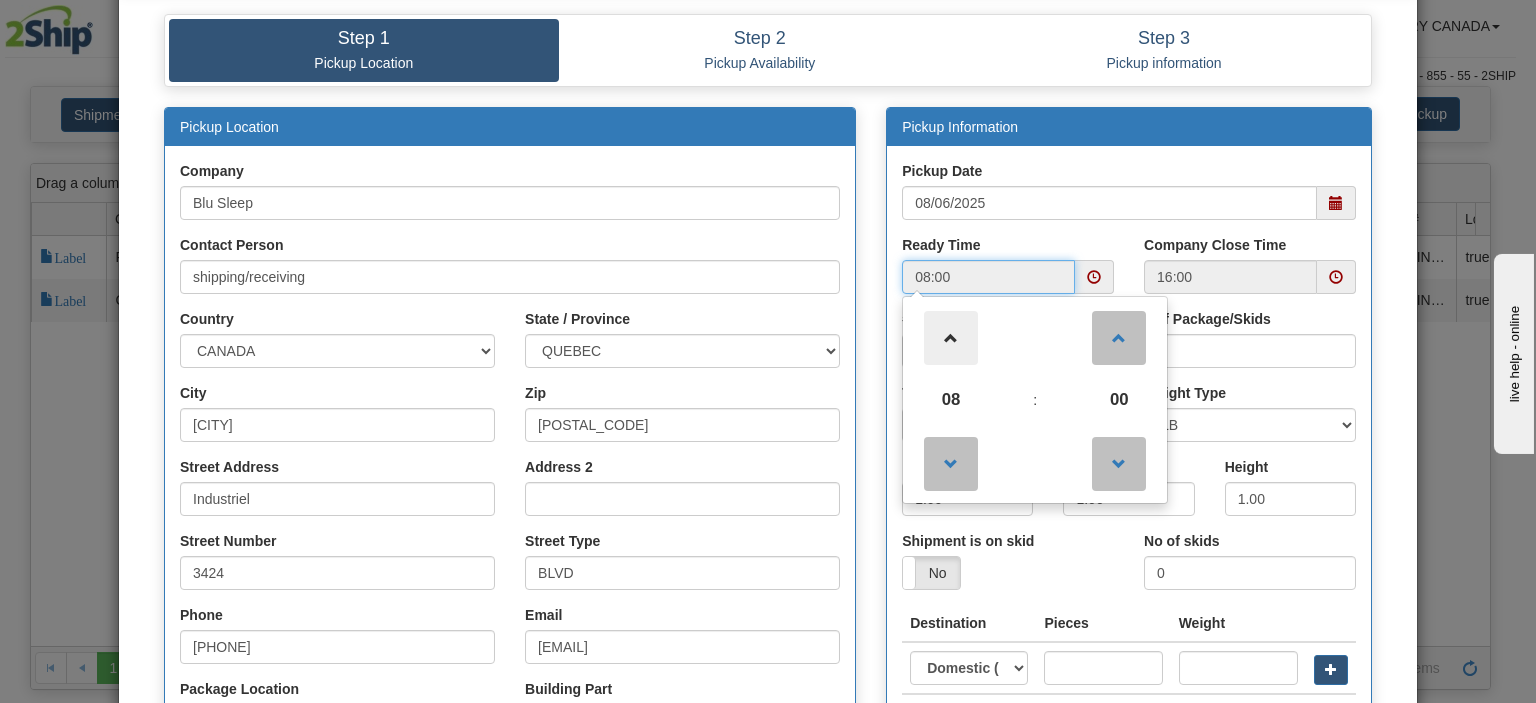 click at bounding box center (951, 338) 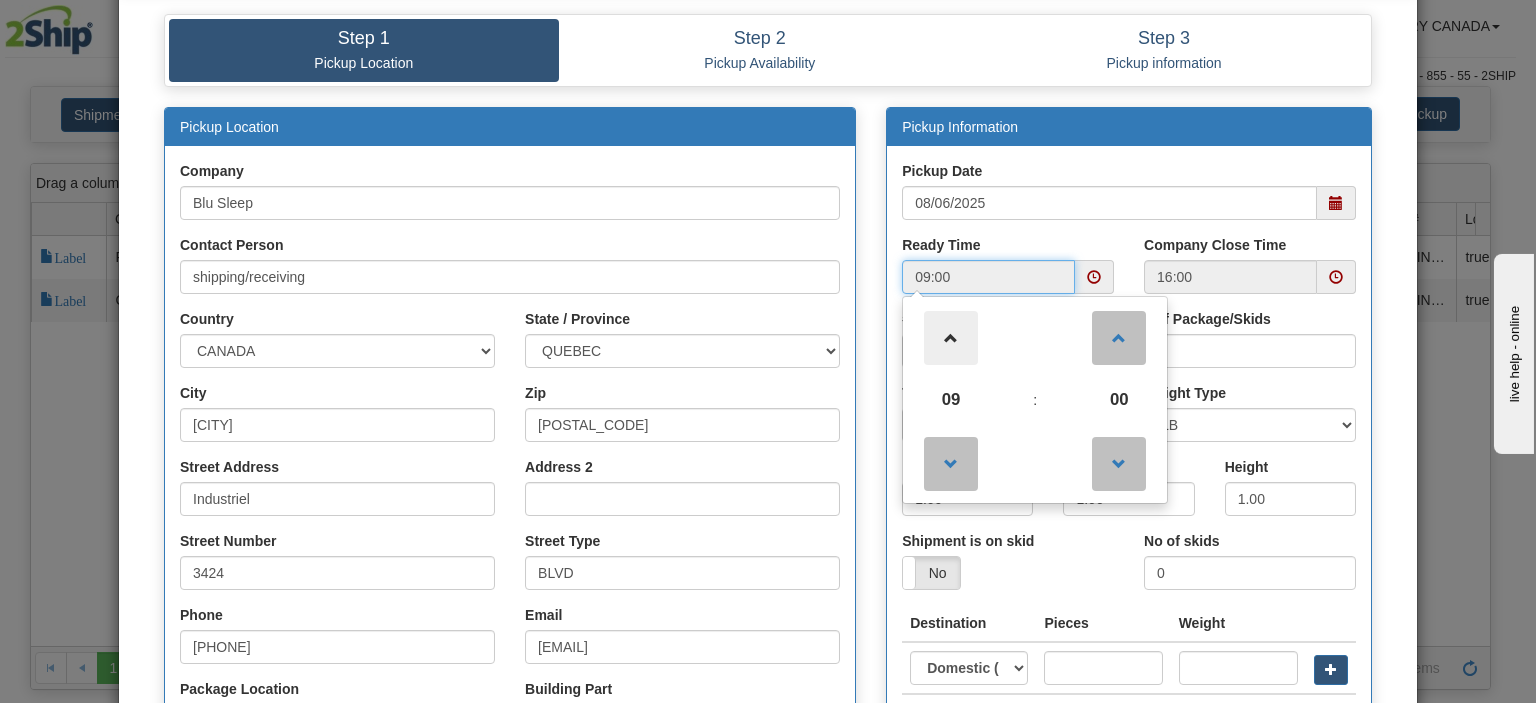click at bounding box center (951, 338) 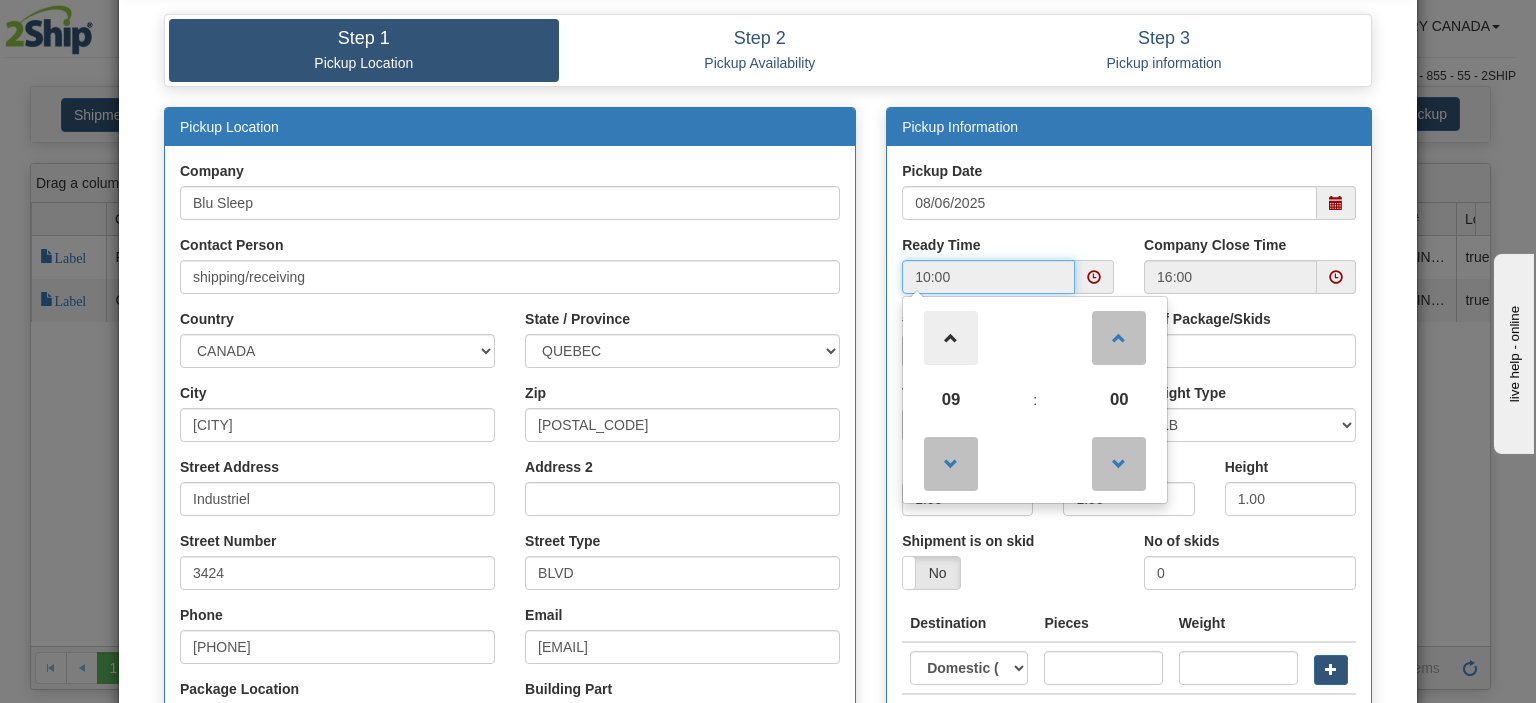 click at bounding box center (951, 338) 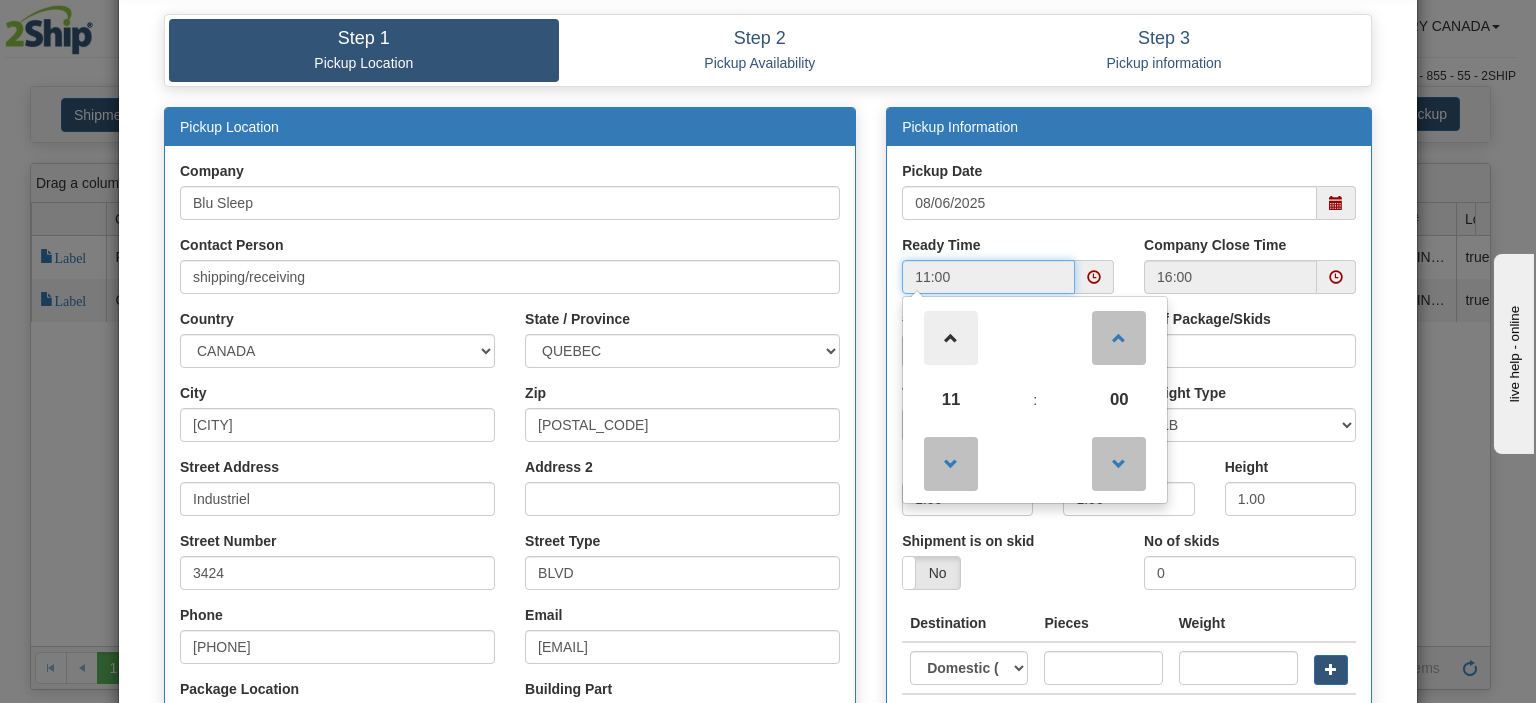 click at bounding box center [951, 338] 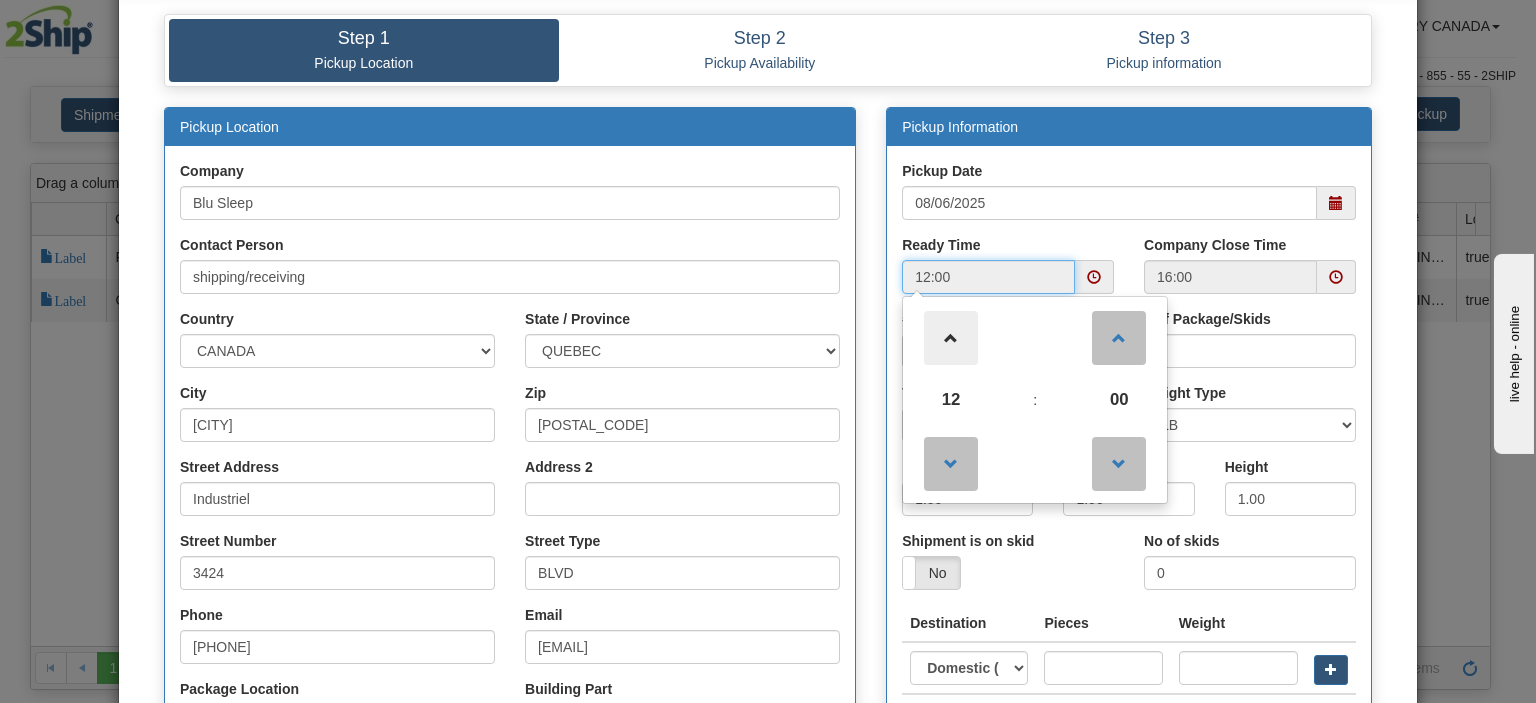 click at bounding box center [951, 338] 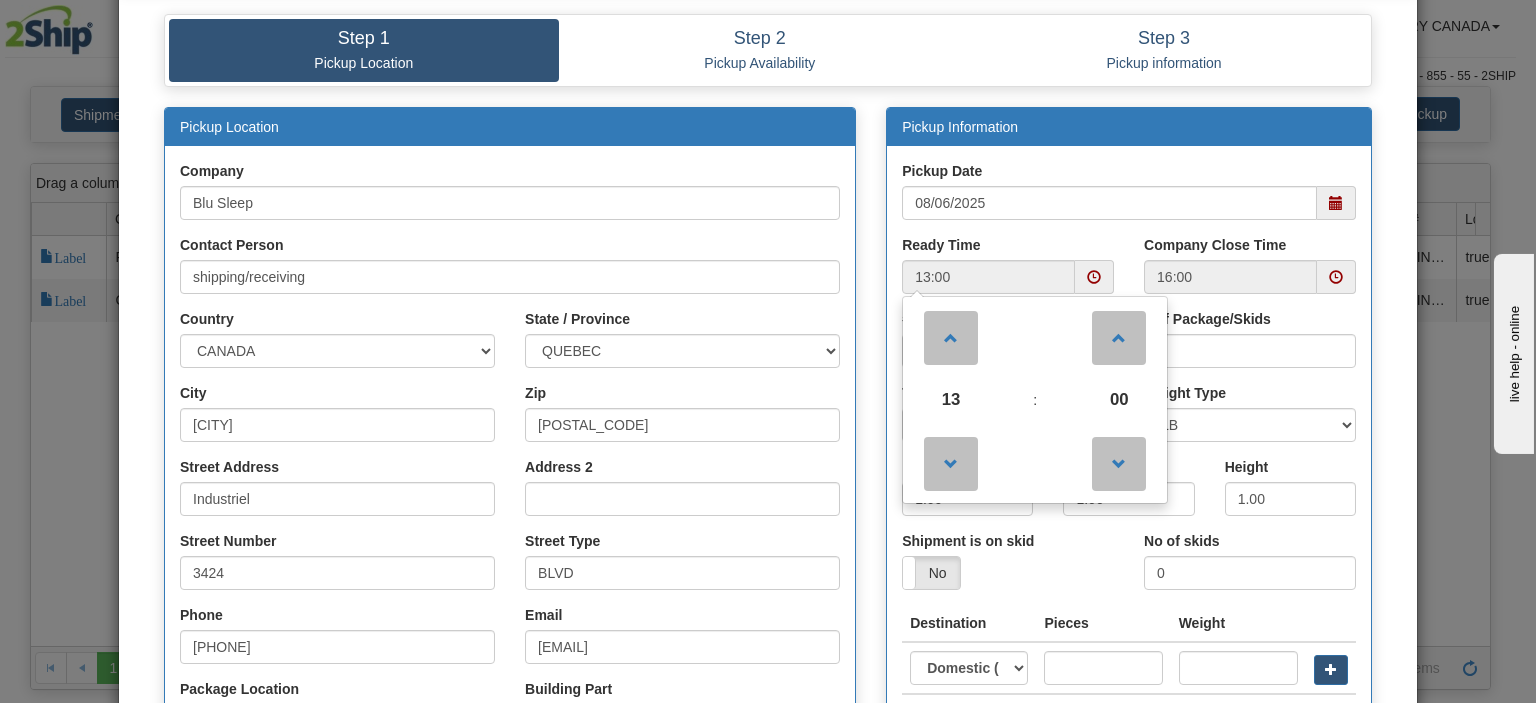 click on "Ready Time
13:00 13 : 00 00 05 10 15 20 25 30 35 40 45 50 55" at bounding box center (1008, 264) 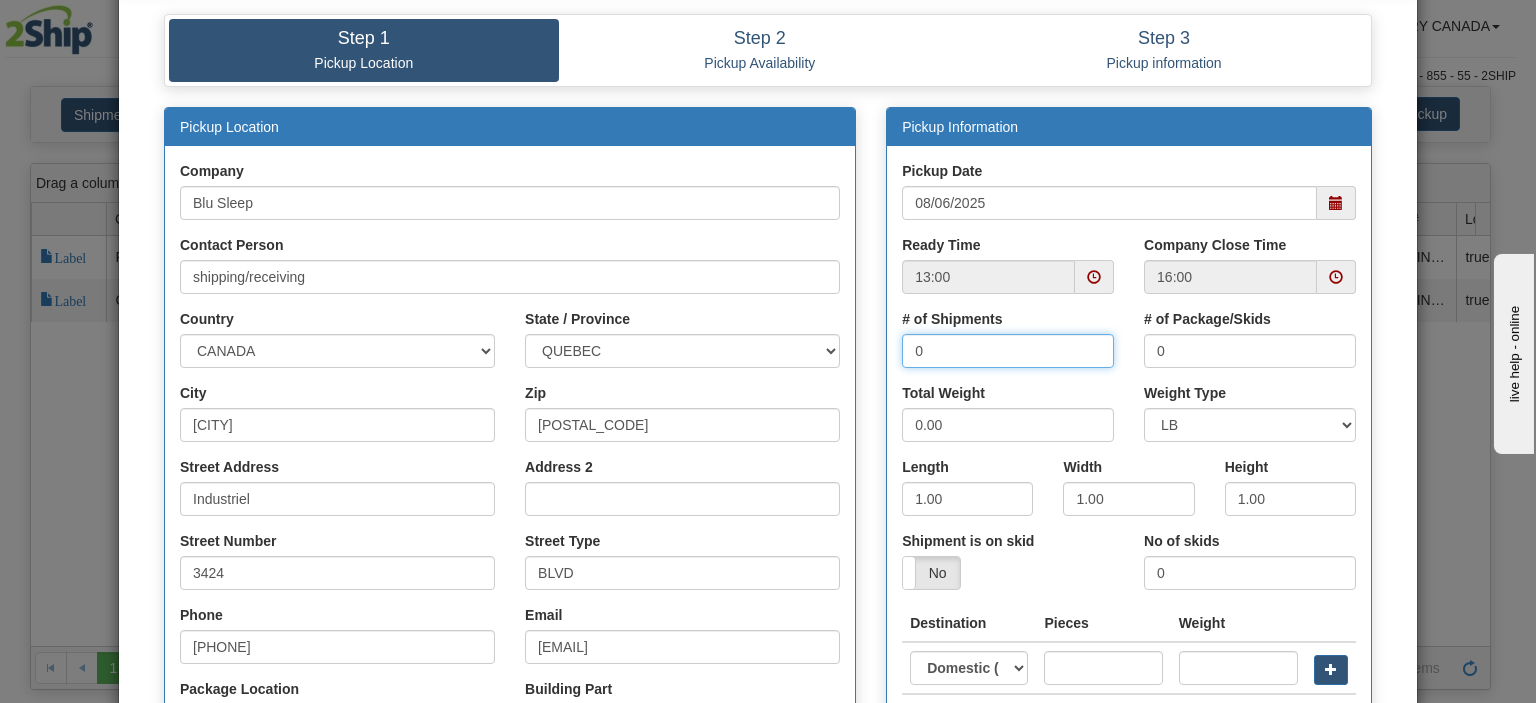 drag, startPoint x: 940, startPoint y: 347, endPoint x: 845, endPoint y: 363, distance: 96.337944 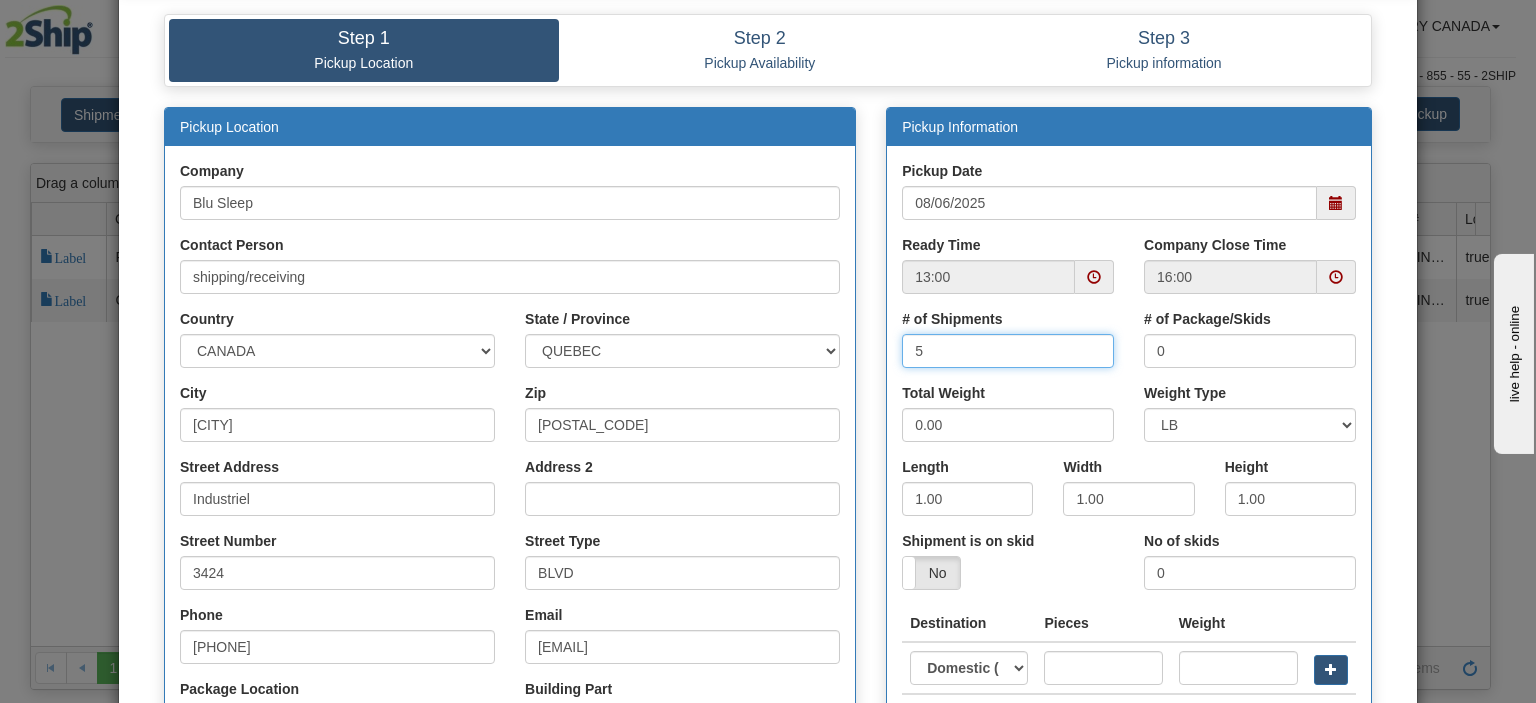 type on "5" 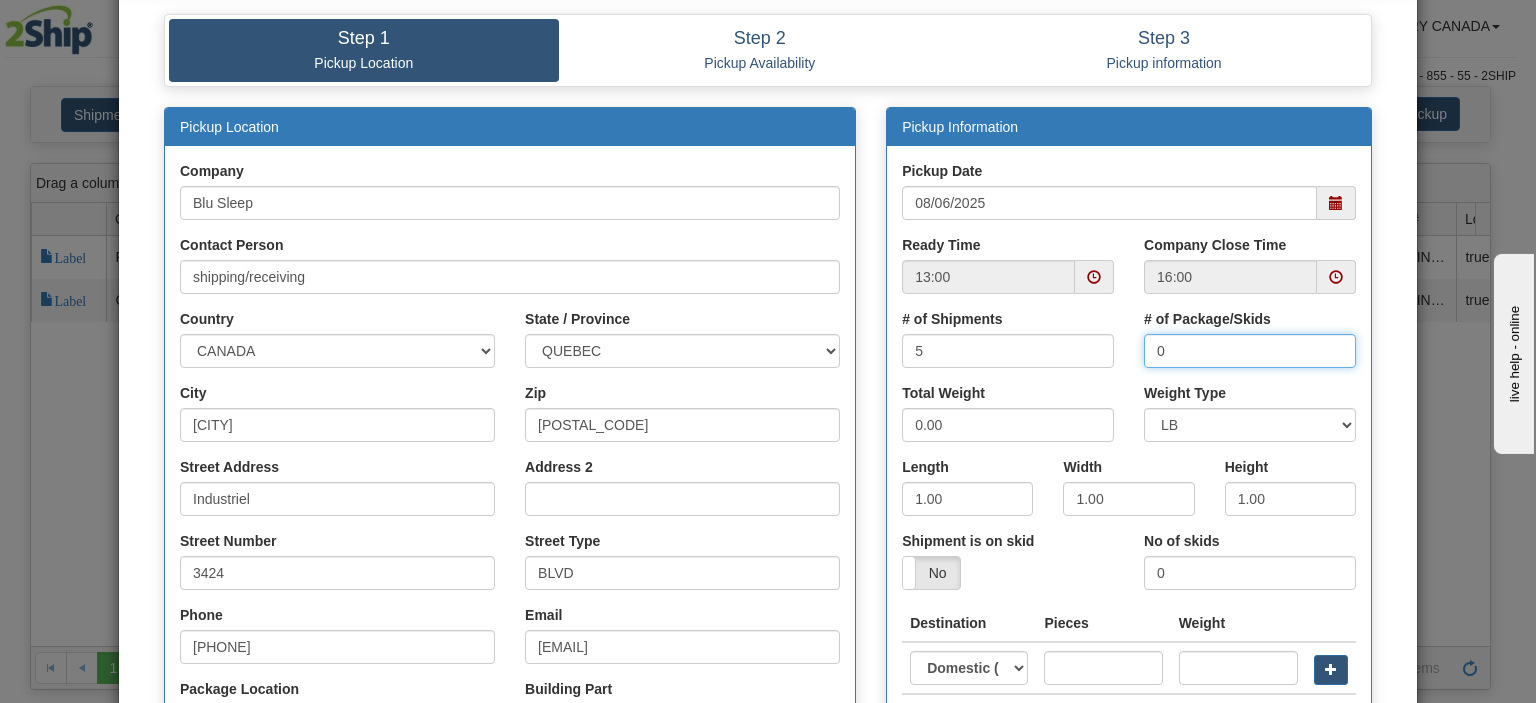 drag, startPoint x: 1160, startPoint y: 352, endPoint x: 1062, endPoint y: 365, distance: 98.85848 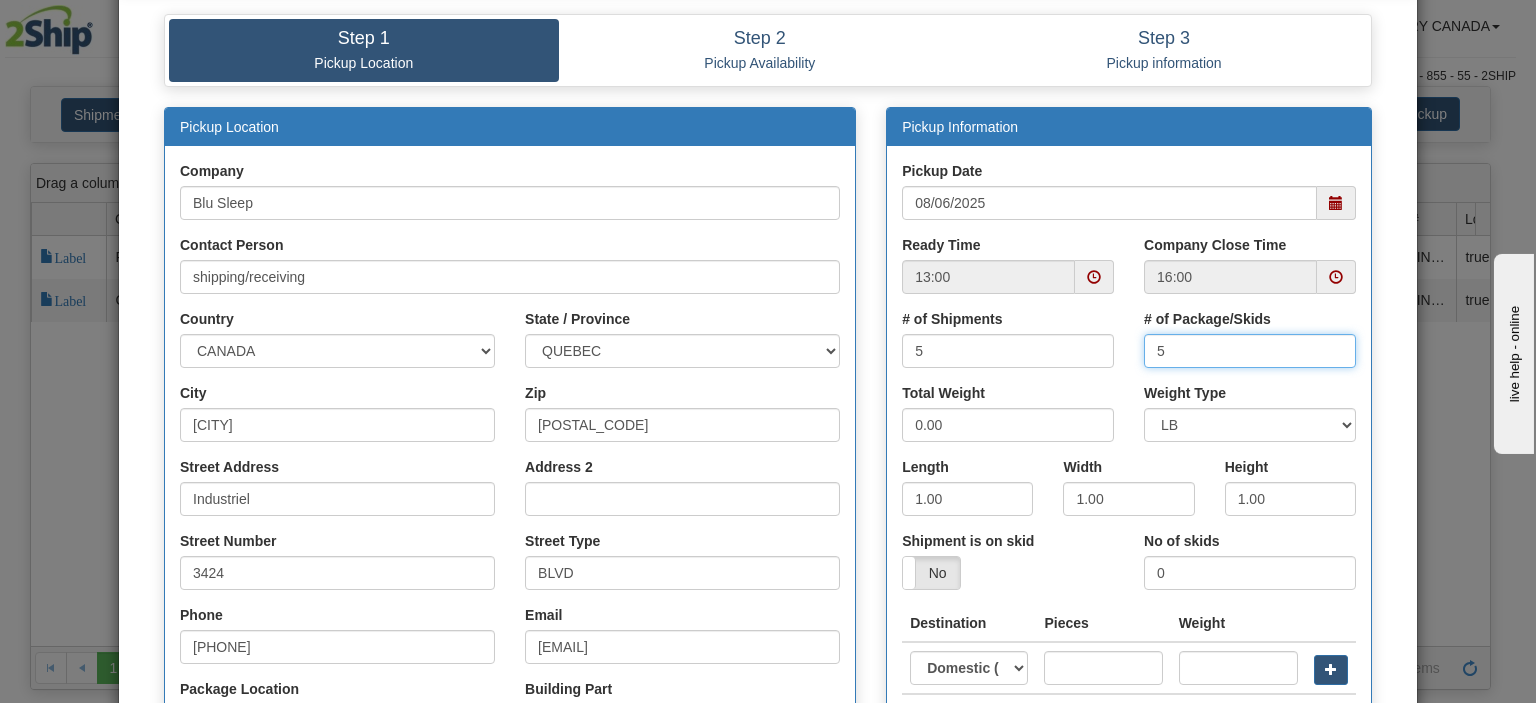 type on "5" 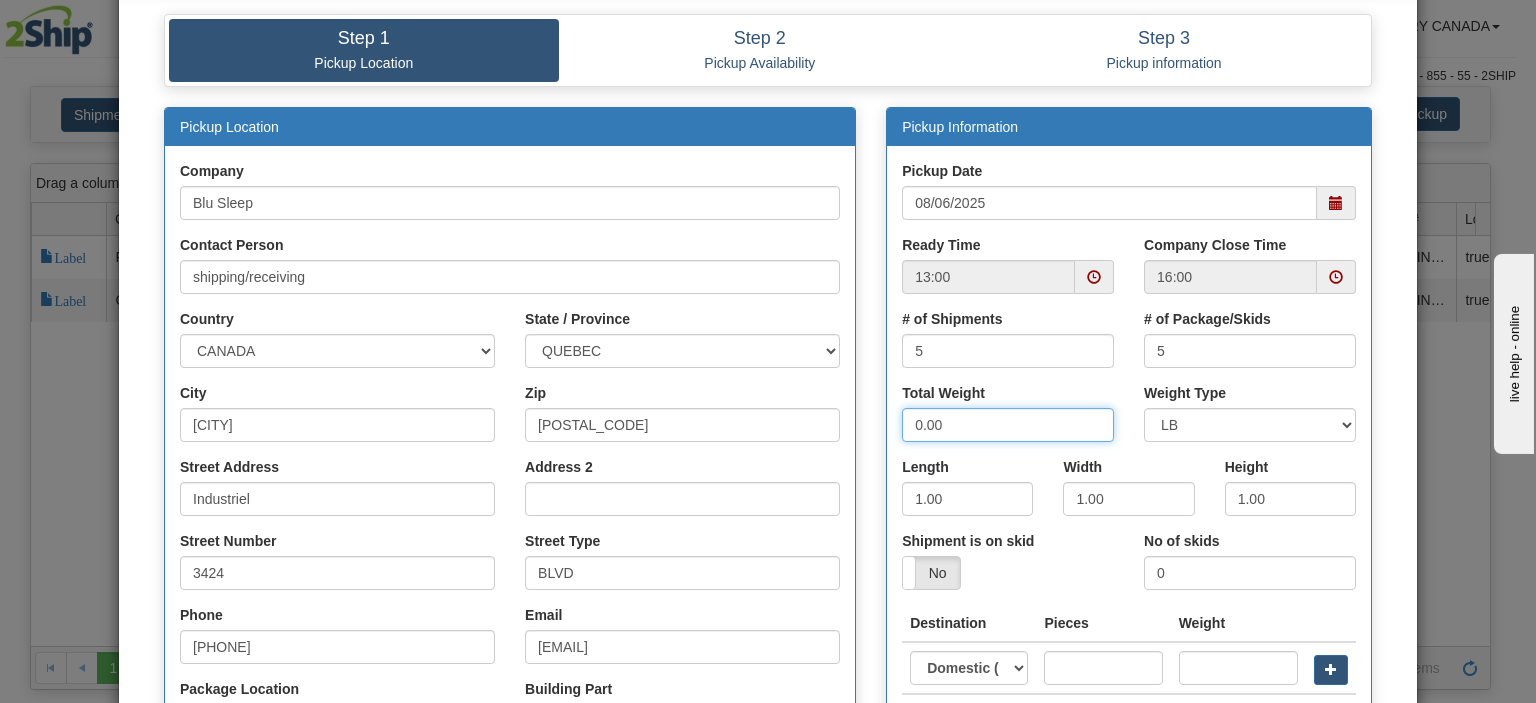 drag, startPoint x: 973, startPoint y: 430, endPoint x: 856, endPoint y: 428, distance: 117.01709 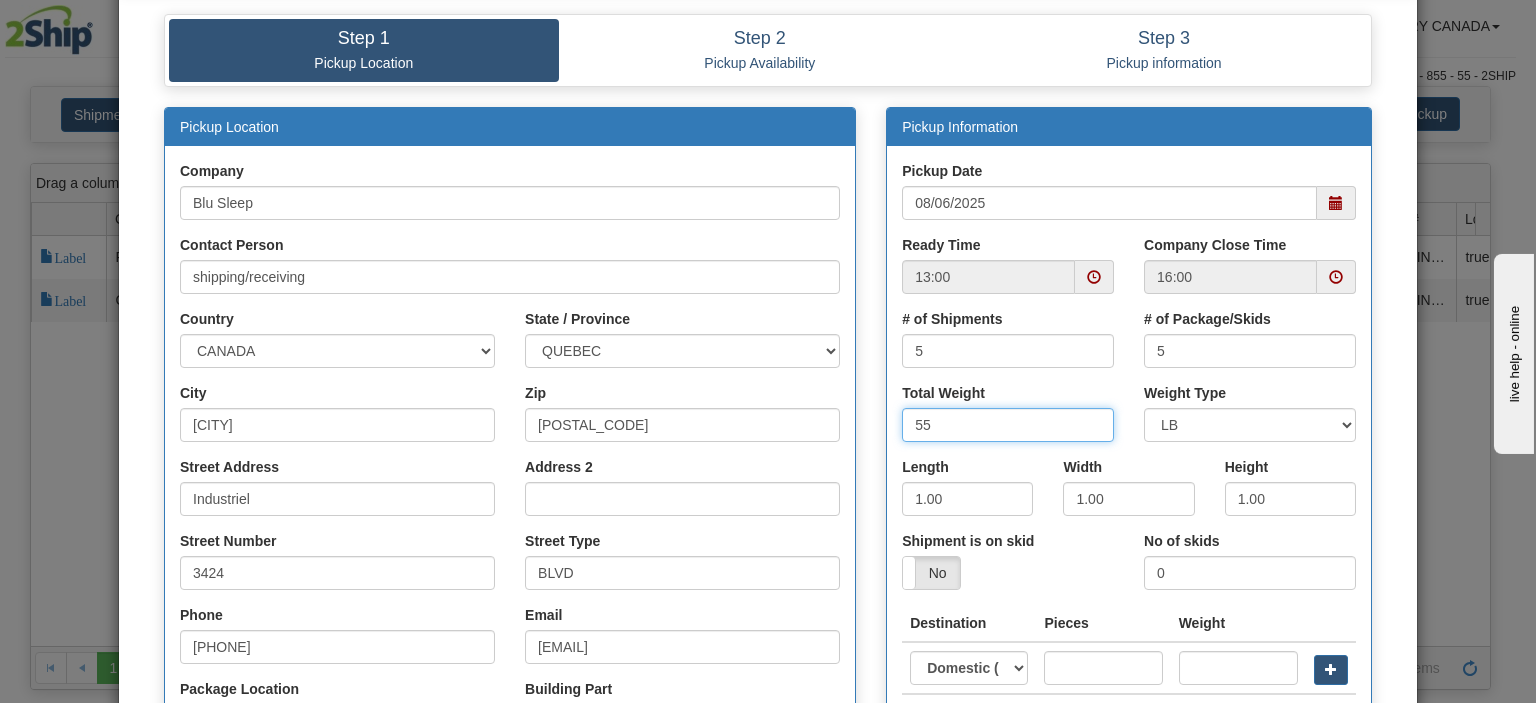 type on "55" 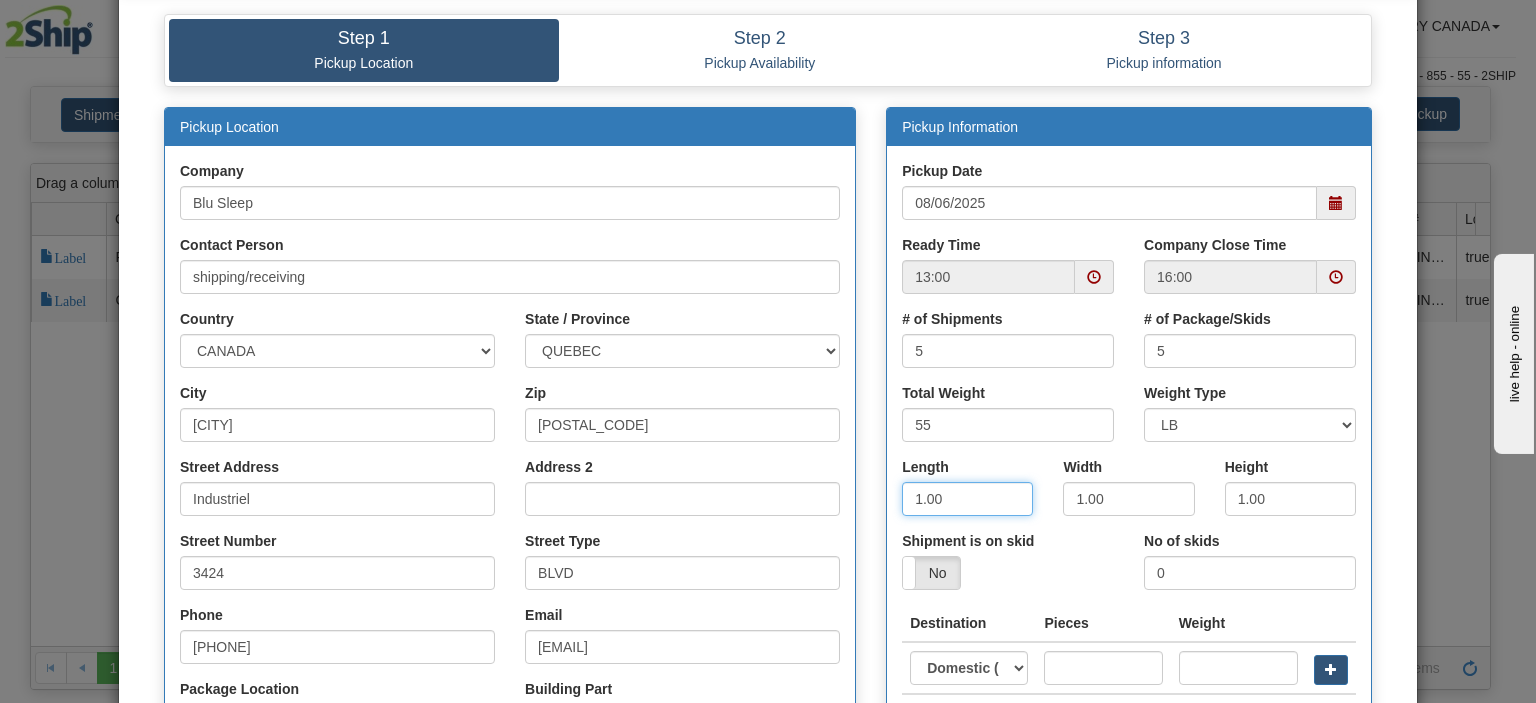click on "1.00" at bounding box center (967, 499) 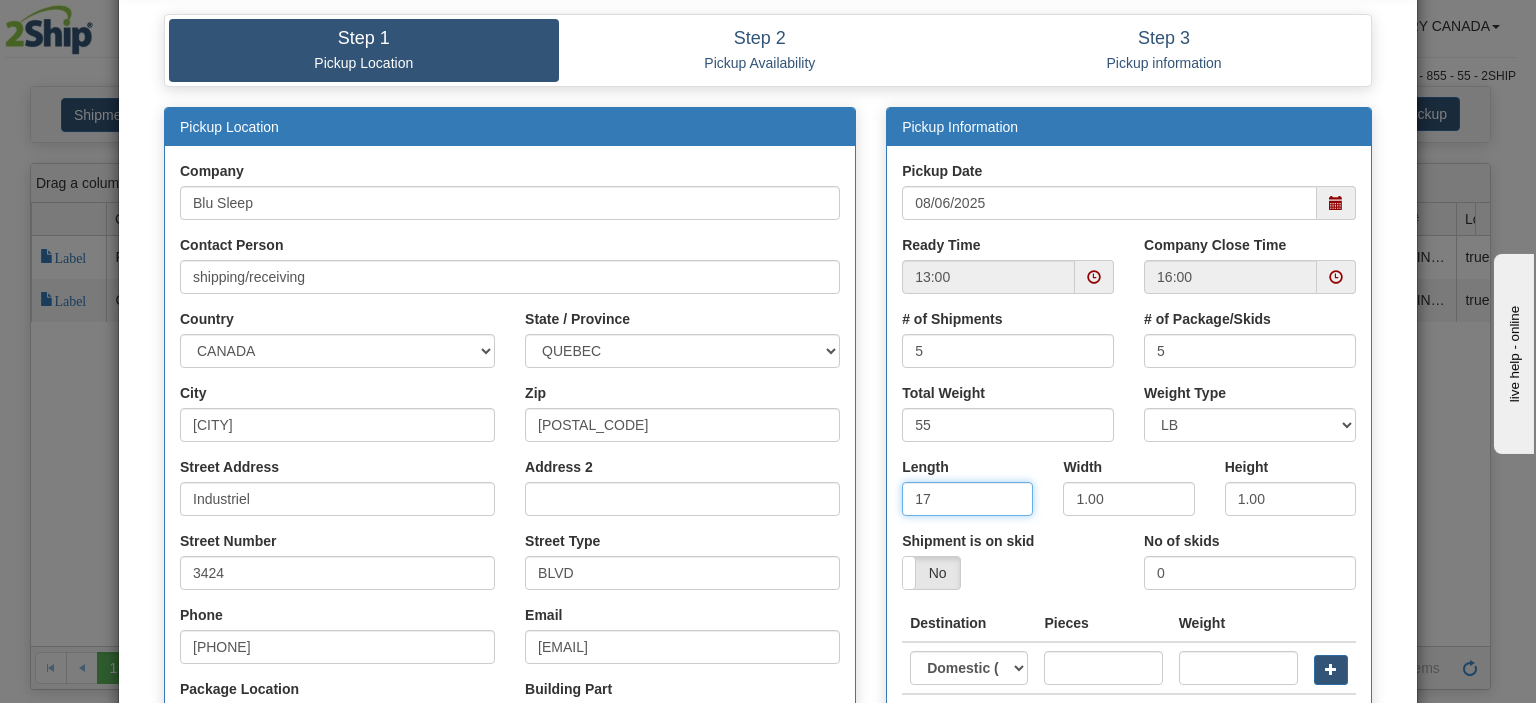 type on "17" 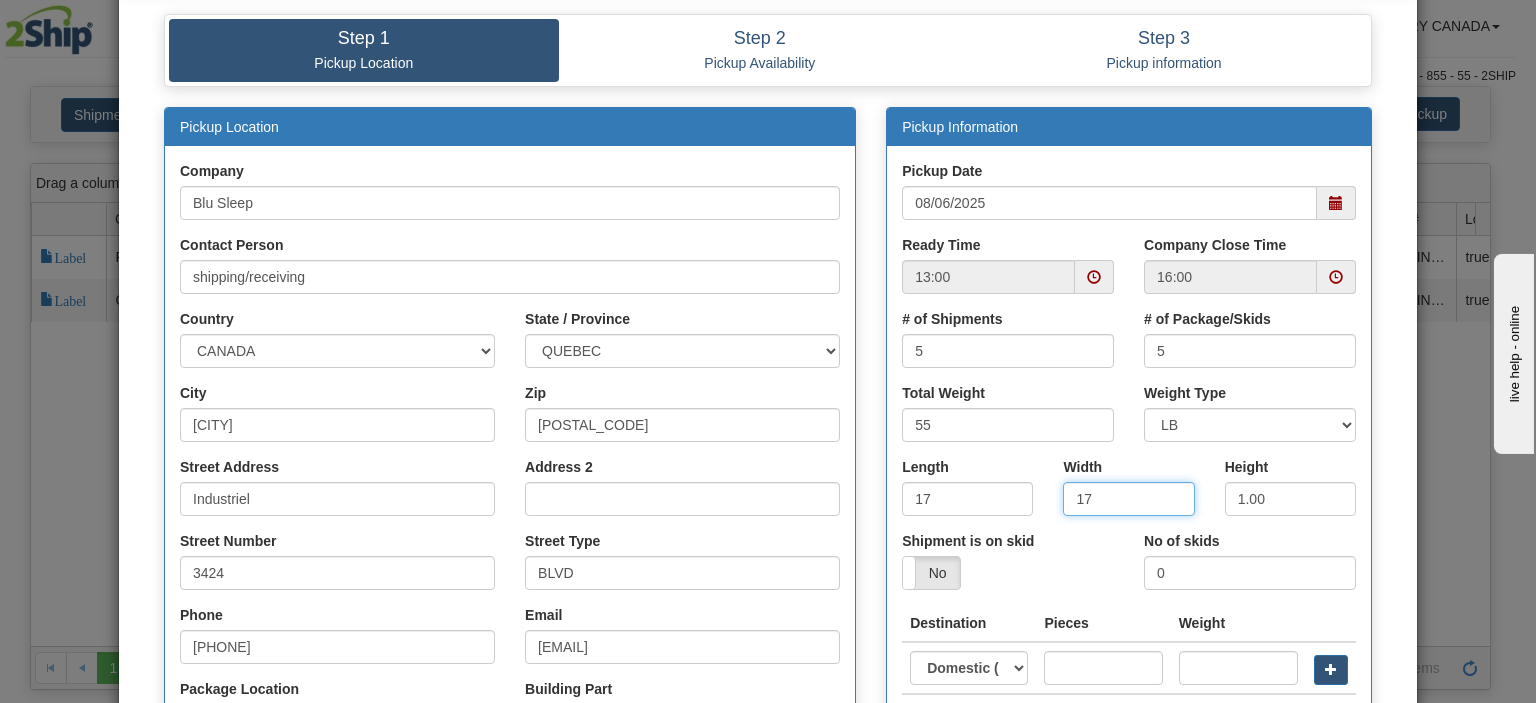 type on "17" 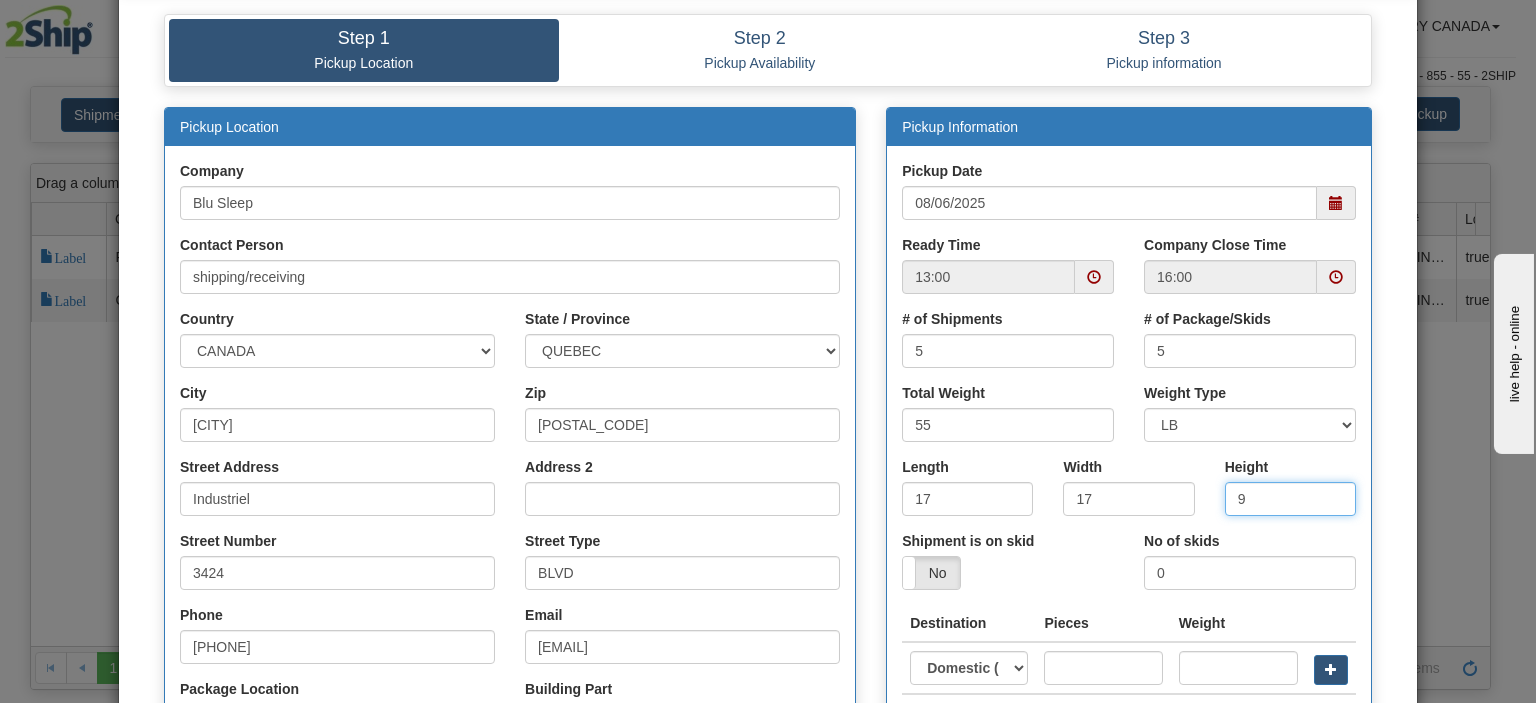type on "9" 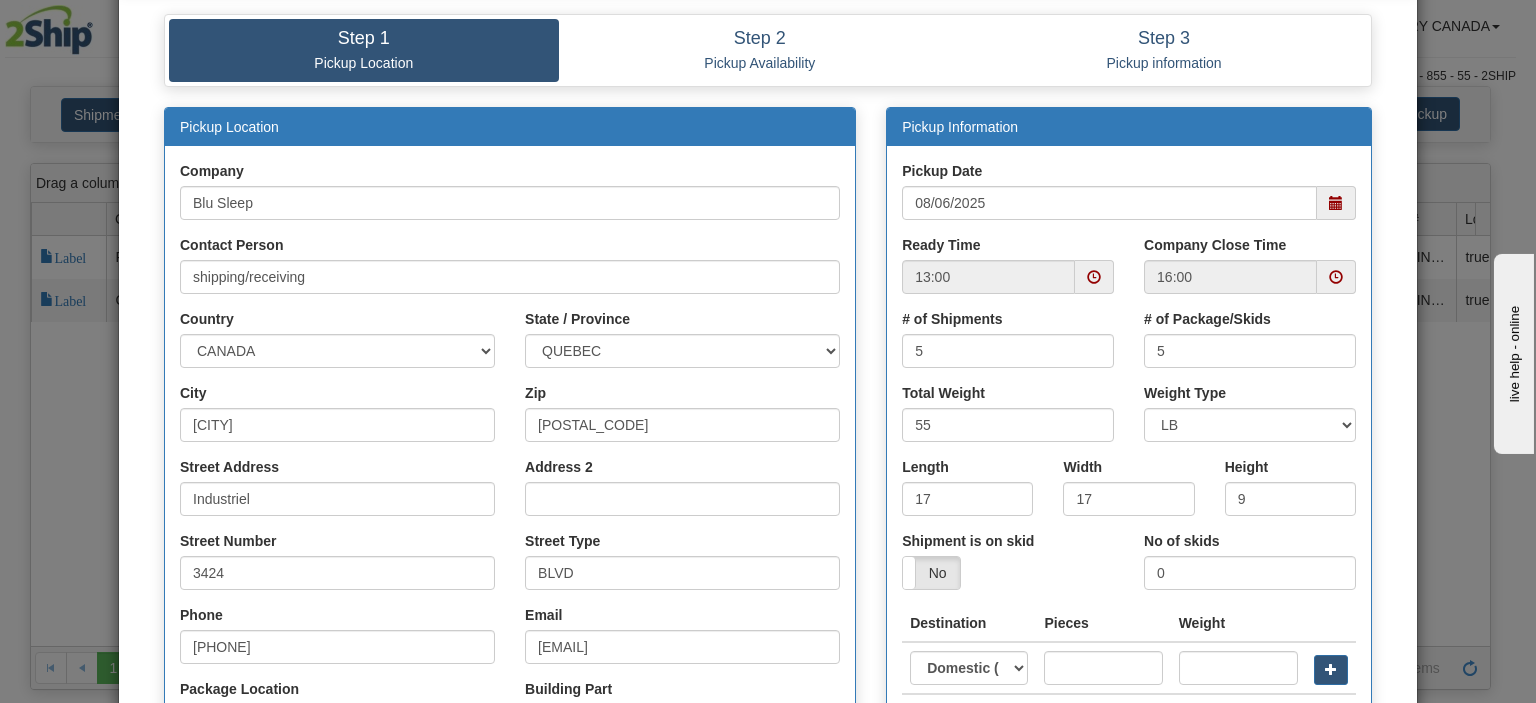 click on "Length
17" at bounding box center (967, 486) 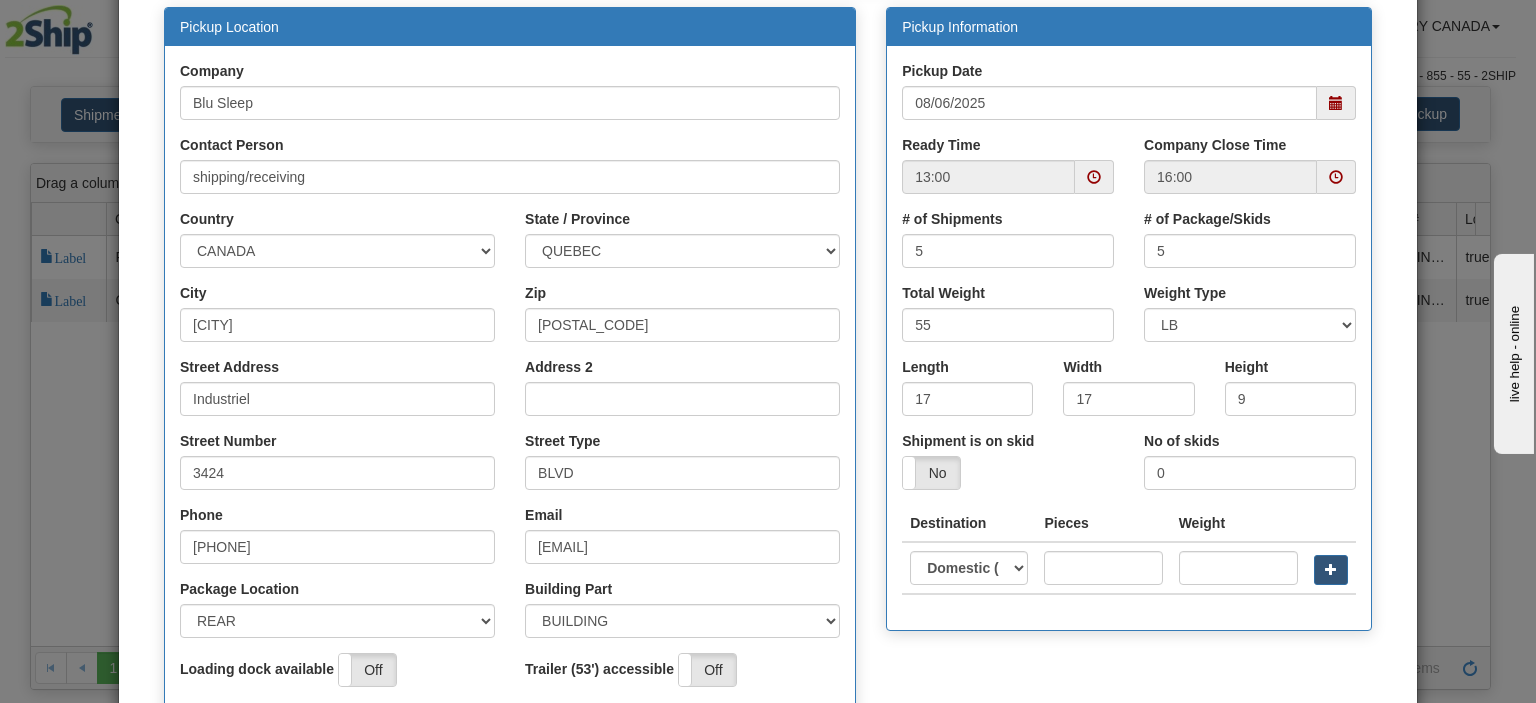 scroll, scrollTop: 300, scrollLeft: 0, axis: vertical 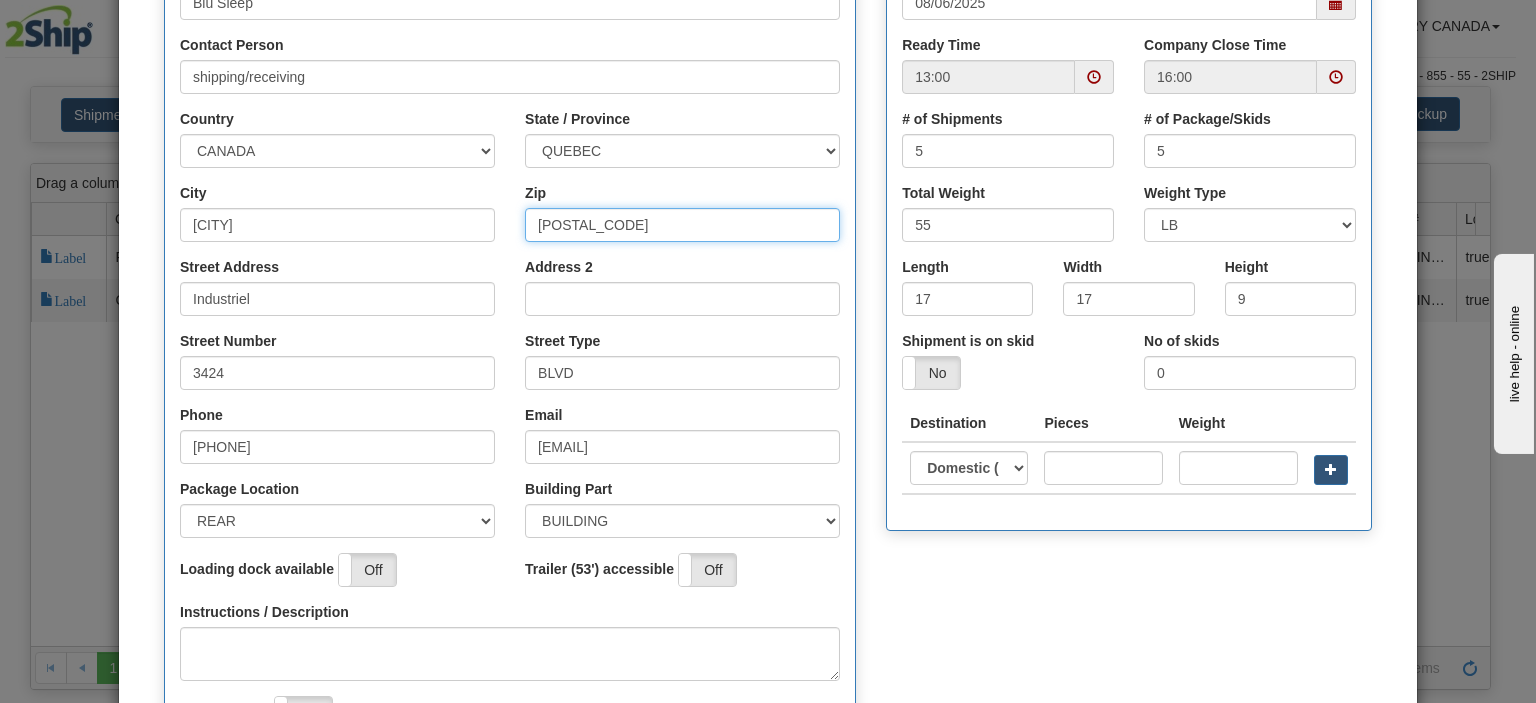 drag, startPoint x: 546, startPoint y: 223, endPoint x: 644, endPoint y: 218, distance: 98.12747 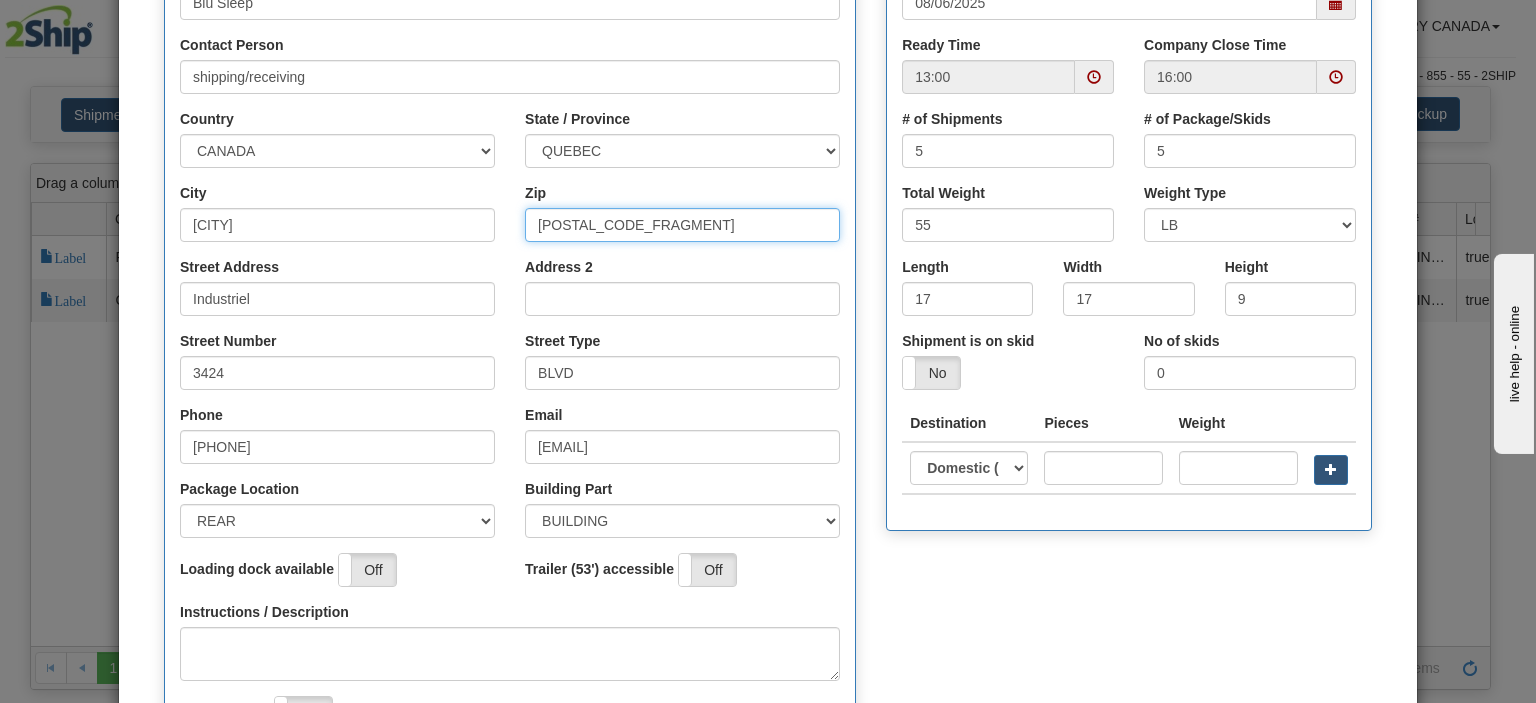 type on "[POSTAL_CODE]" 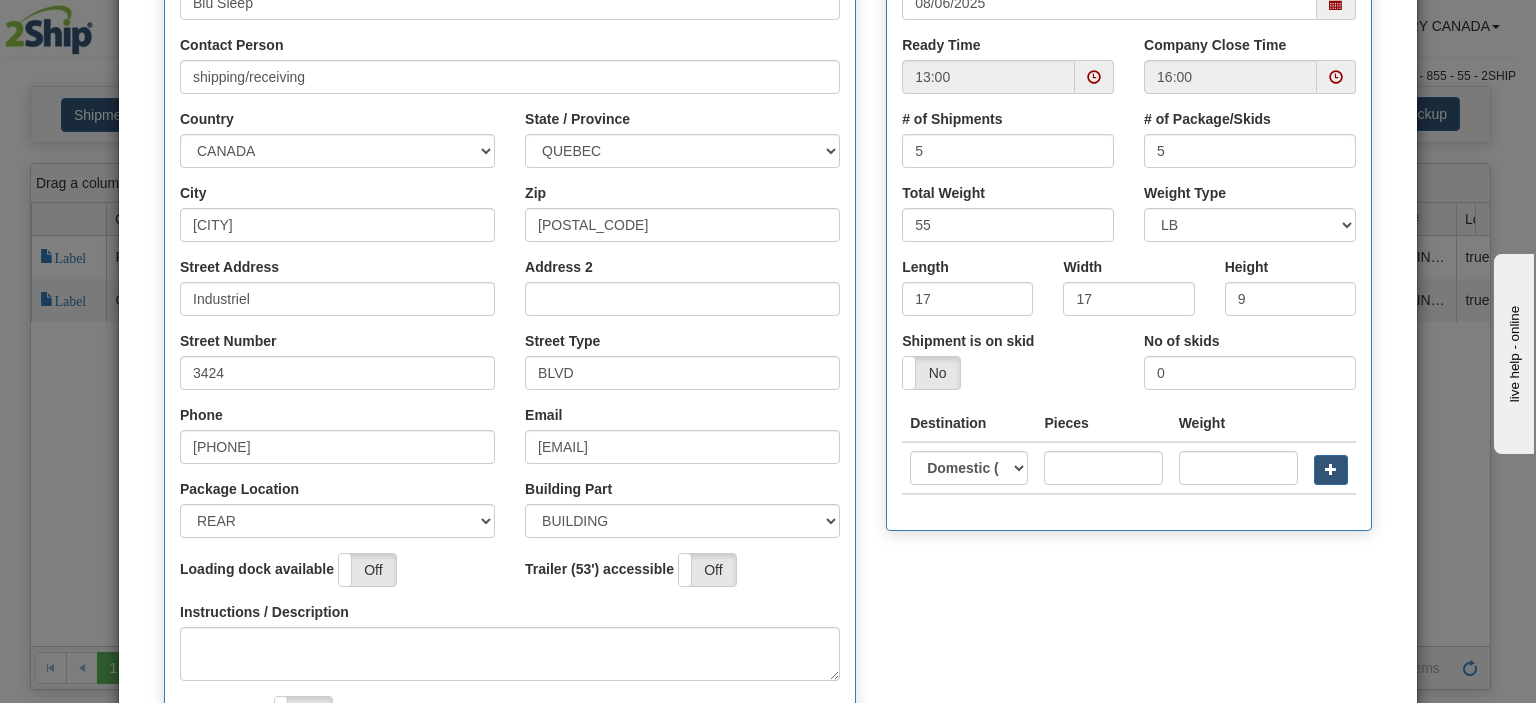 click on "State / Province
ALBERTA BRITISH COLUMBIA MANITOBA NEW BRUNSWICK NEWFOUNDLAND NOVA SCOTIA NUNAVUT NW TERRITORIES ONTARIO PRINCE EDWARD ISLAND QUEBEC SASKATCHEWAN YUKON TERRITORY" at bounding box center (682, 146) 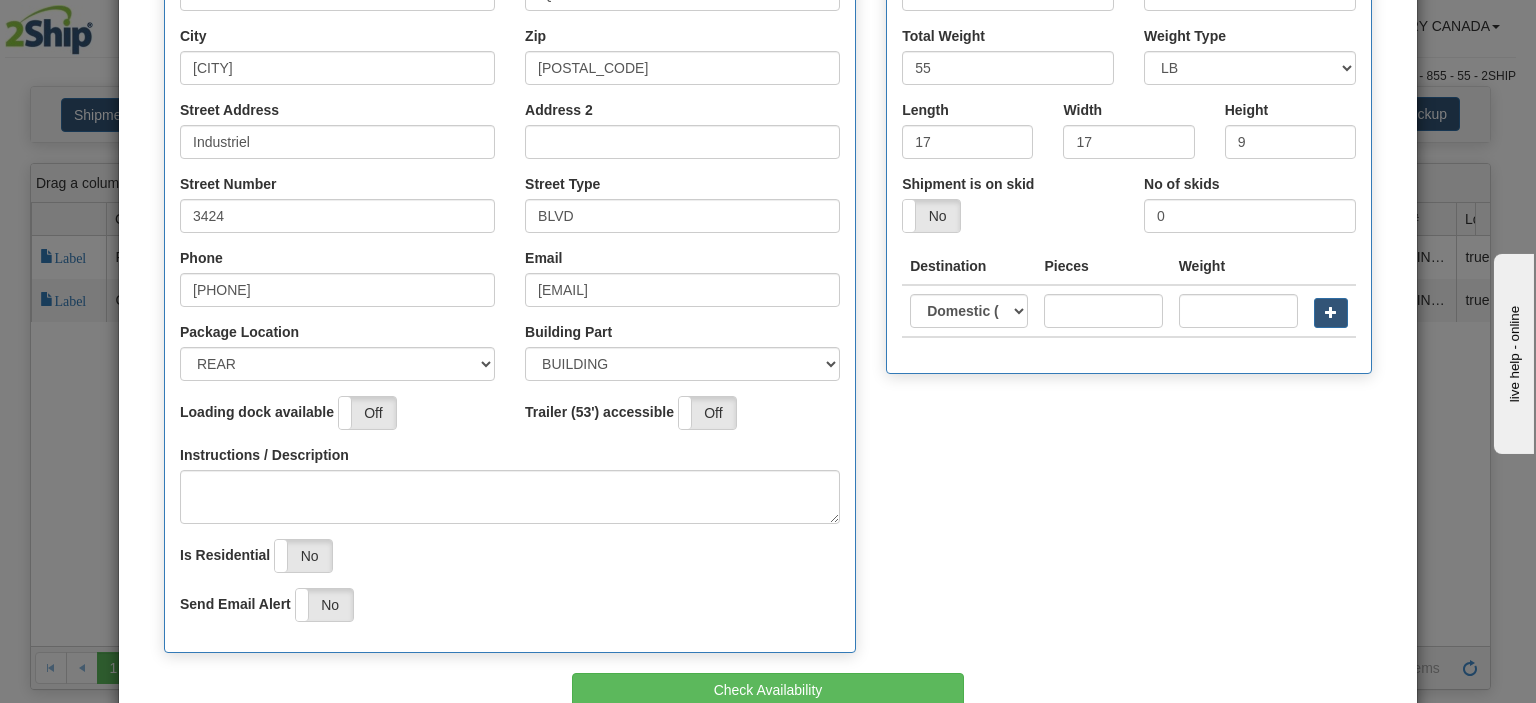 scroll, scrollTop: 468, scrollLeft: 0, axis: vertical 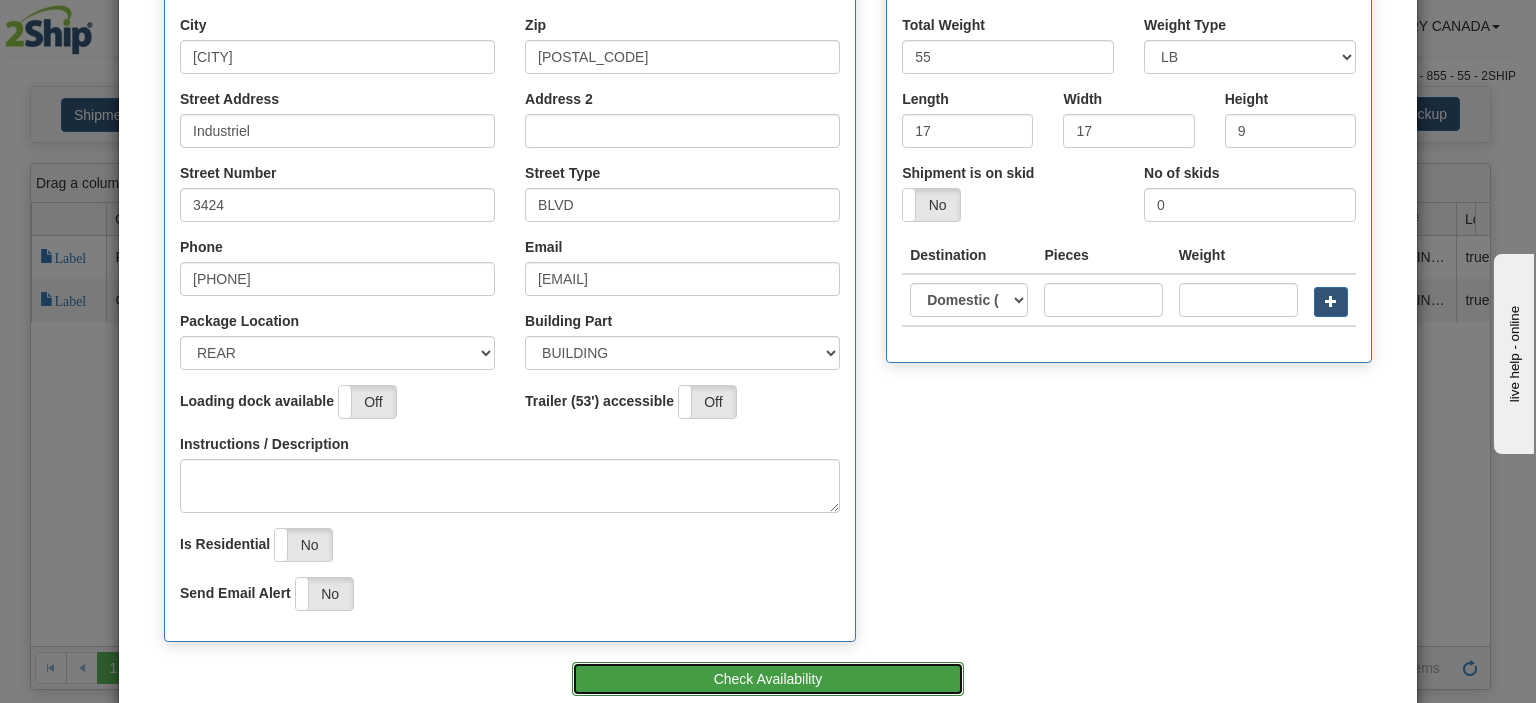 click on "Check Availability" at bounding box center (768, 679) 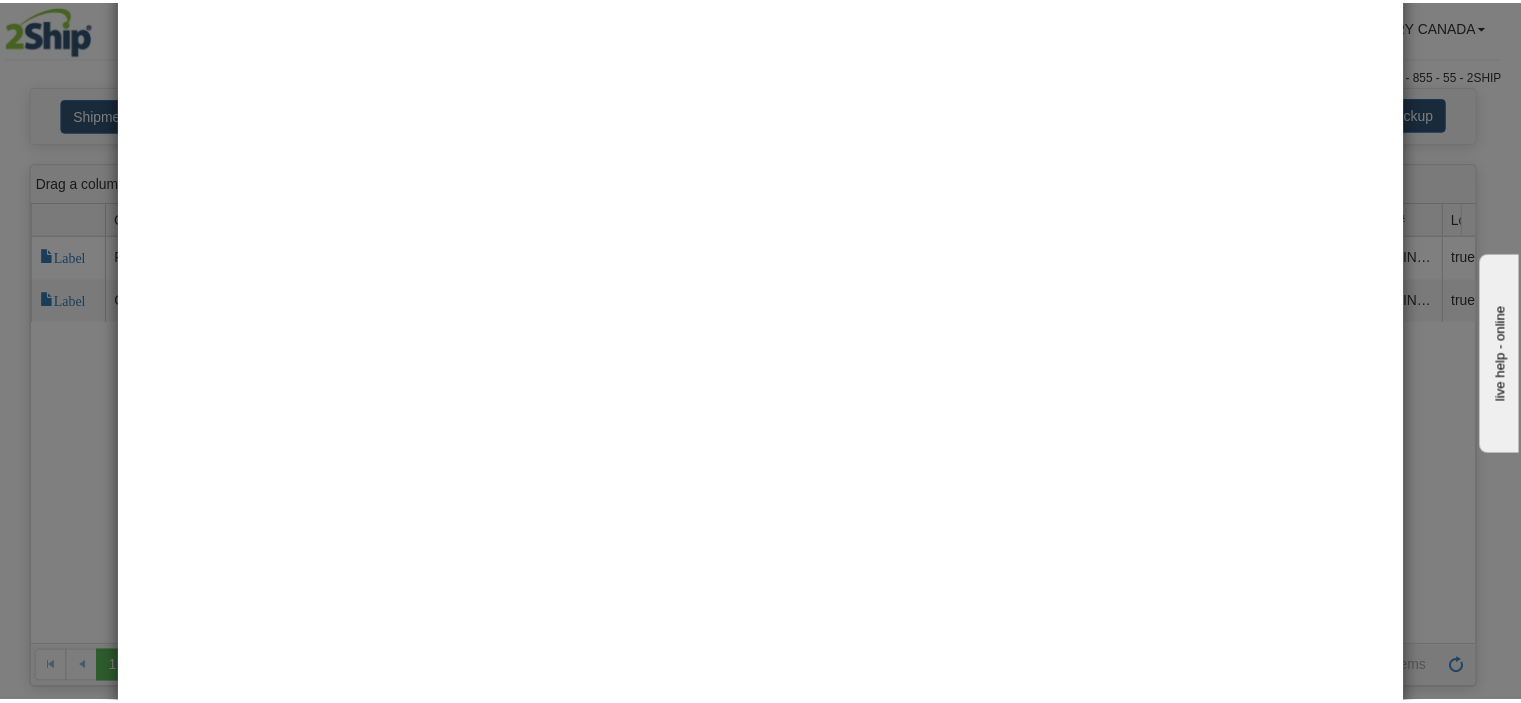 scroll, scrollTop: 0, scrollLeft: 0, axis: both 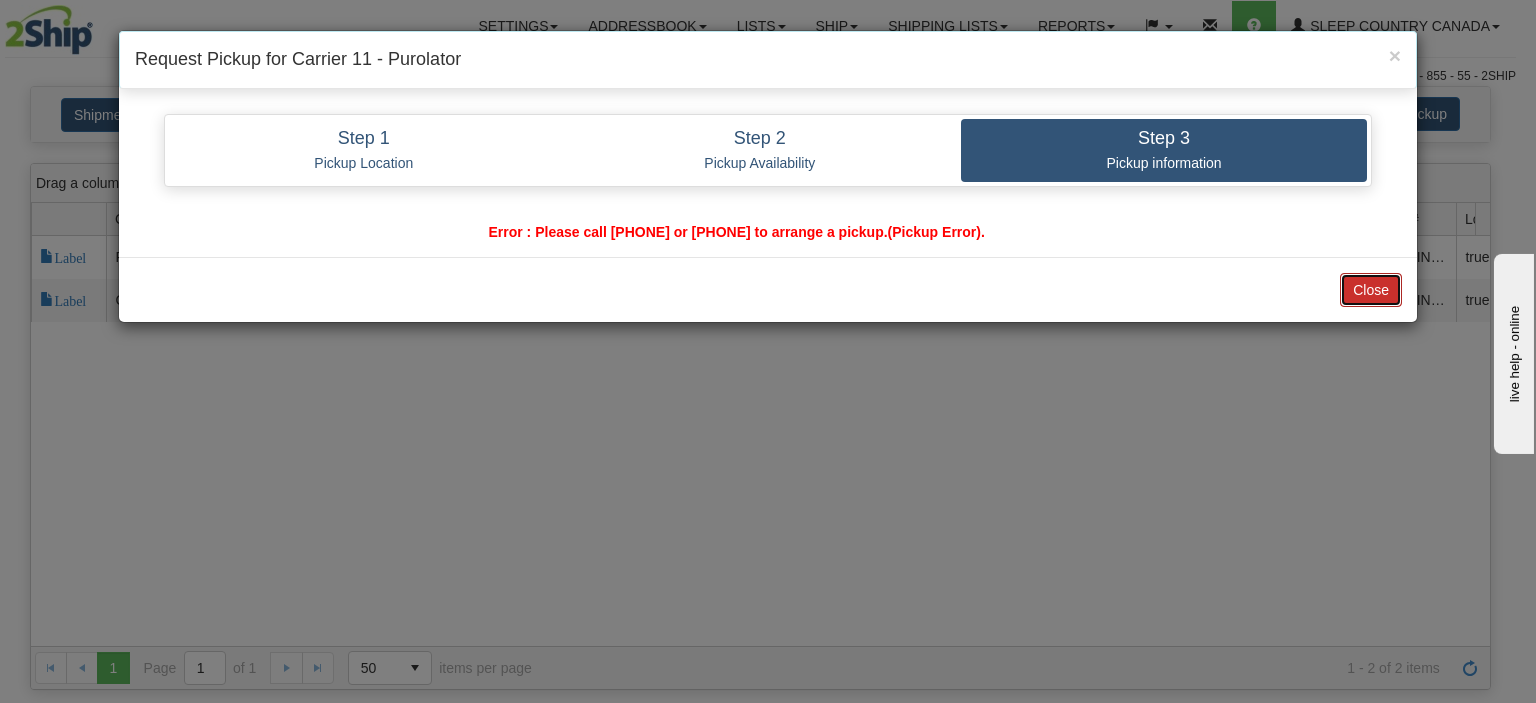 click on "Close" at bounding box center [1371, 290] 